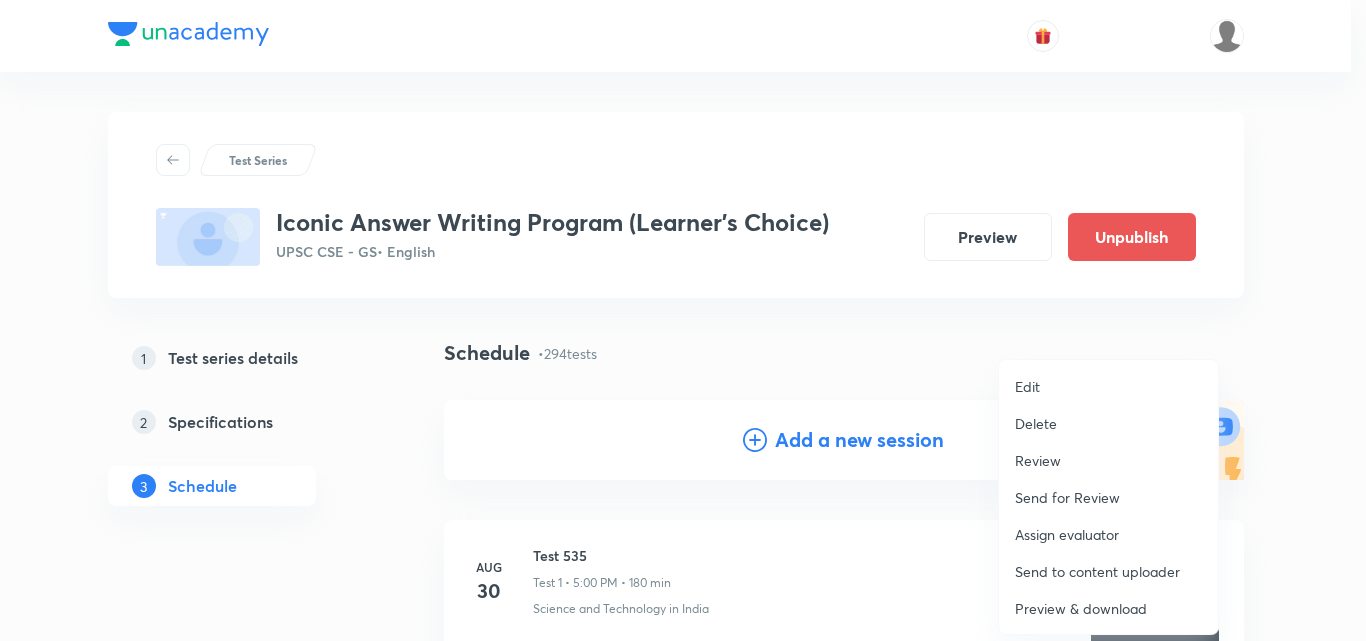 scroll, scrollTop: 200, scrollLeft: 0, axis: vertical 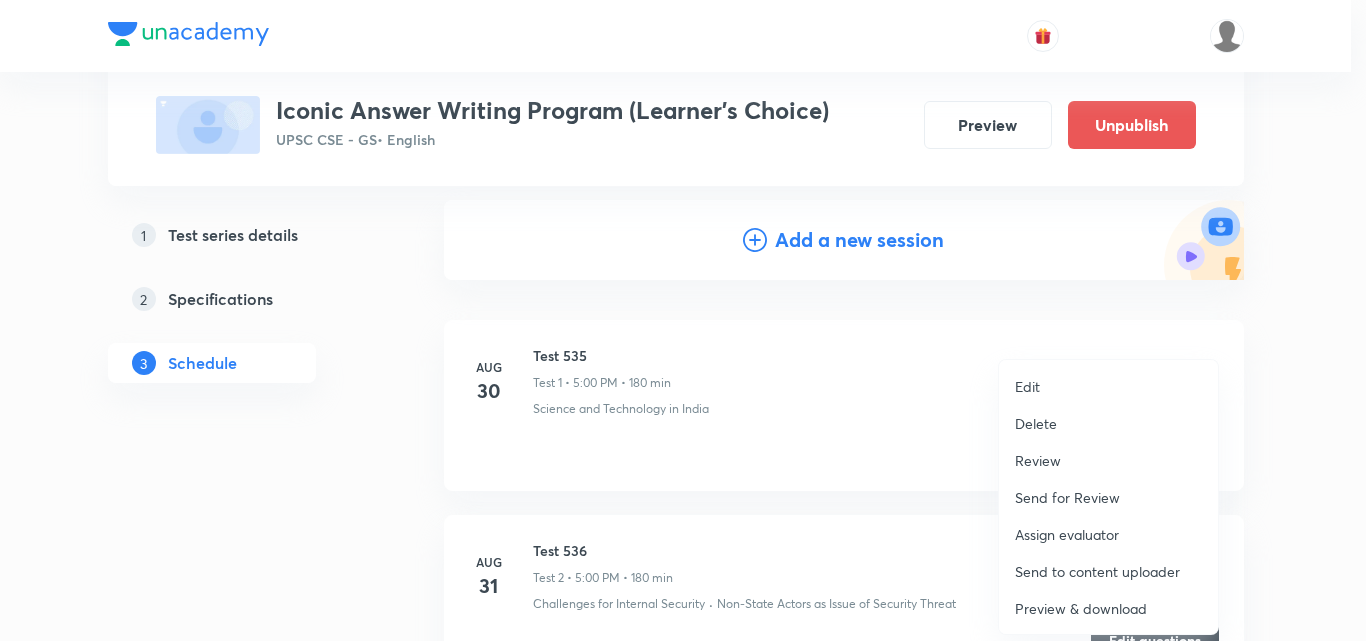 click at bounding box center [683, 320] 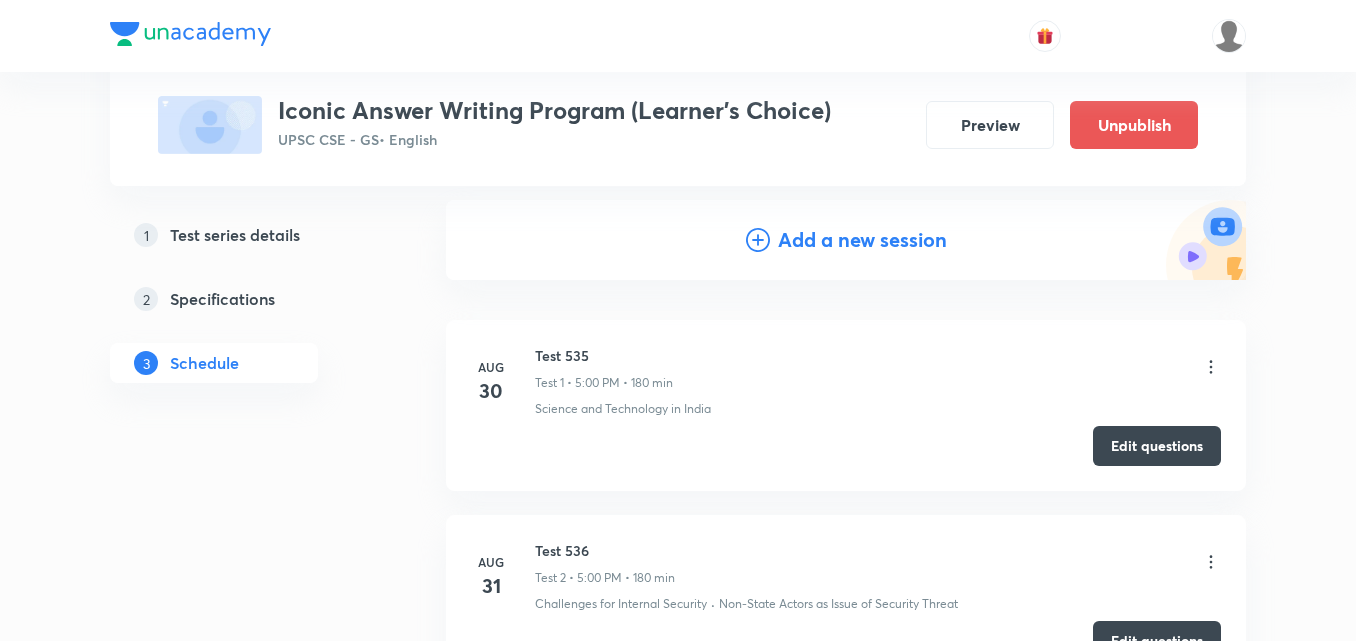 click on "Add a new session" at bounding box center (846, 240) 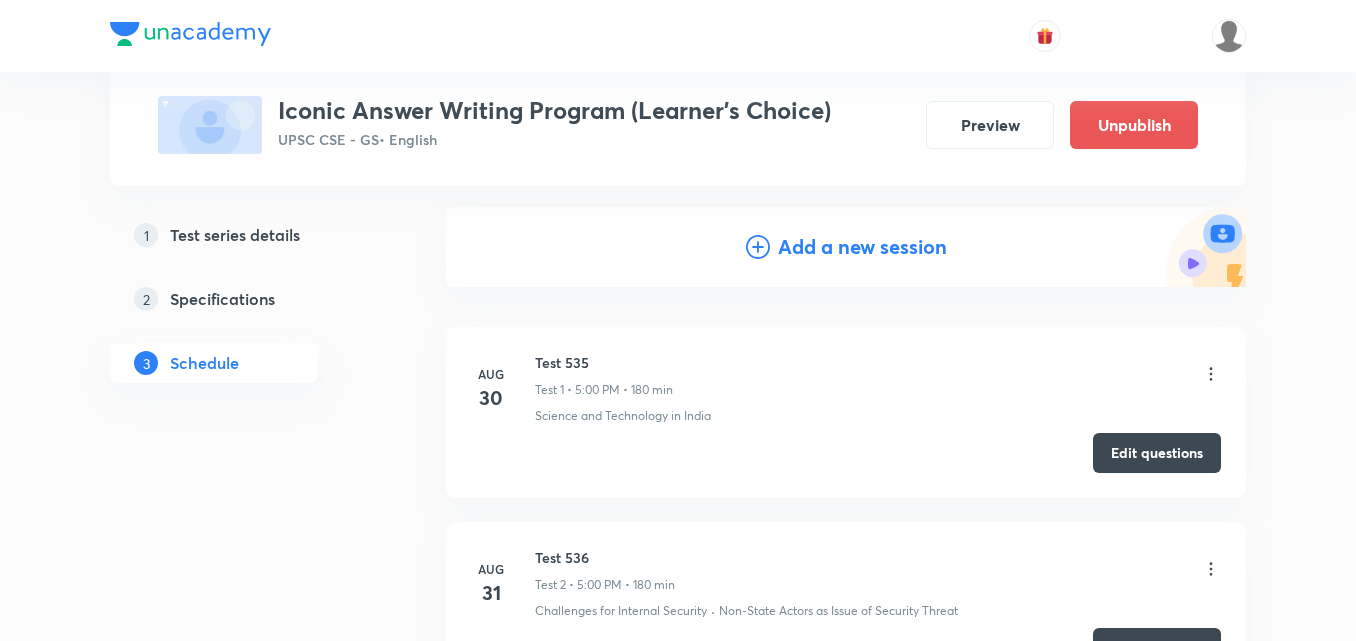 scroll, scrollTop: 0, scrollLeft: 0, axis: both 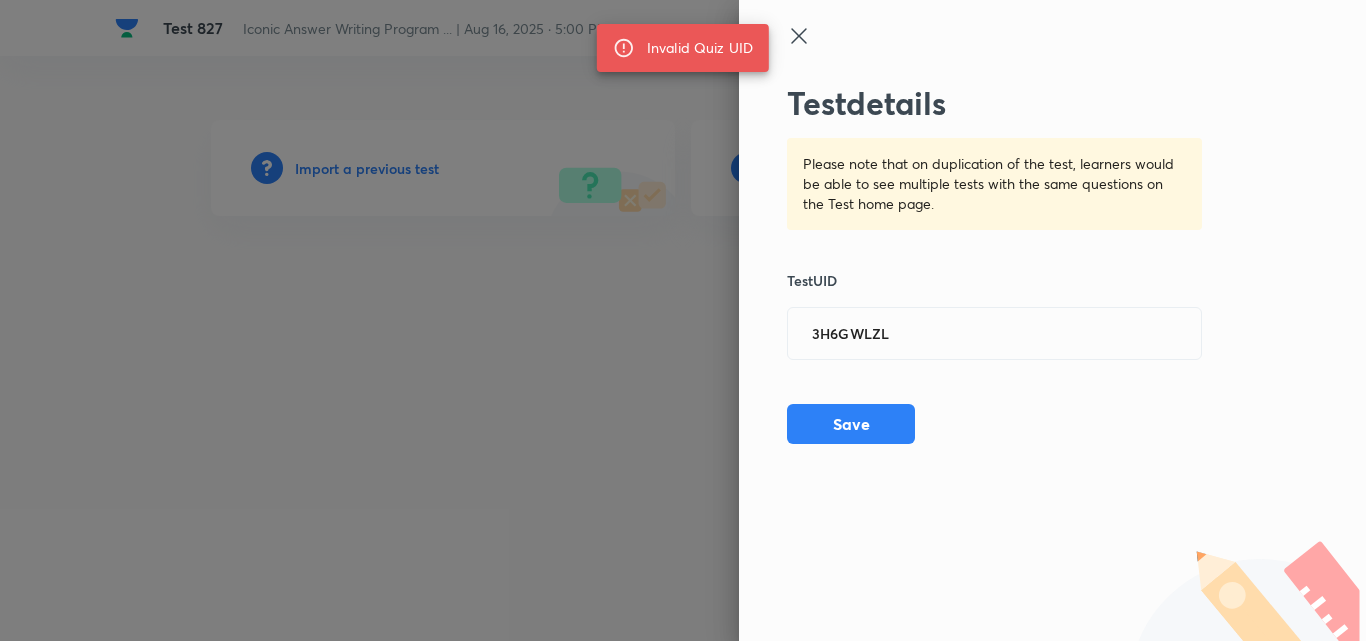 click 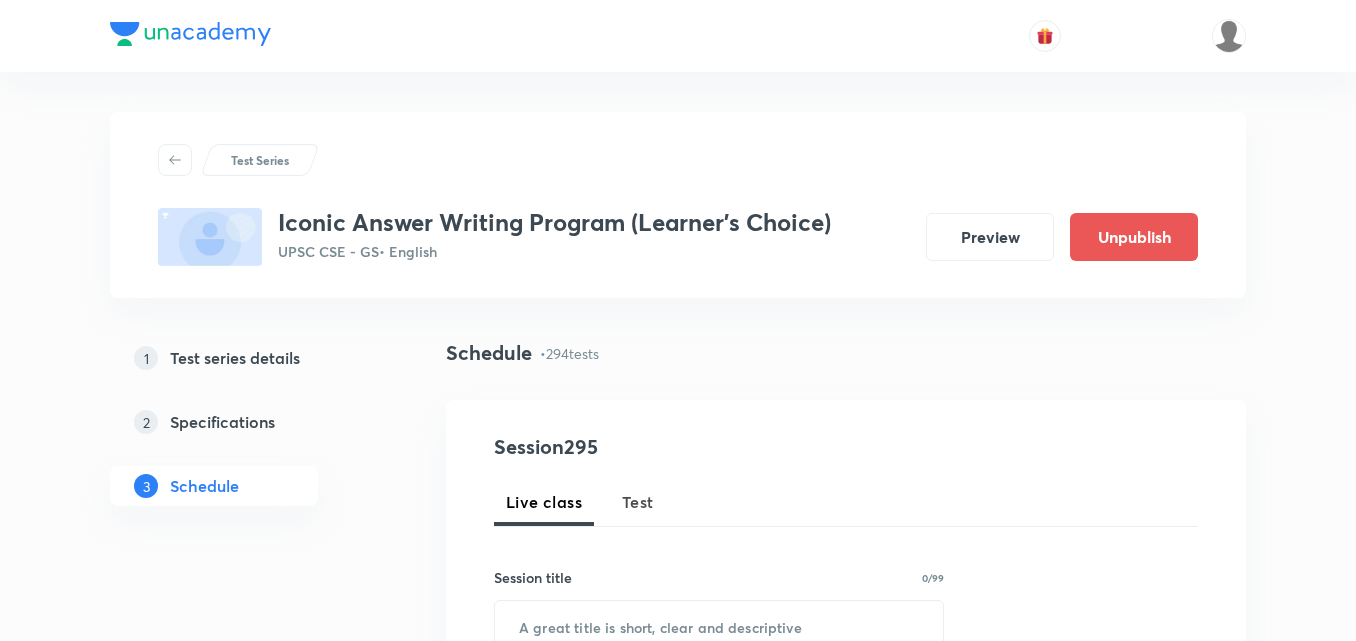 scroll, scrollTop: 561, scrollLeft: 0, axis: vertical 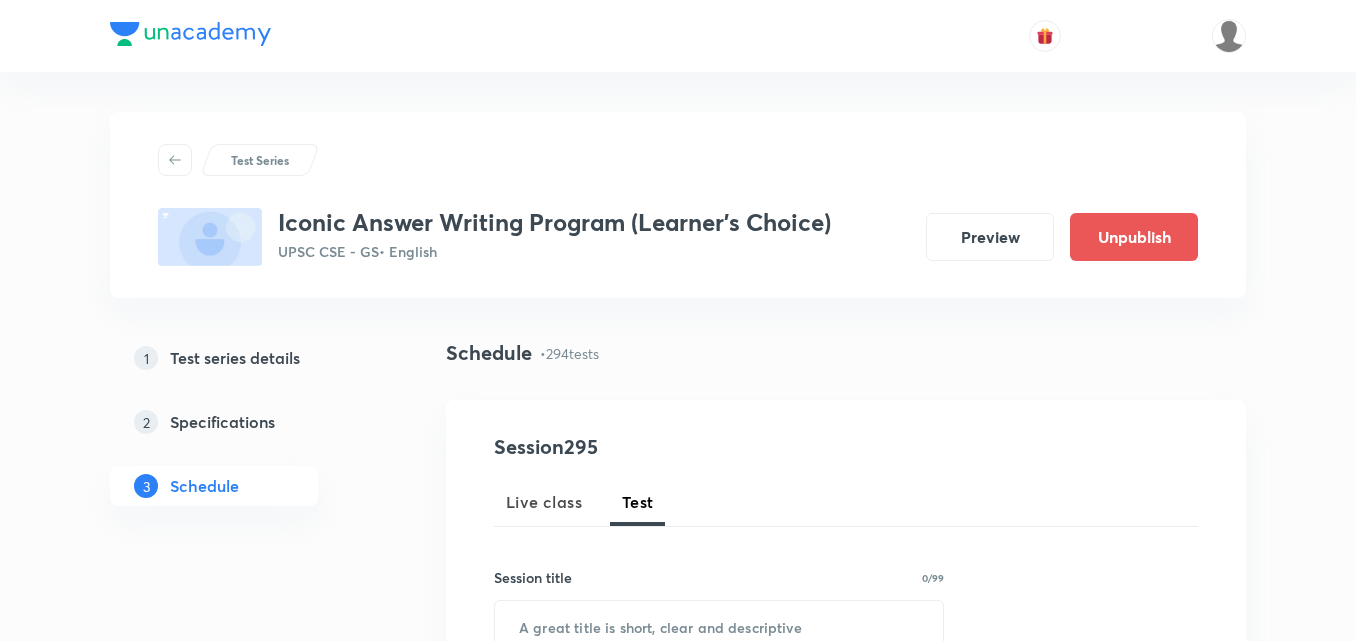 drag, startPoint x: 1351, startPoint y: 69, endPoint x: 1297, endPoint y: 44, distance: 59.5063 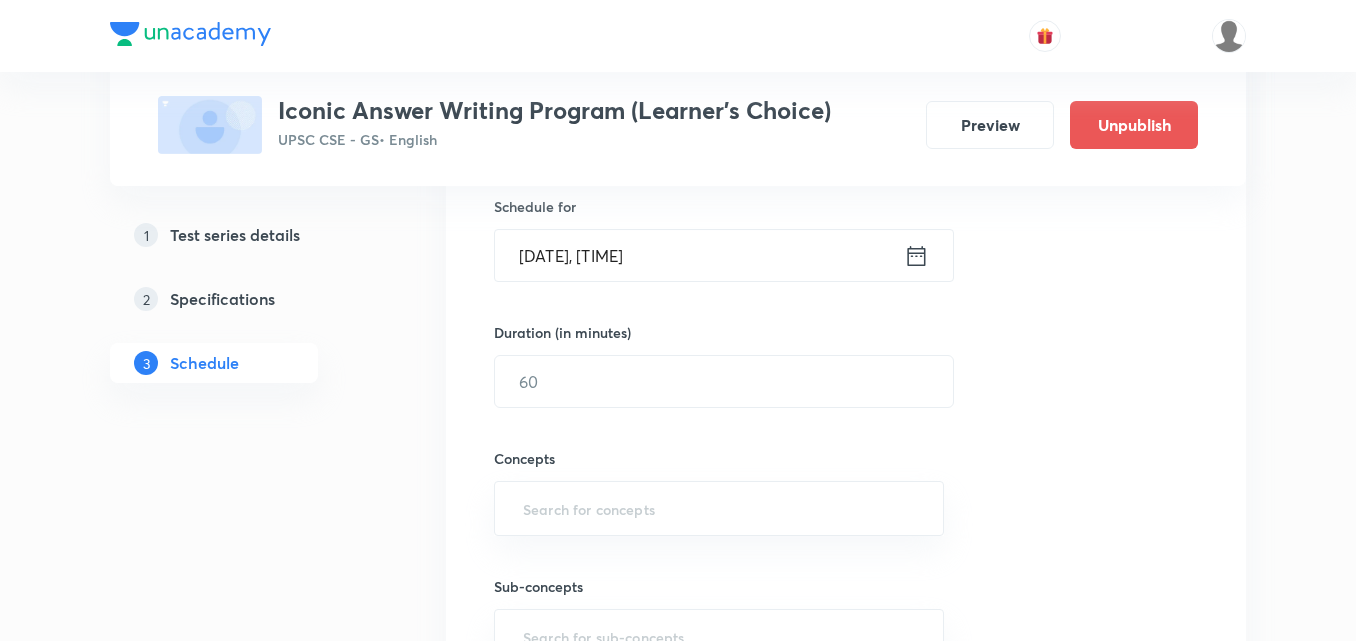 scroll, scrollTop: 200, scrollLeft: 0, axis: vertical 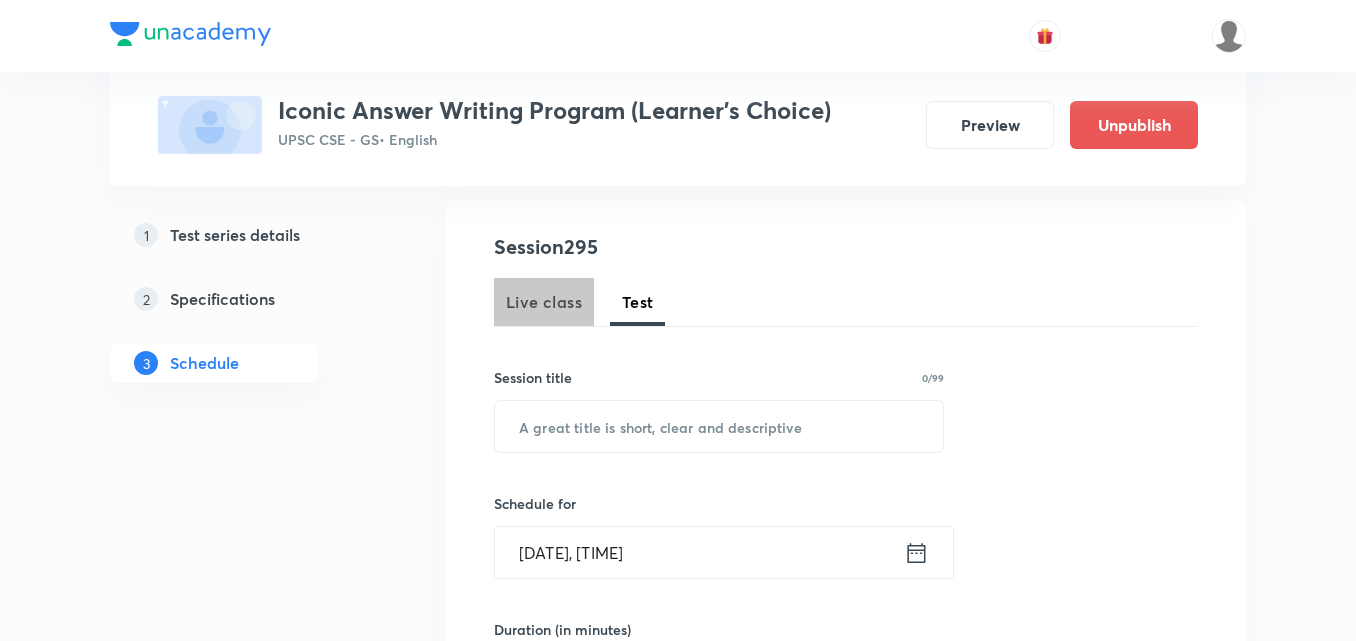 drag, startPoint x: 532, startPoint y: 290, endPoint x: 648, endPoint y: 298, distance: 116.275536 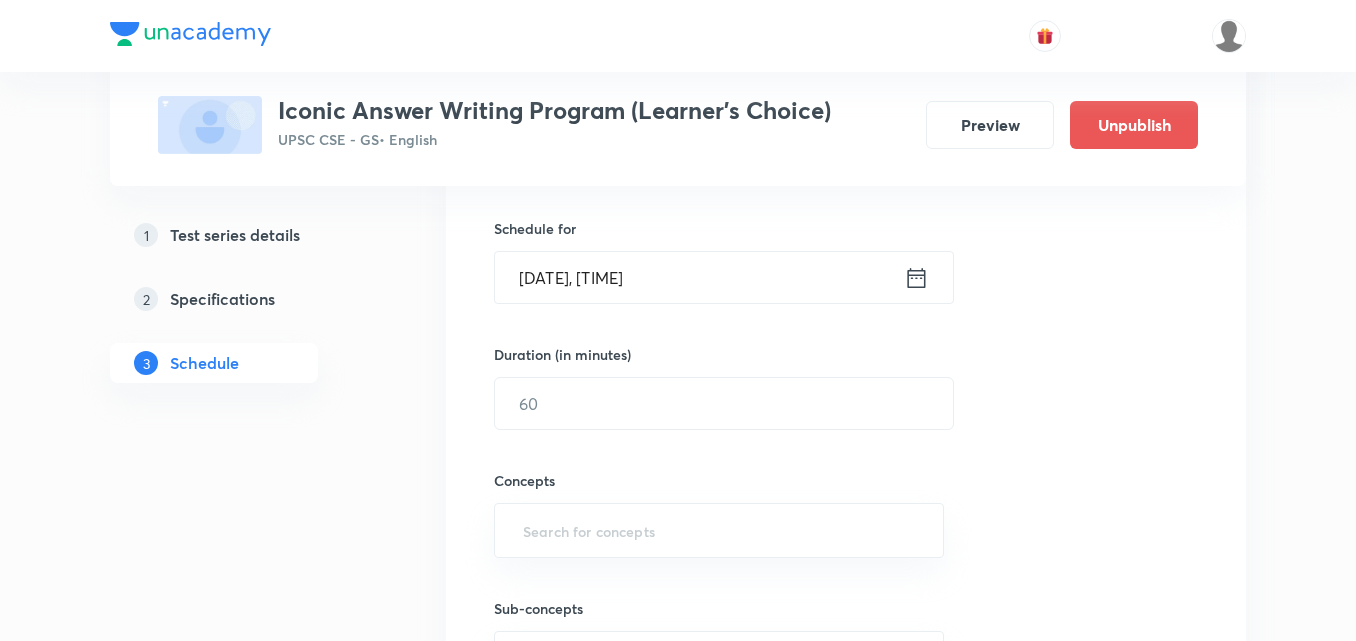 scroll, scrollTop: 300, scrollLeft: 0, axis: vertical 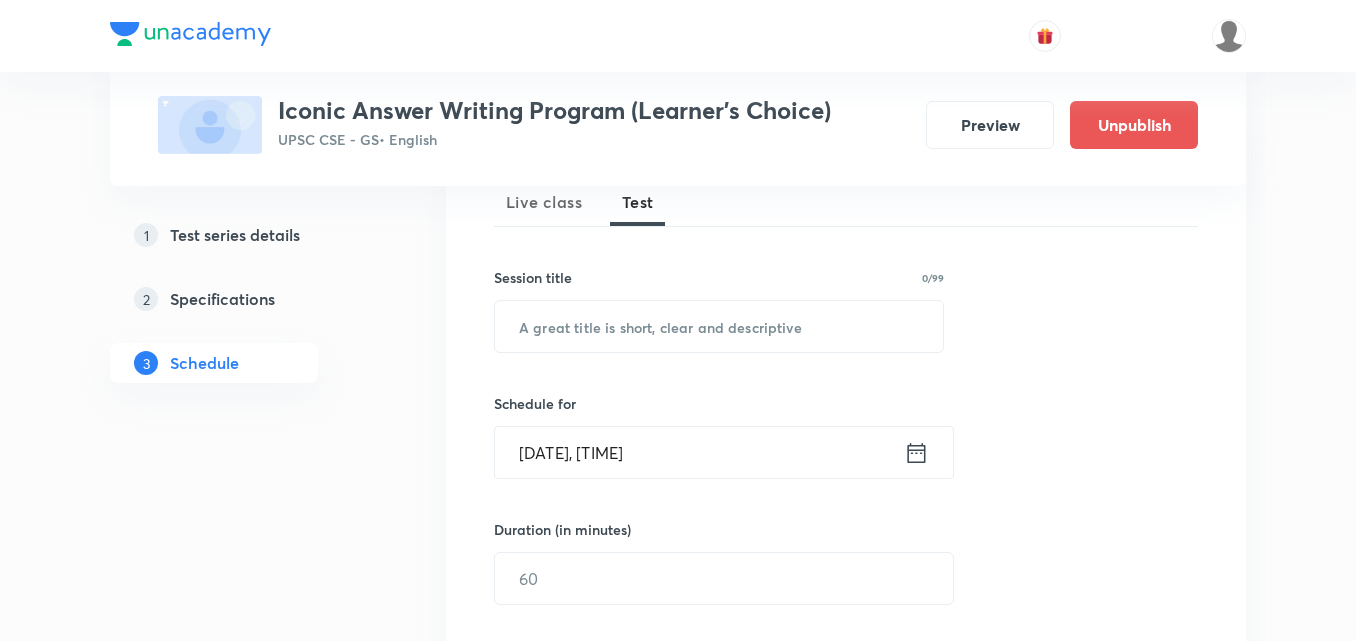 drag, startPoint x: 1303, startPoint y: 160, endPoint x: 1288, endPoint y: 107, distance: 55.081757 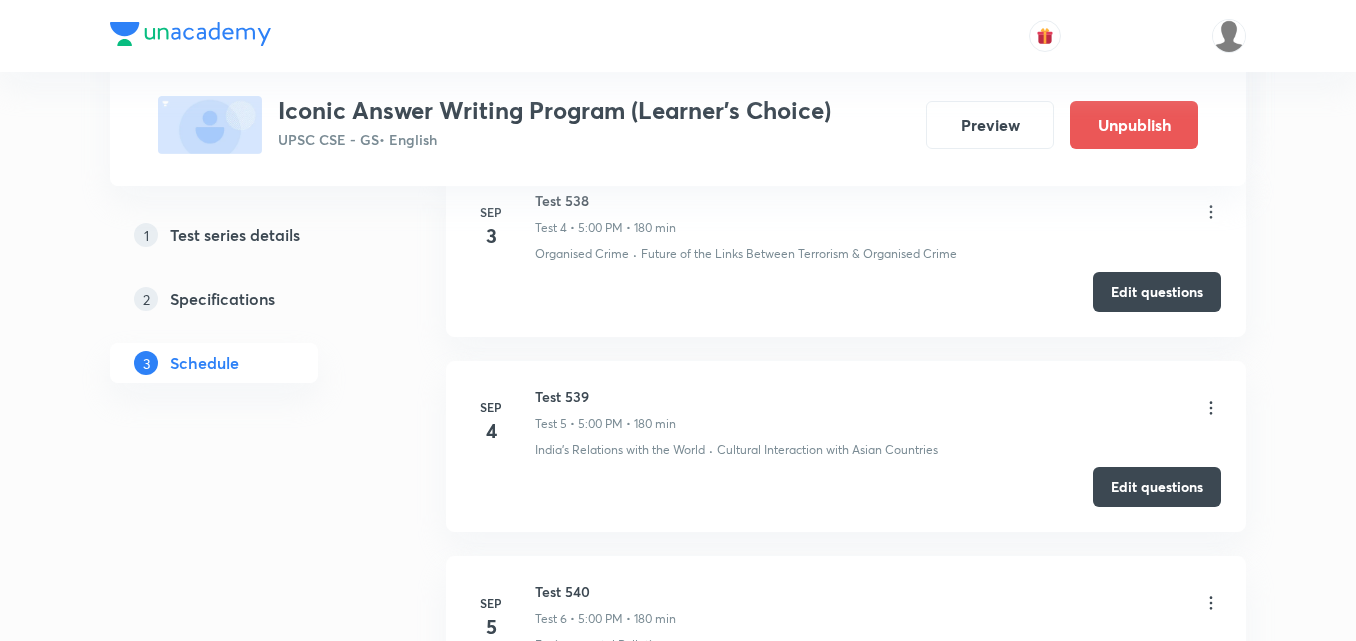 scroll, scrollTop: 2000, scrollLeft: 0, axis: vertical 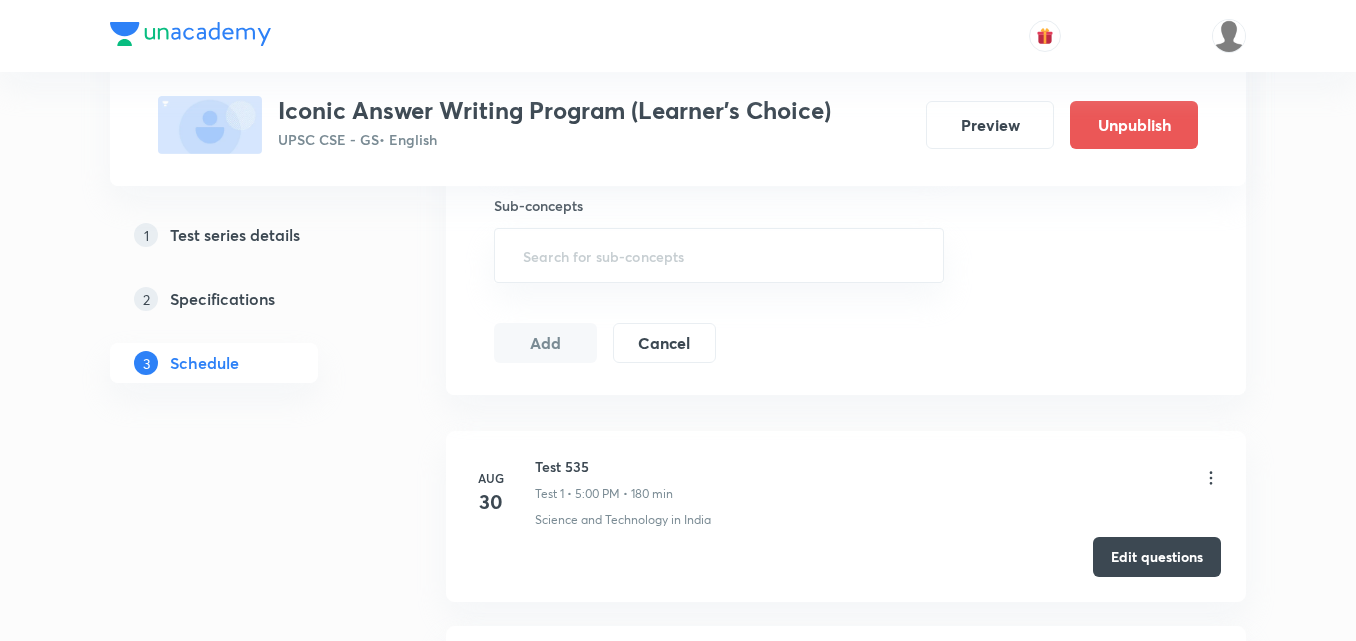 click on "Test Series Iconic Answer Writing Program (Learner's Choice) UPSC CSE - GS  • English Preview Unpublish 1 Test series details 2 Specifications 3 Schedule Schedule •  294  tests Session  295 Live class Test Session title 0/99 ​ Schedule for Aug 4, 2025, 7:51 PM ​ Duration (in minutes) ​ Concepts ​ Sub-concepts ​ Add Cancel Aug 30 Test 535 Test 1 • 5:00 PM • 180 min Science and Technology in India Edit questions Aug 31 Test 536 Test 2 • 5:00 PM • 180 min Challenges for Internal Security · Non-State Actors as Issue of Security Threat Edit questions Sep 2 Test 537 Test 3 • 5:00 PM • 180 min New Technologies Edit questions Sep 3 Test 538 Test 4 • 5:00 PM • 180 min Organised Crime · Future of the Links Between Terrorism & Organised Crime Edit questions Sep 4 Test 539 Test 5 • 5:00 PM • 180 min India’s Relations with the World · Cultural Interaction with Asian Countries Edit questions Sep 5 Test 540 Test 6 • 5:00 PM • 180 min Environmental Pollution Edit questions Sep 6 Sep" at bounding box center [678, 28540] 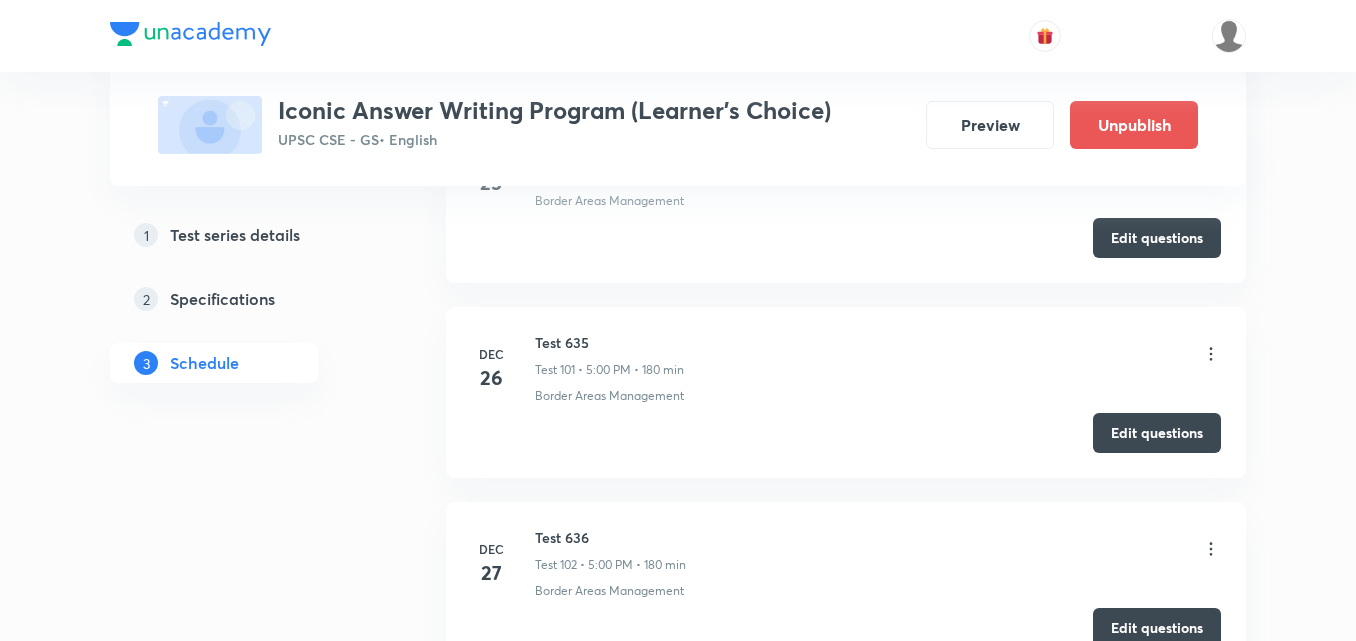scroll, scrollTop: 19948, scrollLeft: 0, axis: vertical 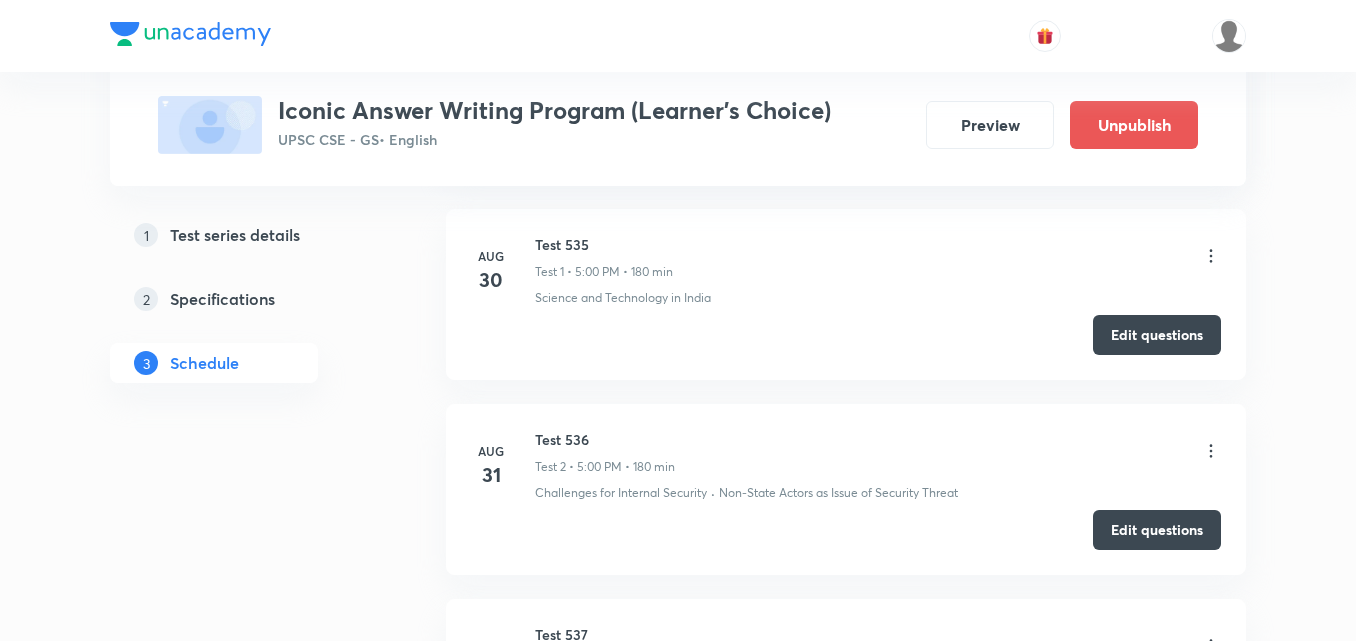 click on "Test 535 Test 1 • 5:00 PM • 180 min" at bounding box center [878, 257] 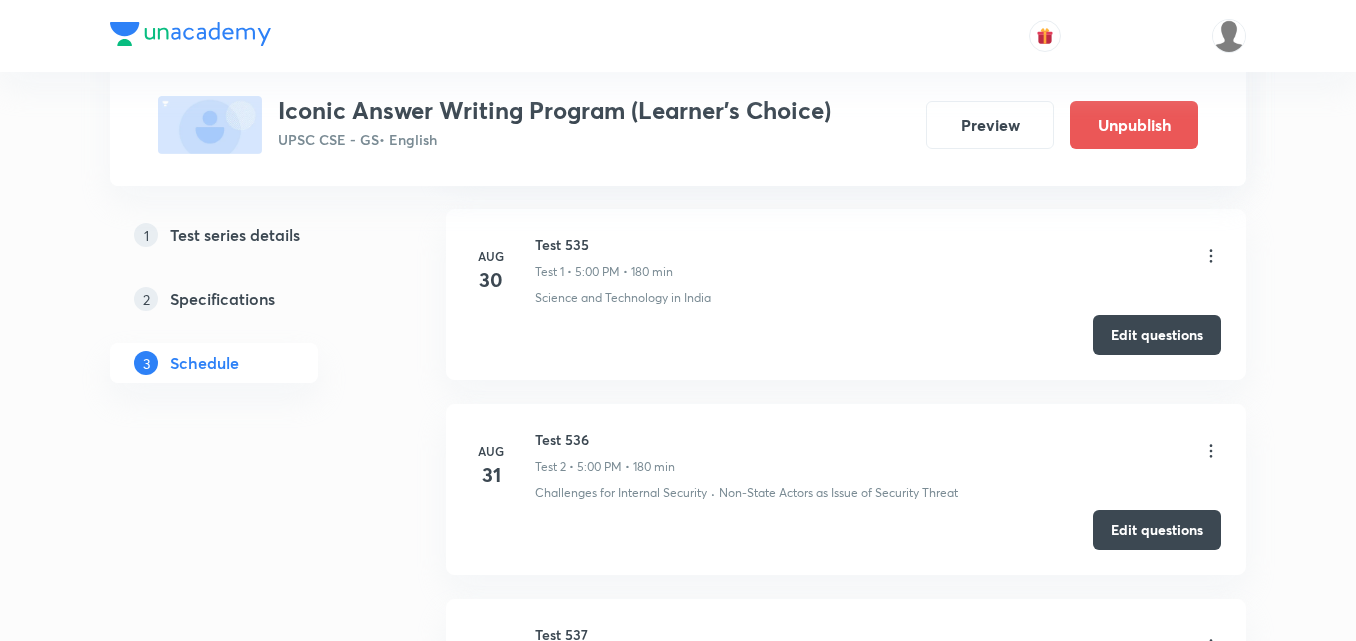 click 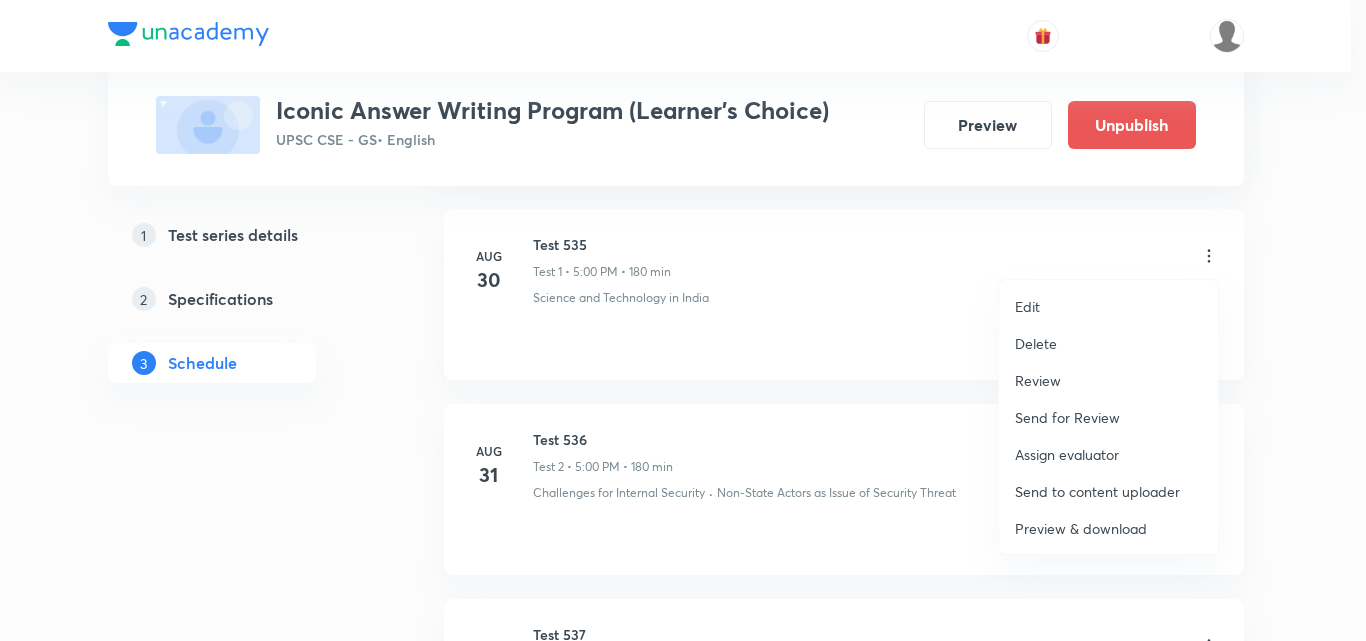 click on "Delete" at bounding box center (1036, 343) 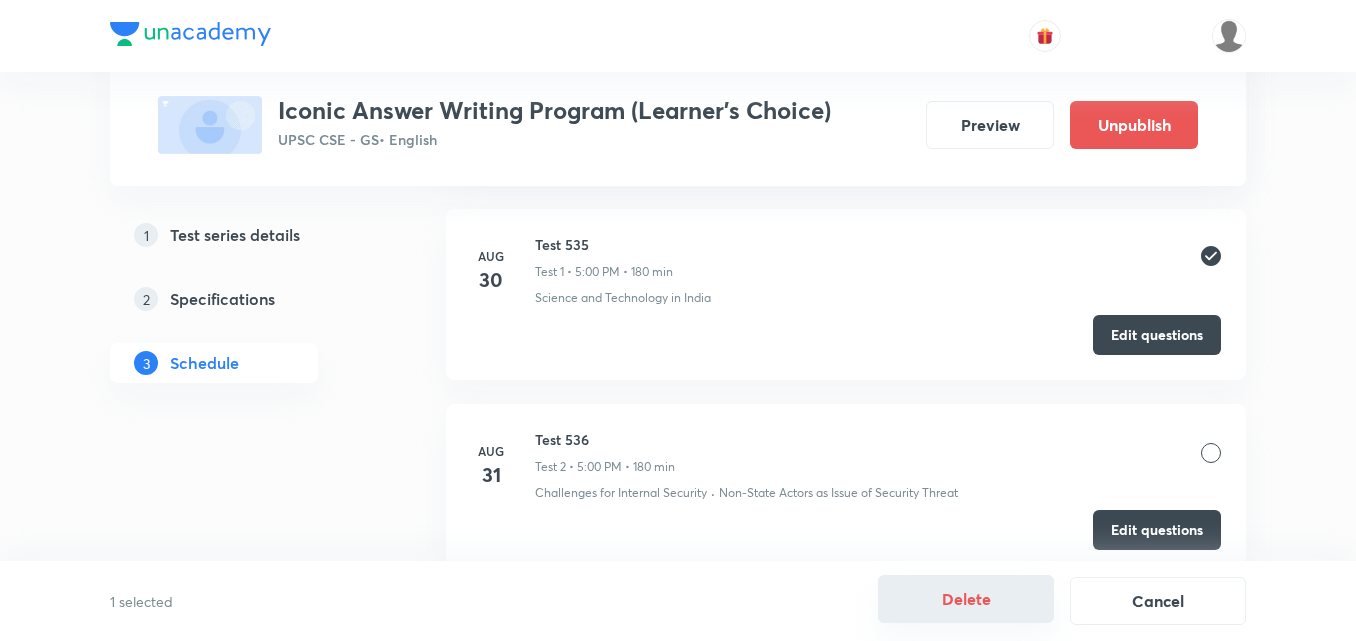 click on "Delete" at bounding box center [966, 599] 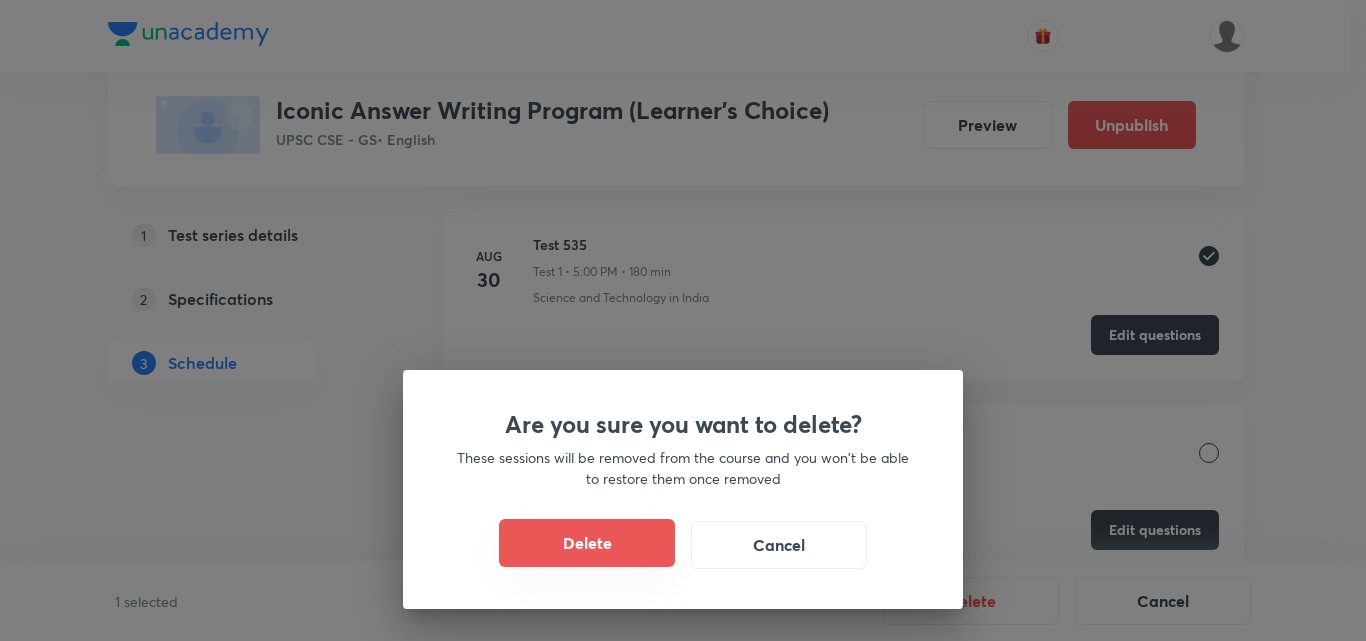 click on "Delete" at bounding box center [587, 543] 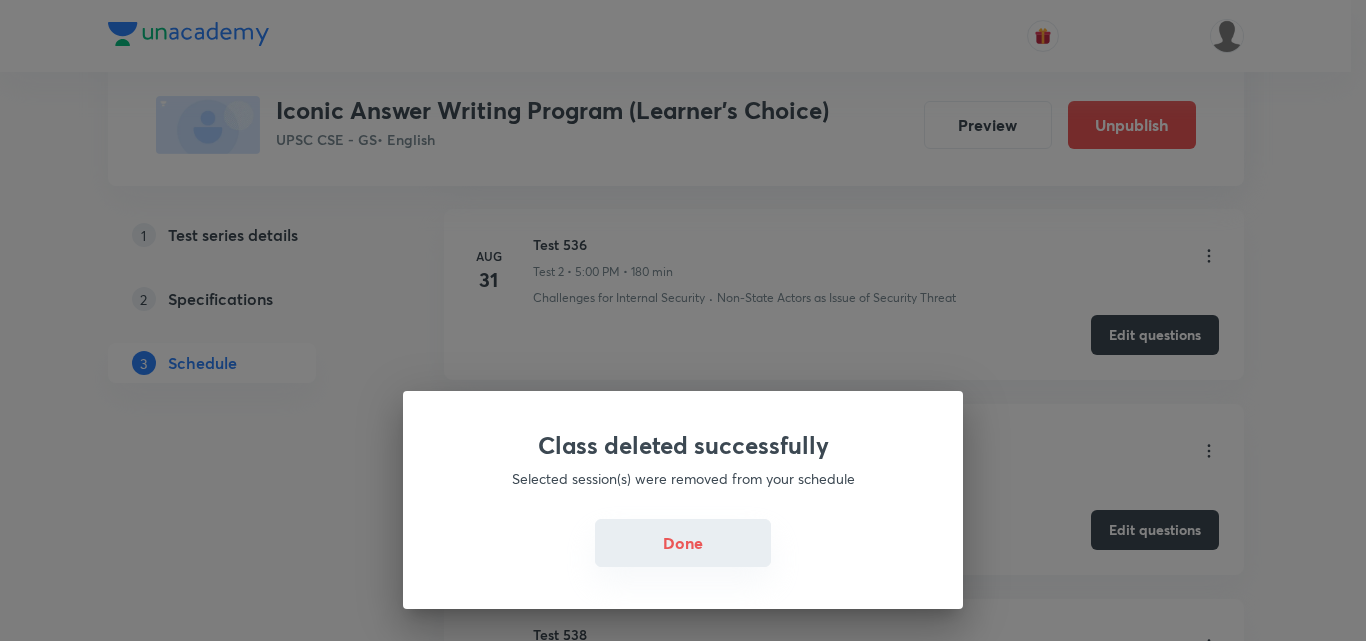 click on "Done" at bounding box center (683, 543) 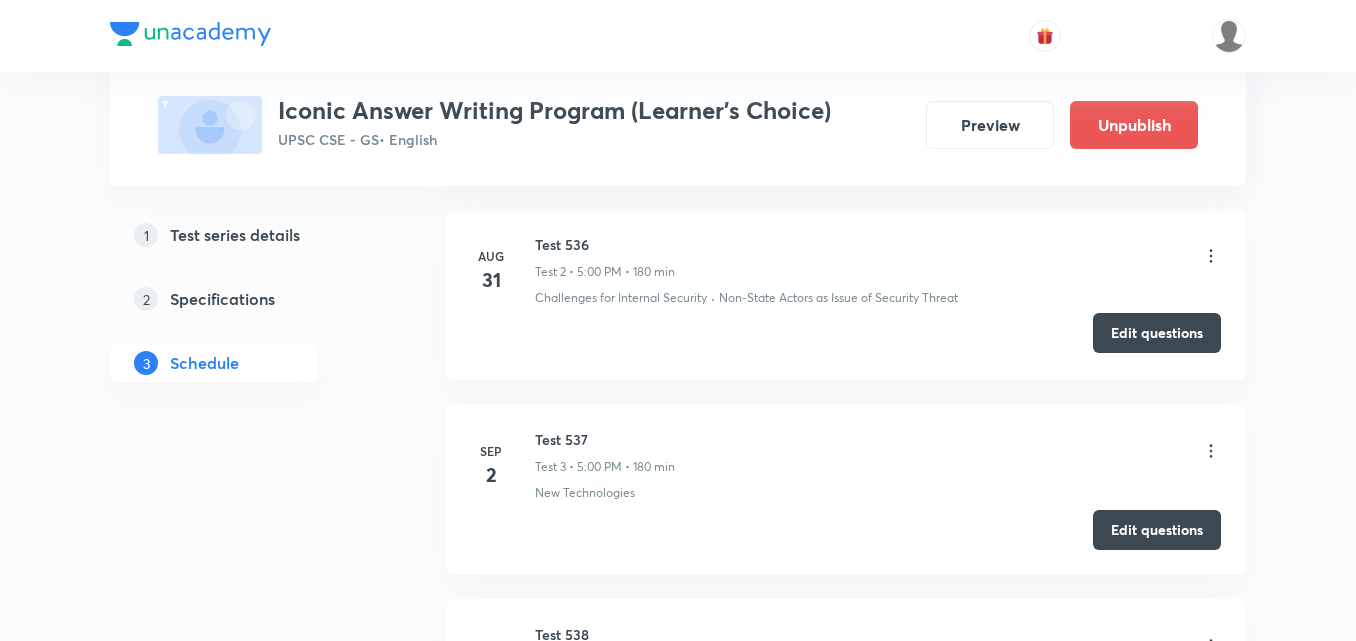 click on "Edit questions" at bounding box center (1157, 333) 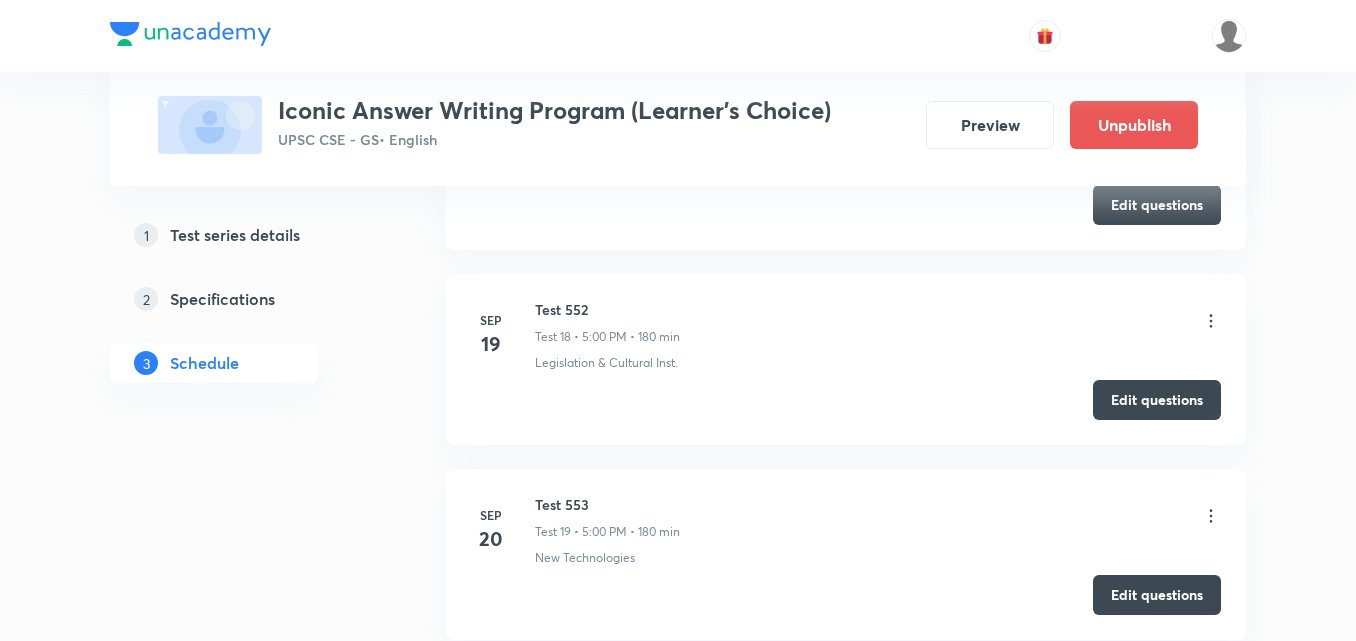 scroll, scrollTop: 39378, scrollLeft: 0, axis: vertical 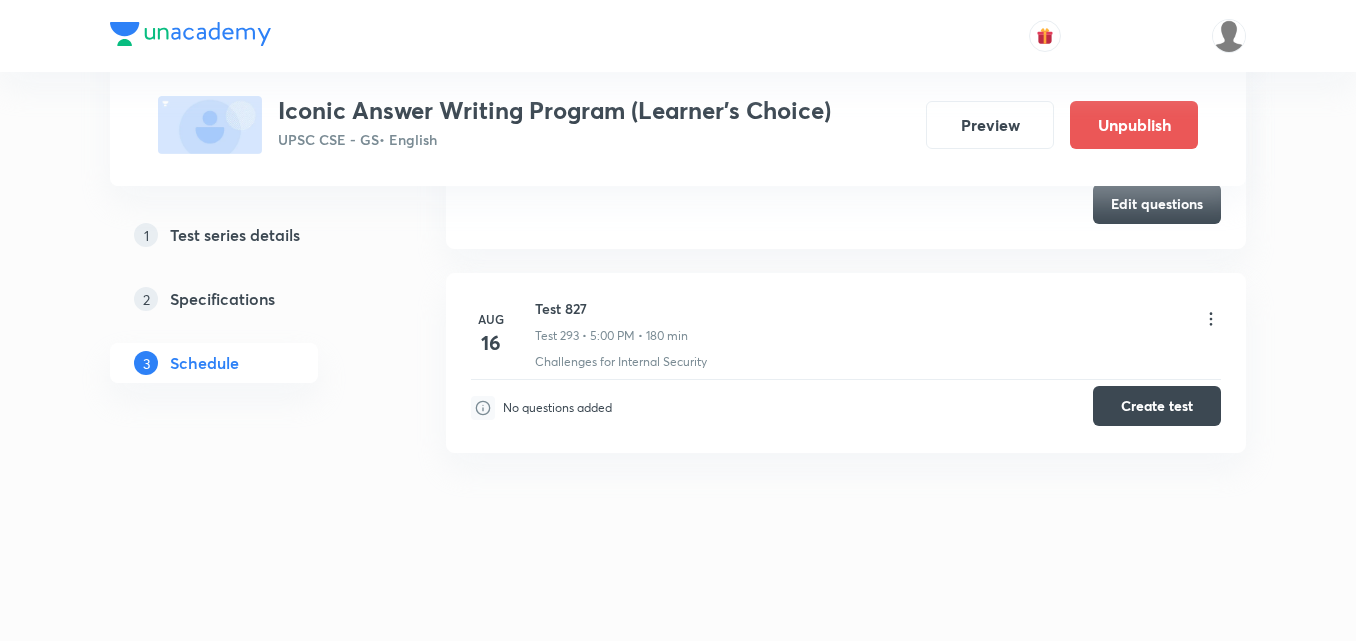 click on "Create test" at bounding box center [1157, 406] 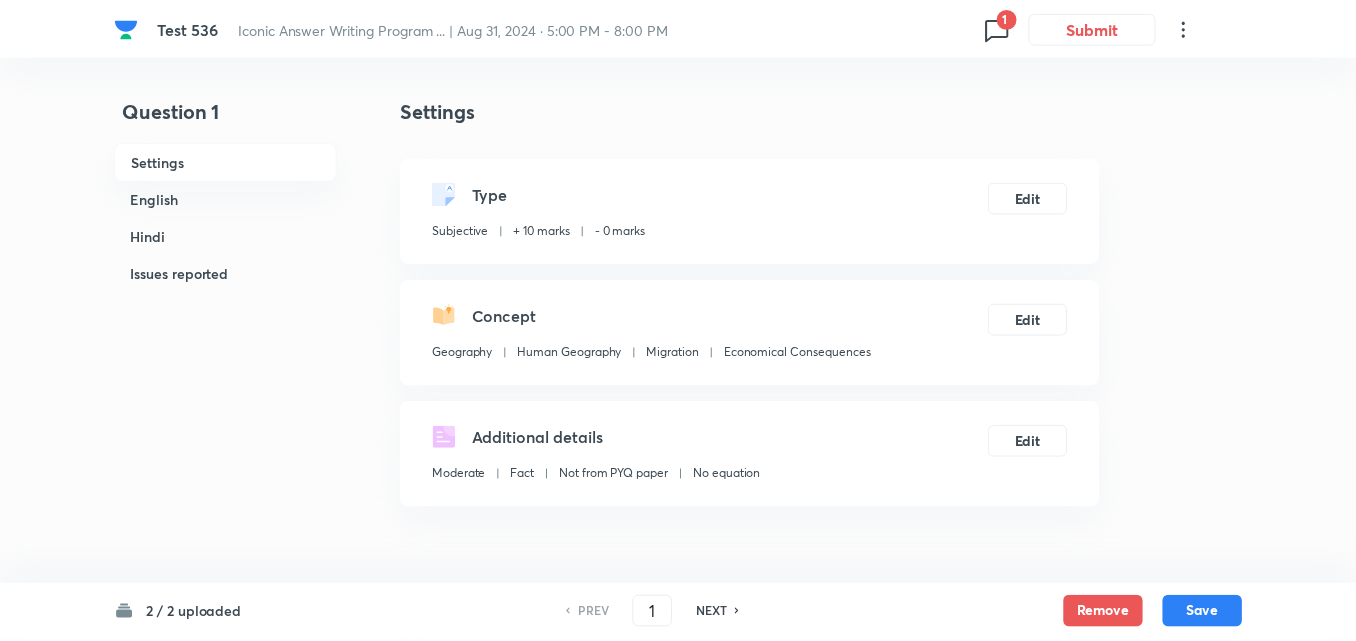 scroll, scrollTop: 0, scrollLeft: 0, axis: both 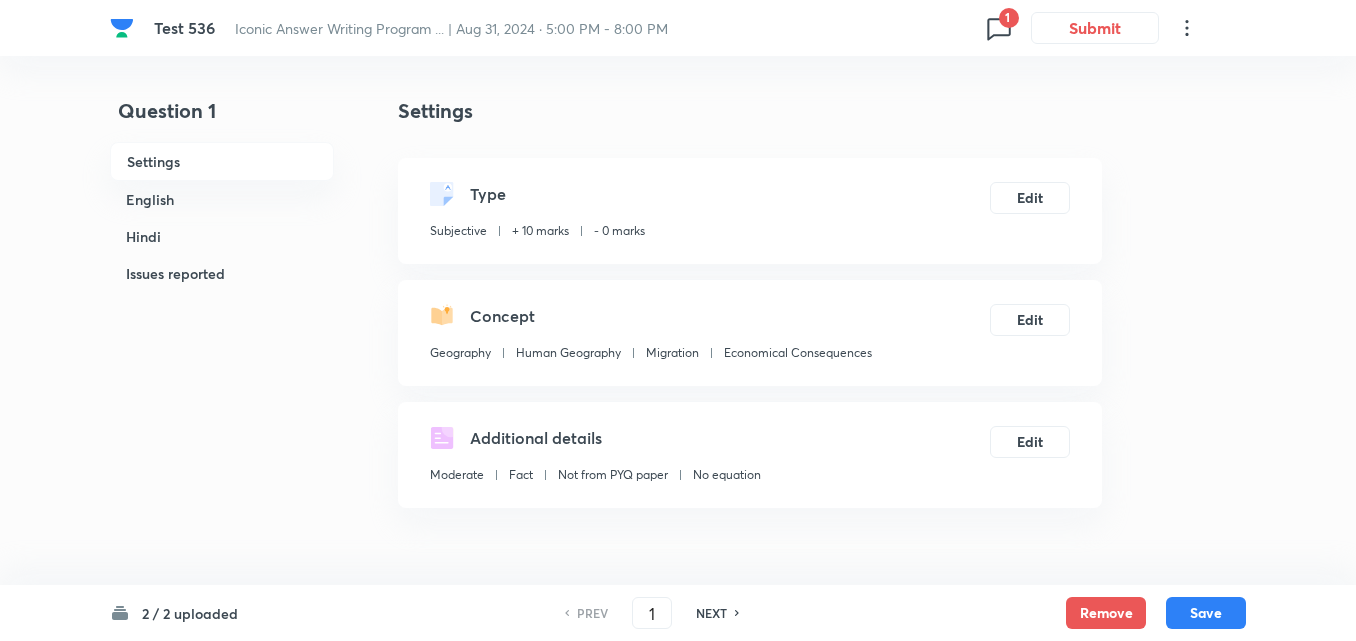 click on "Test 536 Iconic Answer Writing Program ... | Aug 31, 2024 · 5:00 PM - 8:00 PM 1 Submit Question 1 Settings English Hindi Issues reported Settings Type Subjective + 10 marks - 0 marks Edit Concept Geography Human Geography Migration Economical Consequences Edit Additional details Moderate Fact Not from PYQ paper No equation Edit In English Question Write both questions and answers along with marks and word limits in your answer sheet. Solution Please upload your answer sheet for evaluation. In Hindi Question अपनी उत्तर पुस्तिका में अंक और शब्द सीमा के साथ प्रश्न और उत्तर दोनों लिखें। Solution कृपया मूल्यांकन के लिए अपनी उत्तर पुस्तिका अपलोड करें। Issues reported Reported by learners • 2 years ago Question is reported because of Incorrect or incomplete question. Please verify. Mark as resolved 1" at bounding box center [678, 1367] 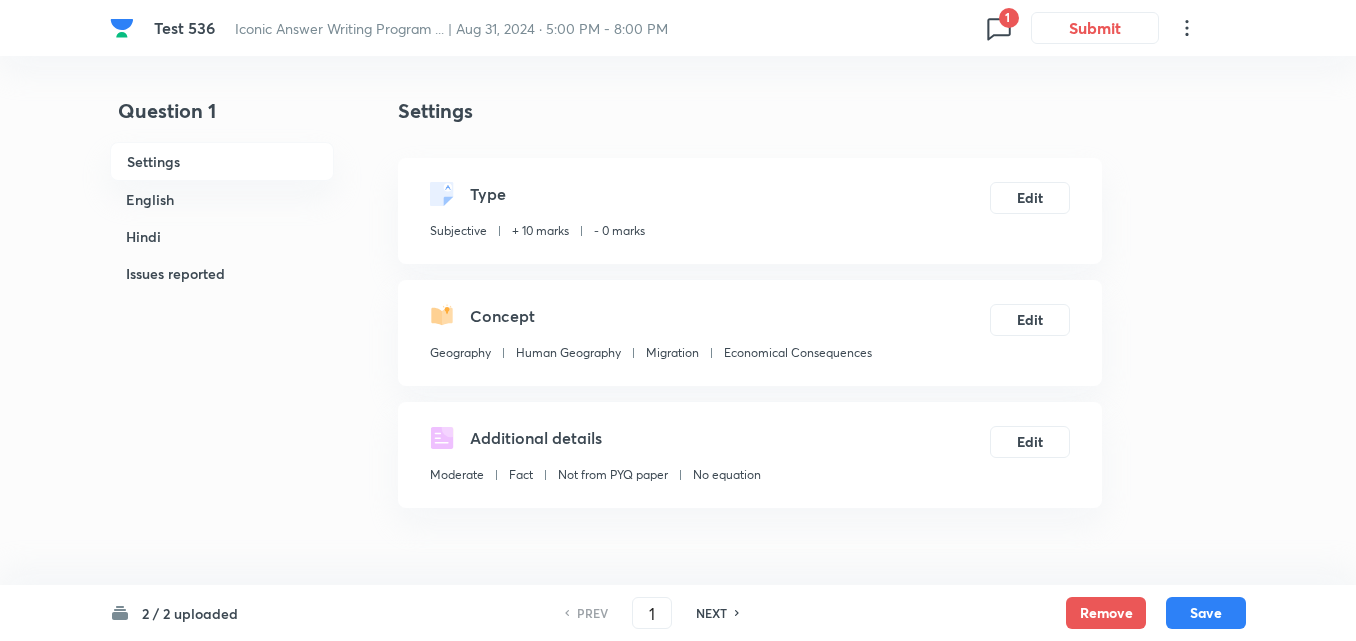 click on "Test 536 Iconic Answer Writing Program ... | Aug 31, 2024 · 5:00 PM - 8:00 PM 1 Submit Question 1 Settings English Hindi Issues reported Settings Type Subjective + 10 marks - 0 marks Edit Concept Geography Human Geography Migration Economical Consequences Edit Additional details Moderate Fact Not from PYQ paper No equation Edit In English Question Write both questions and answers along with marks and word limits in your answer sheet. Solution Please upload your answer sheet for evaluation. In Hindi Question अपनी उत्तर पुस्तिका में अंक और शब्द सीमा के साथ प्रश्न और उत्तर दोनों लिखें। Solution कृपया मूल्यांकन के लिए अपनी उत्तर पुस्तिका अपलोड करें। Issues reported Reported by learners • 2 years ago Question is reported because of Incorrect or incomplete question. Please verify. Mark as resolved 1" at bounding box center [678, 1367] 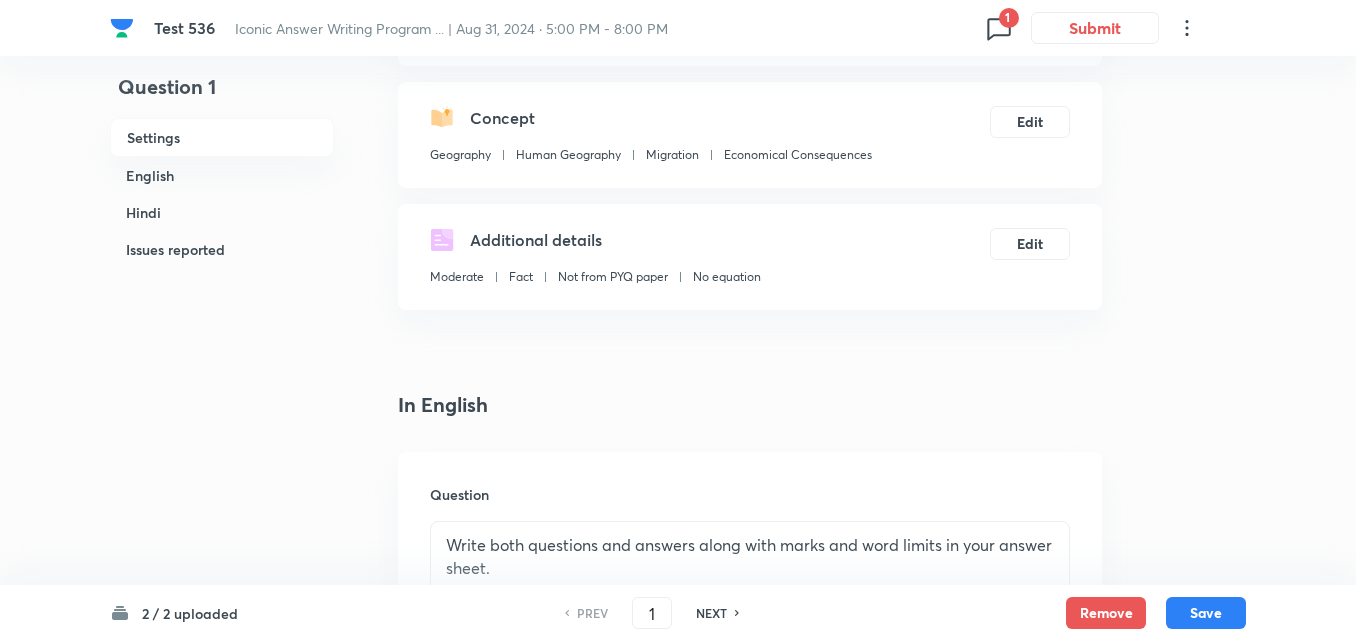 scroll, scrollTop: 0, scrollLeft: 0, axis: both 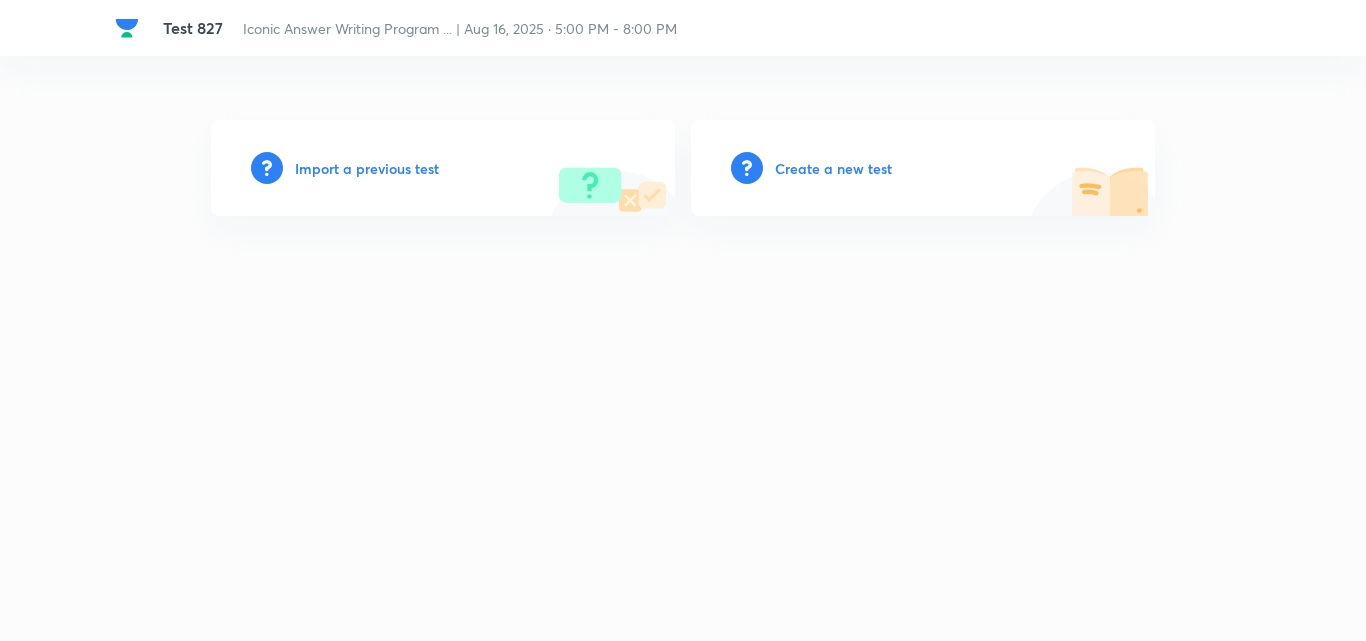 click on "Import a previous test" at bounding box center (367, 168) 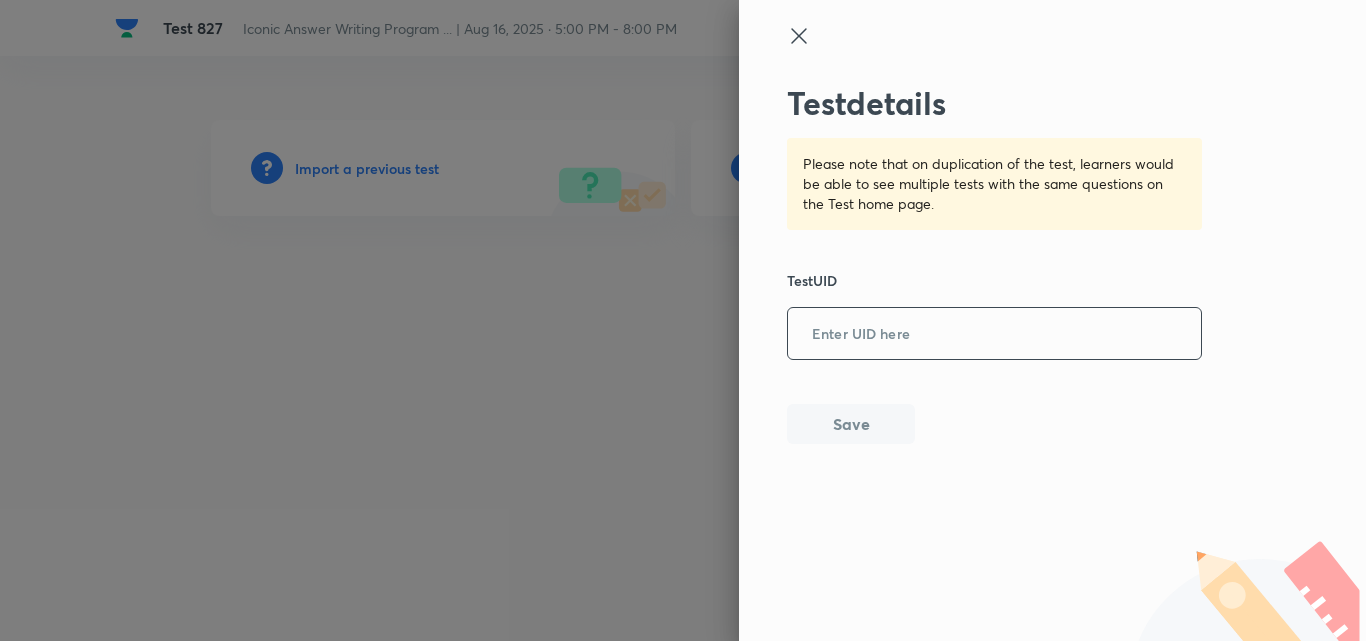 click at bounding box center (994, 334) 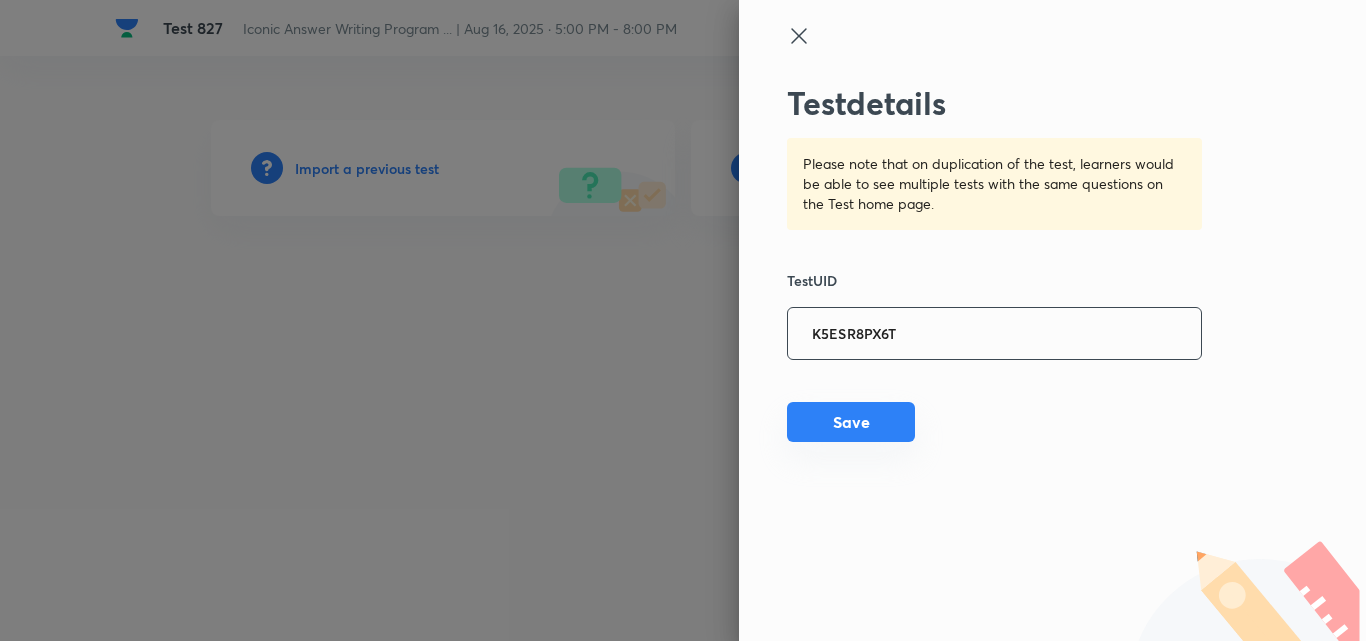 type on "K5ESR8PX6T" 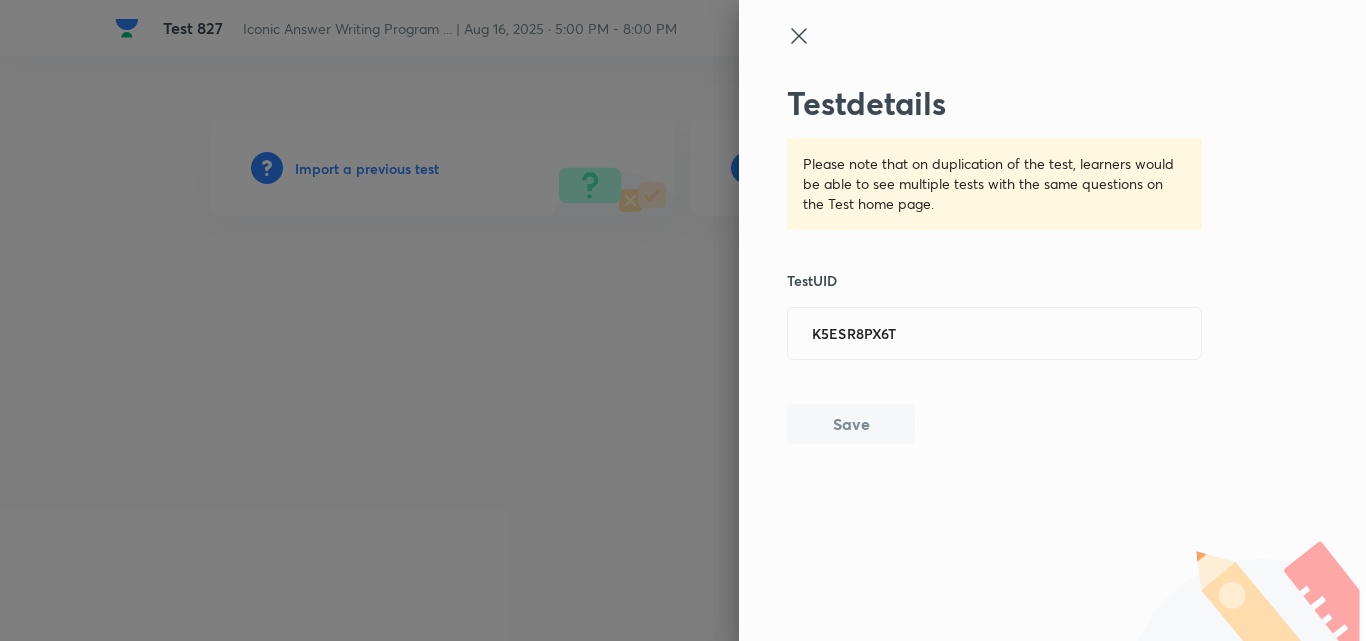 type 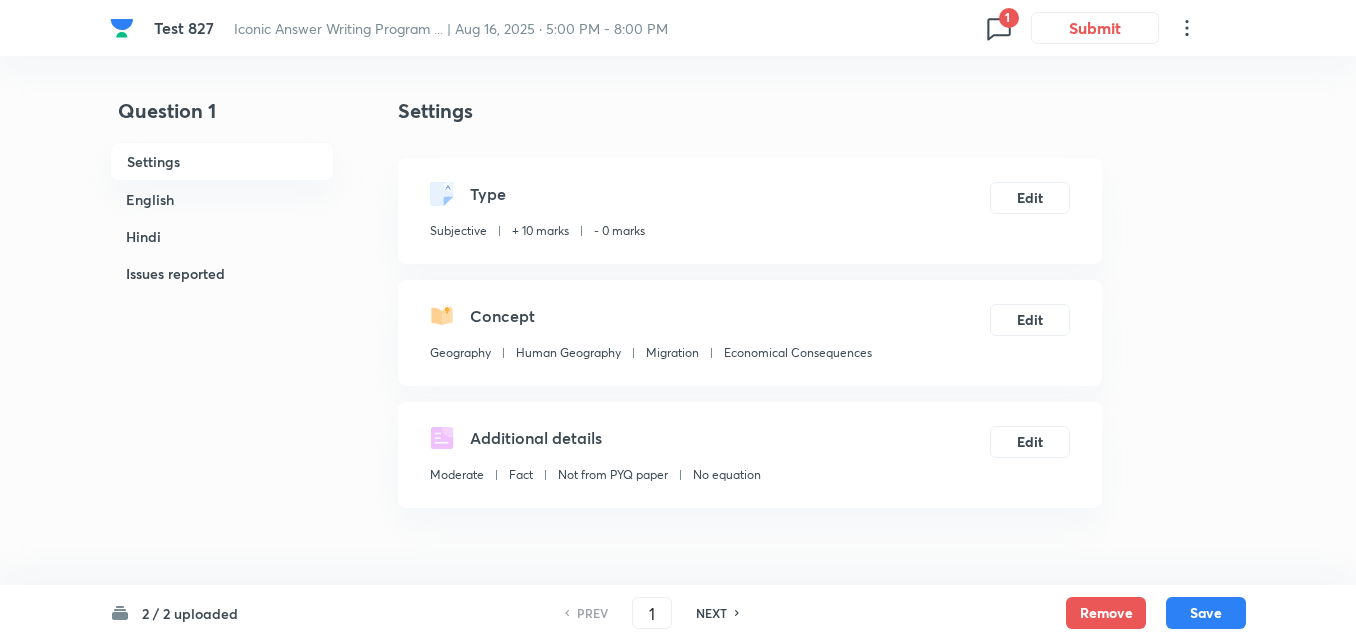 click on "Settings Type Subjective + 10 marks - 0 marks Edit Concept Geography Human Geography Migration Economical Consequences Edit Additional details Moderate Fact Not from PYQ paper No equation Edit" at bounding box center (750, 302) 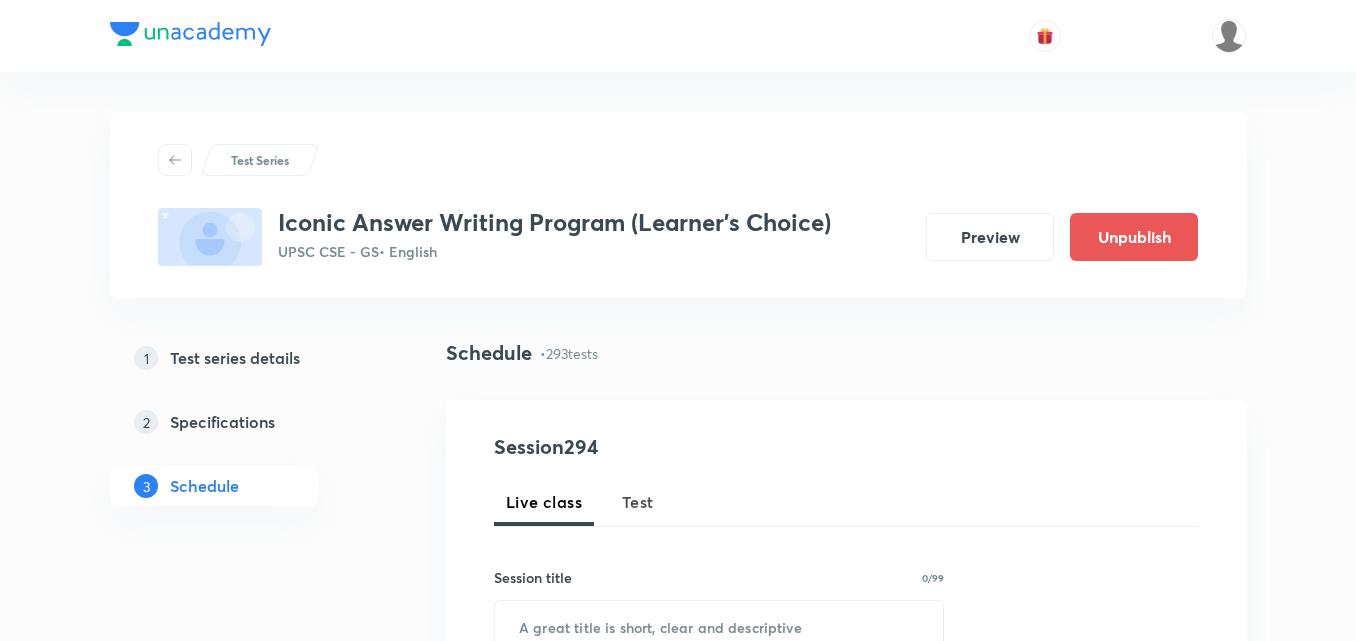 scroll, scrollTop: 57864, scrollLeft: 0, axis: vertical 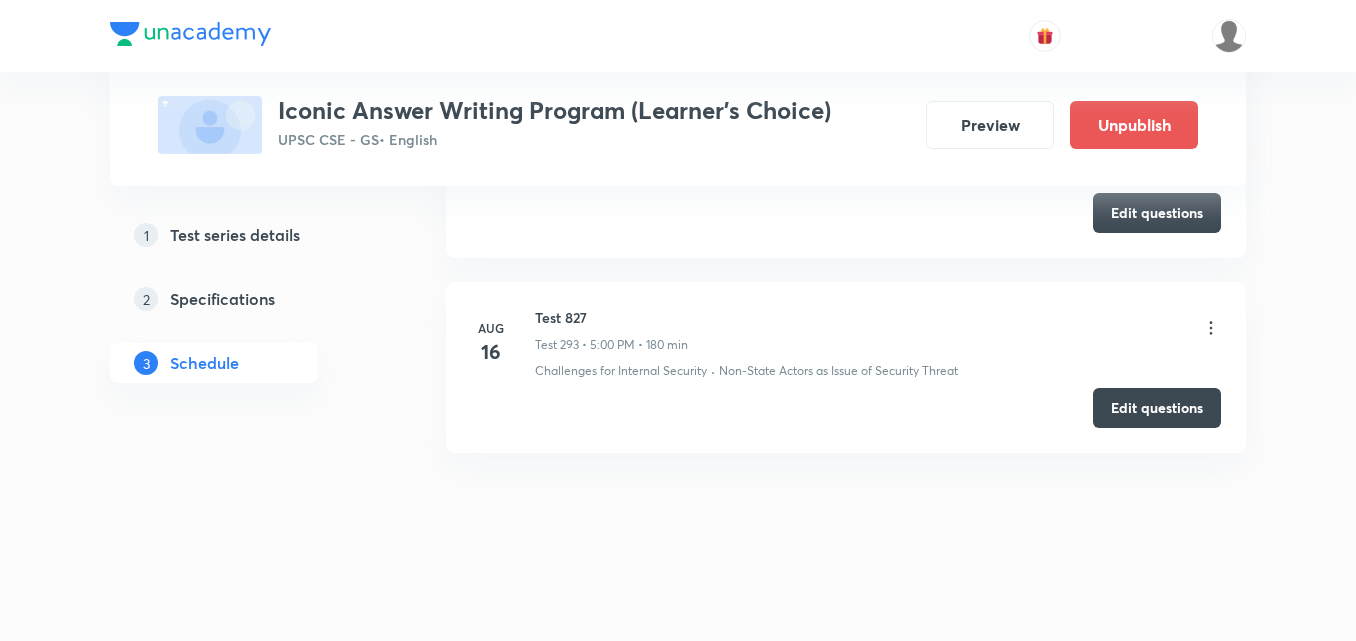 click on "Test 827" at bounding box center [611, 317] 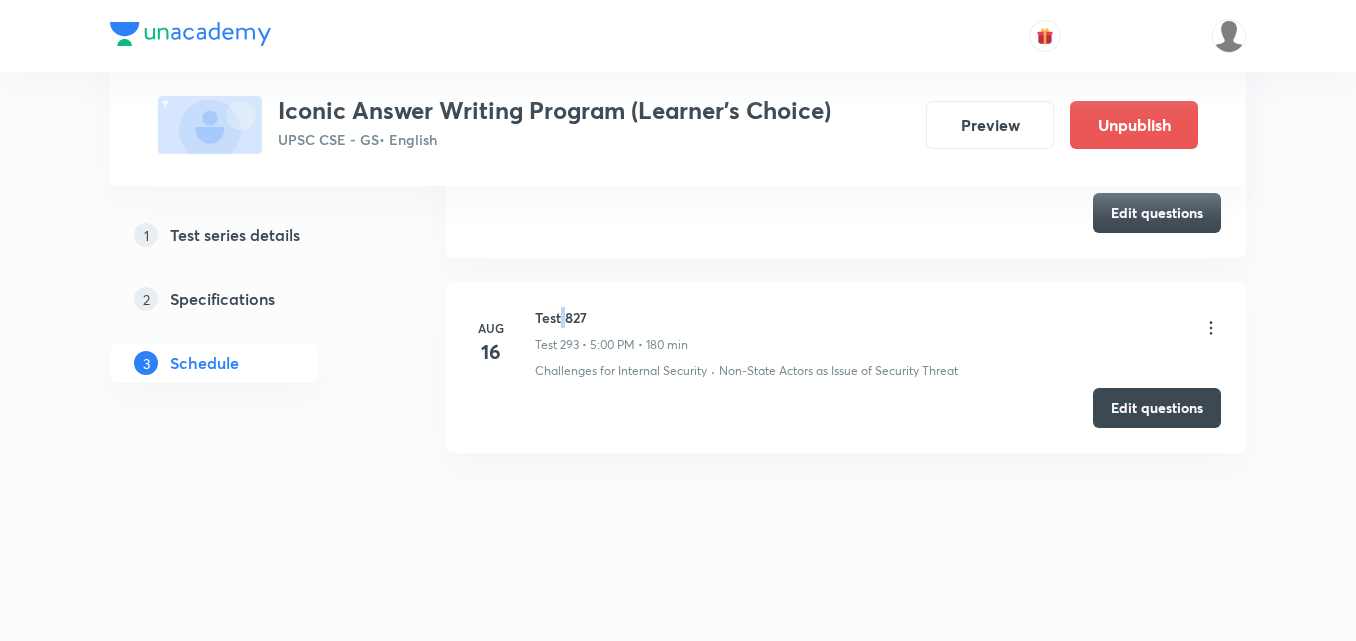 click on "Test 827" at bounding box center [611, 317] 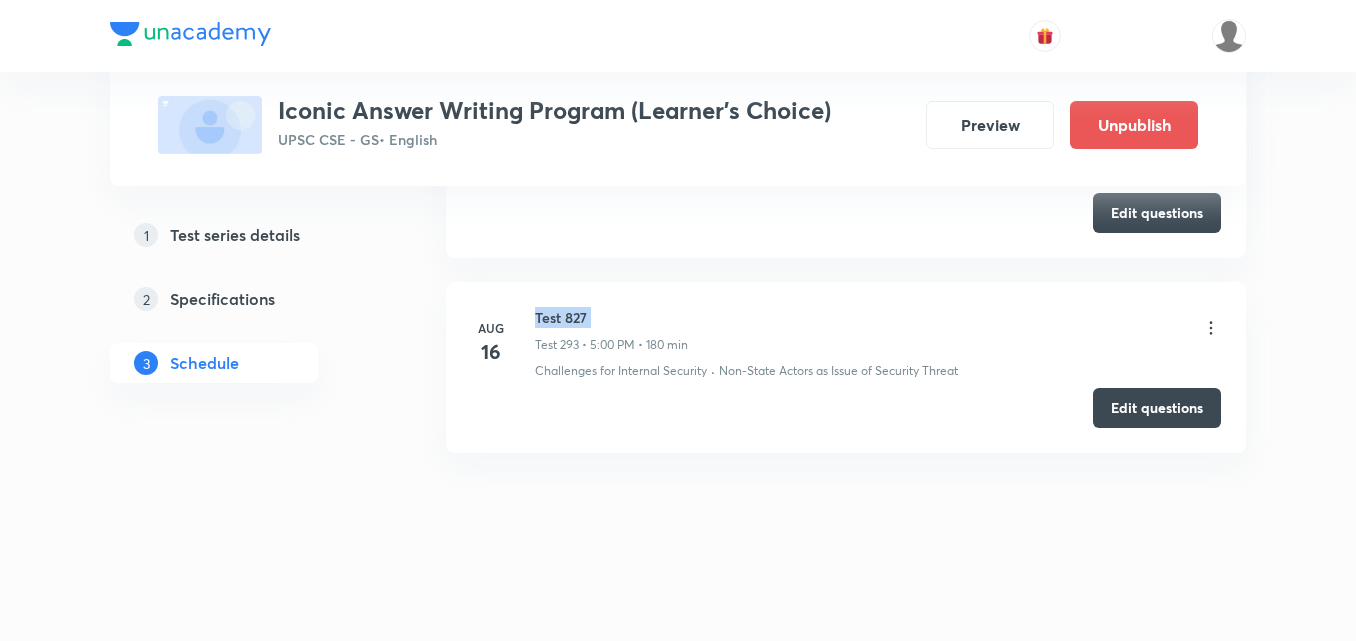 click on "Test 827" at bounding box center (611, 317) 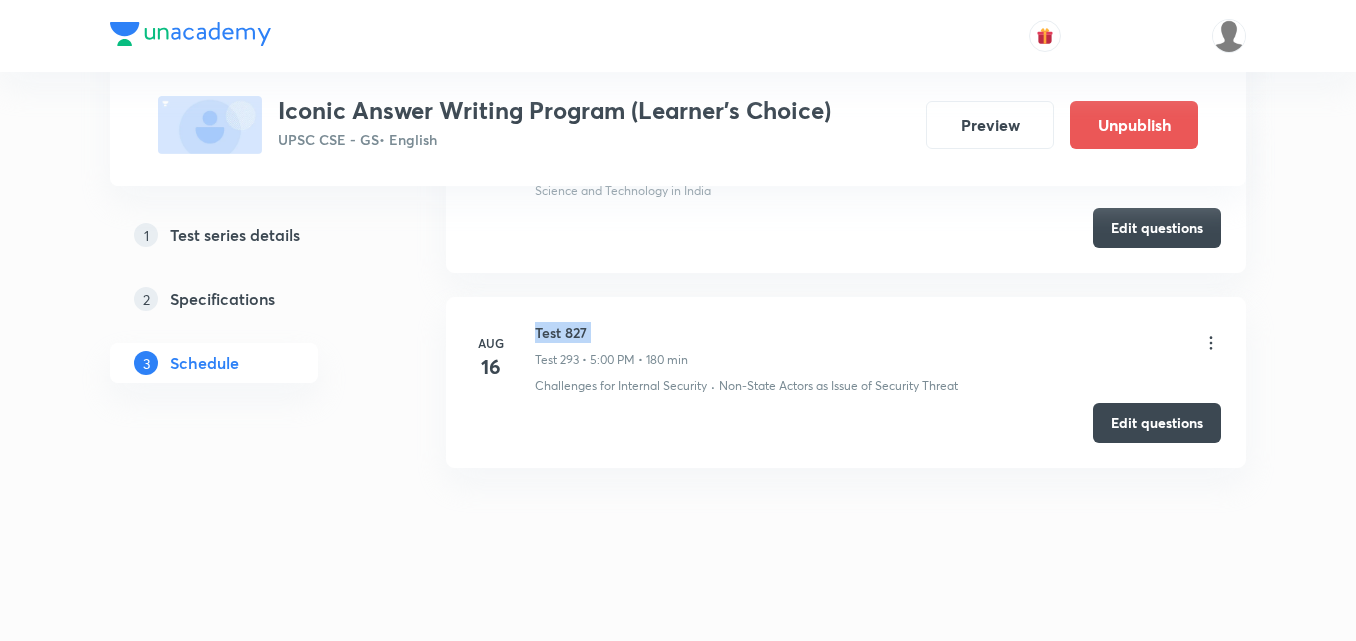 scroll, scrollTop: 57864, scrollLeft: 0, axis: vertical 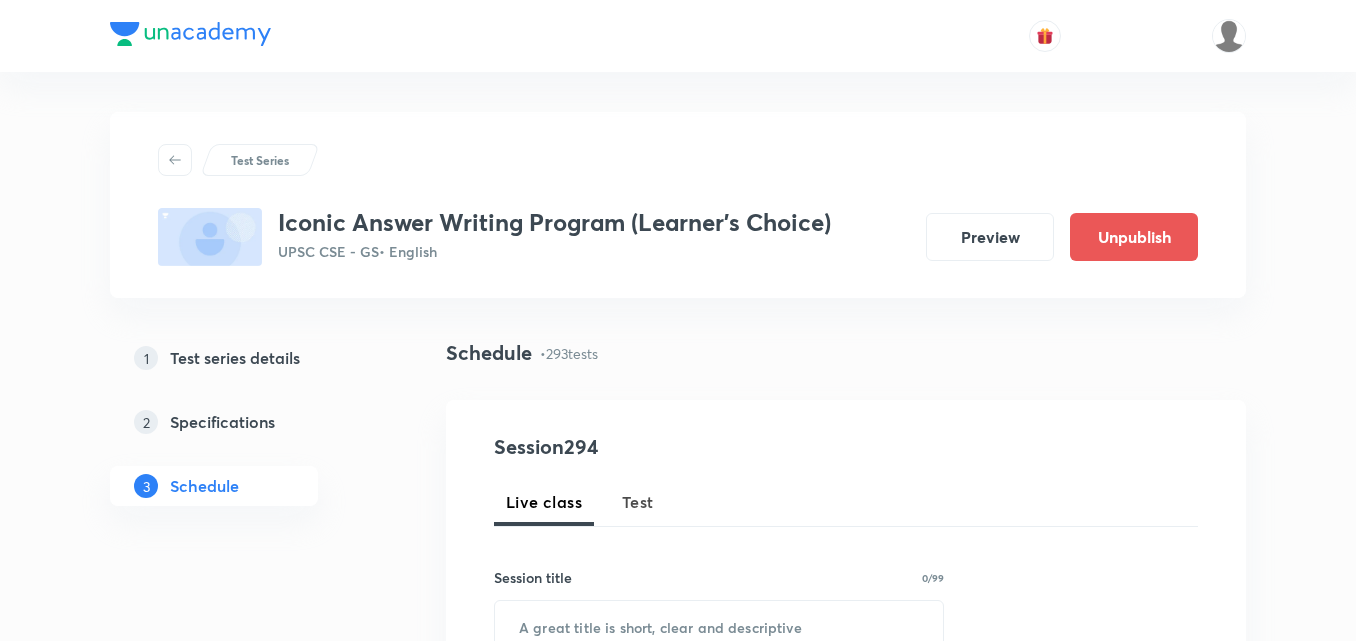 click on "Test" at bounding box center (638, 502) 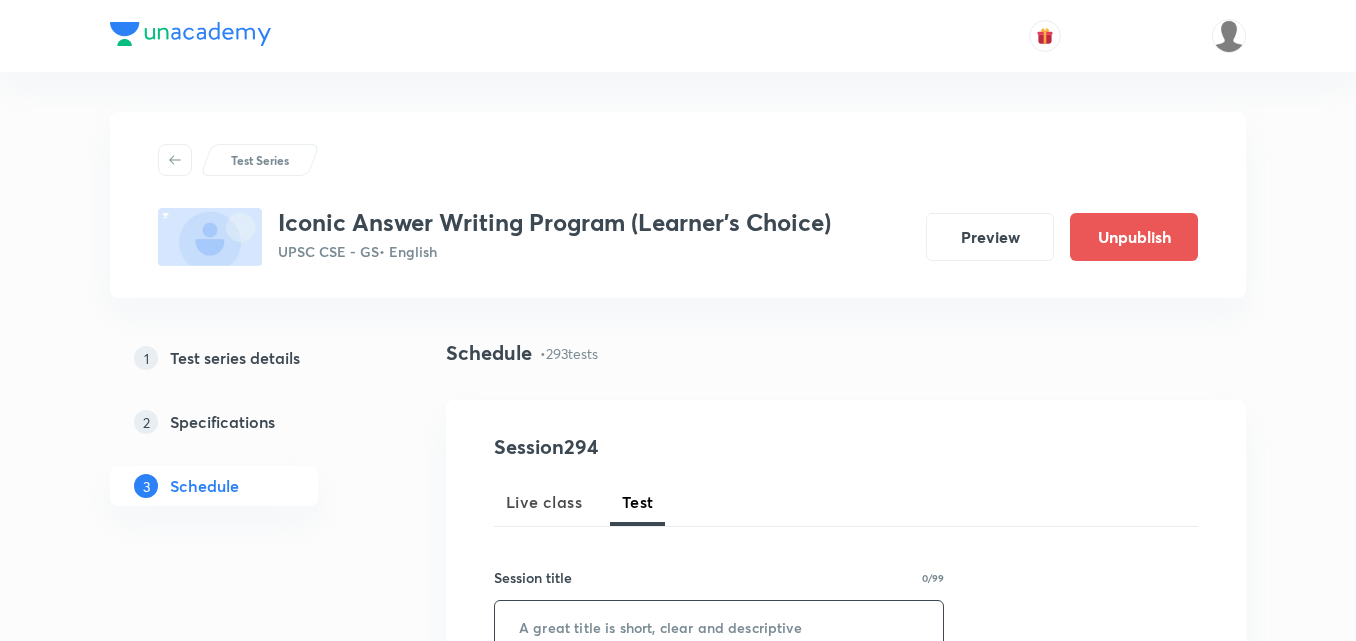 scroll, scrollTop: 300, scrollLeft: 0, axis: vertical 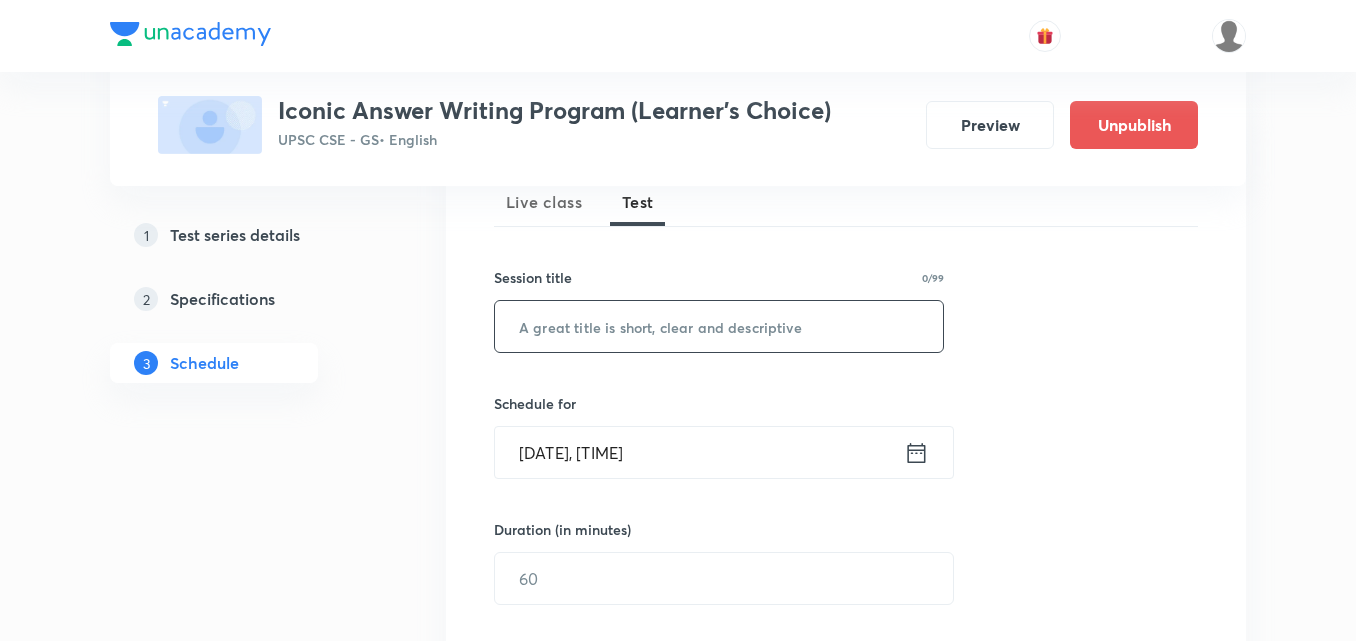 click at bounding box center (719, 326) 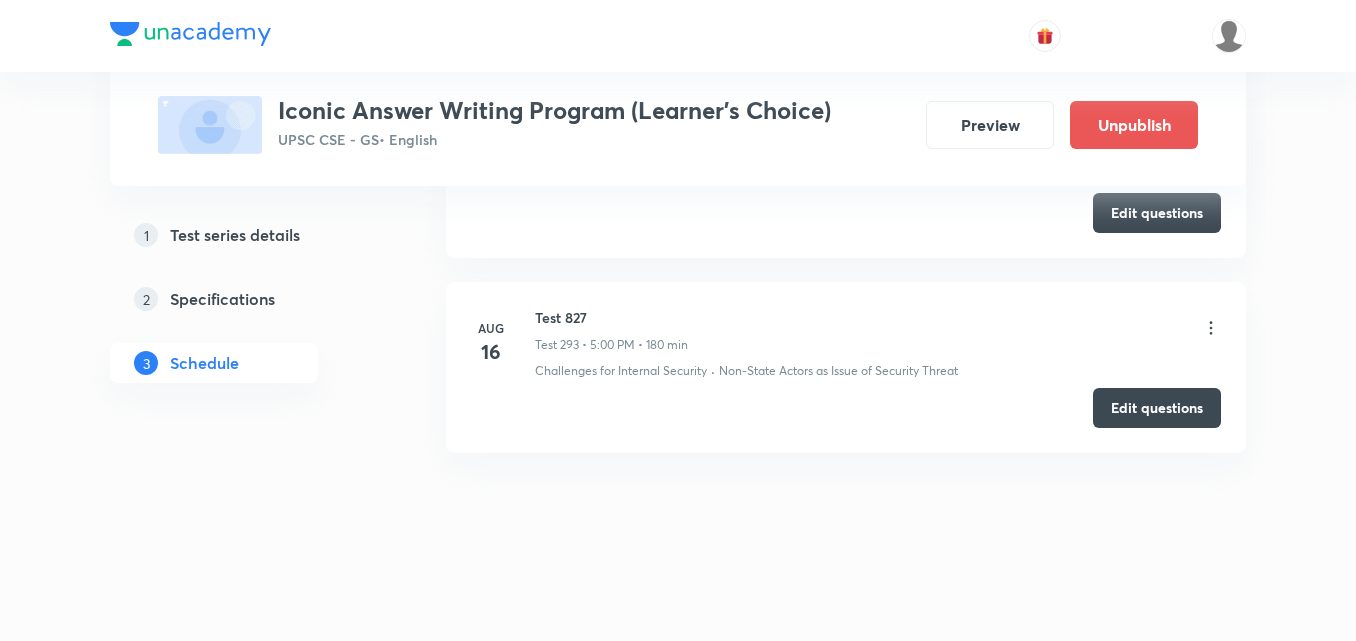 scroll, scrollTop: 300, scrollLeft: 0, axis: vertical 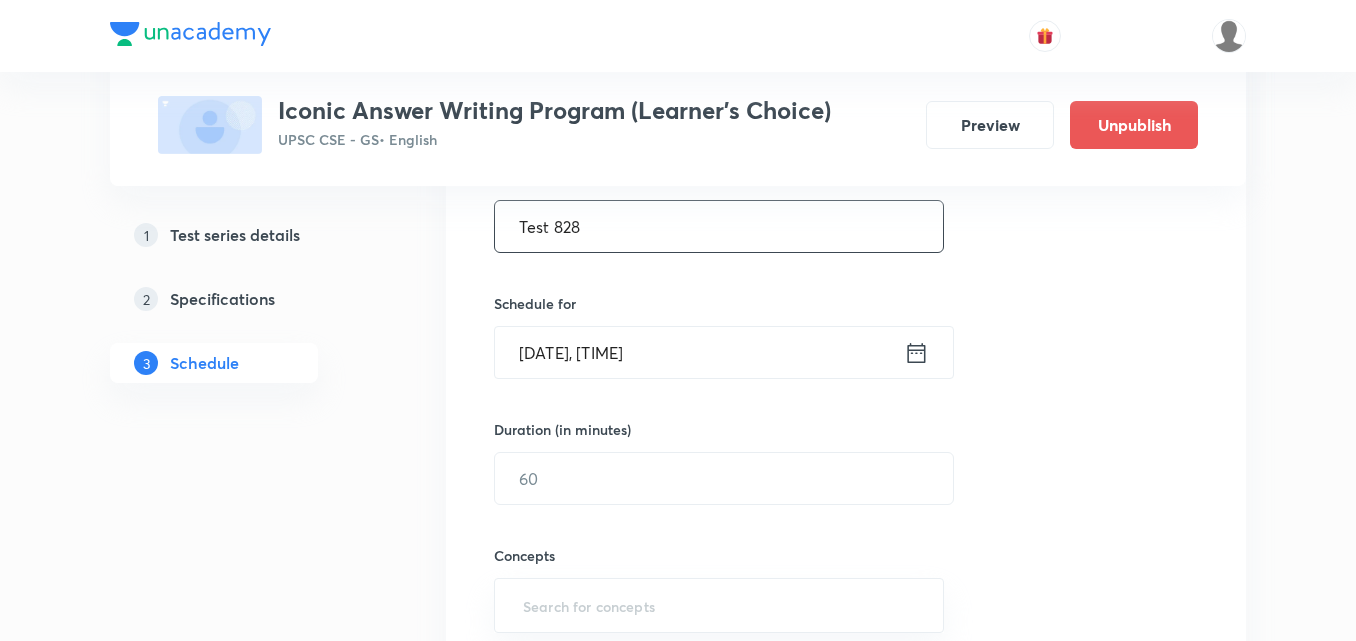 type on "Test 828" 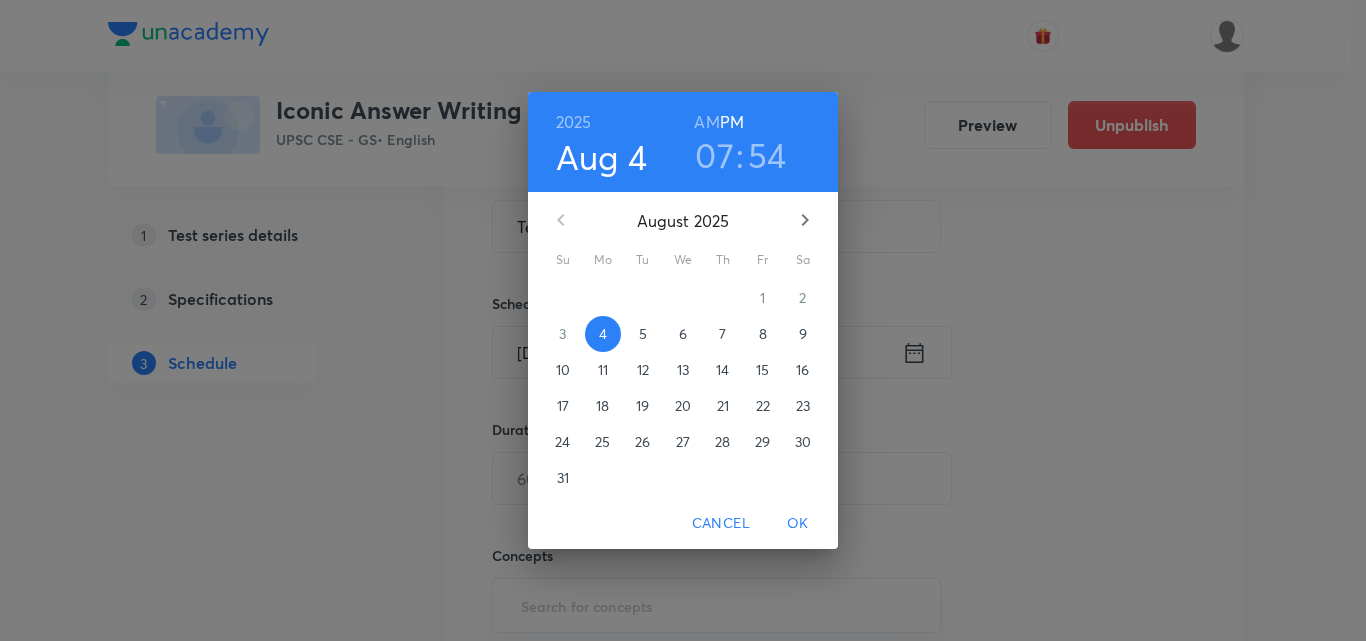 click on "18" at bounding box center [602, 406] 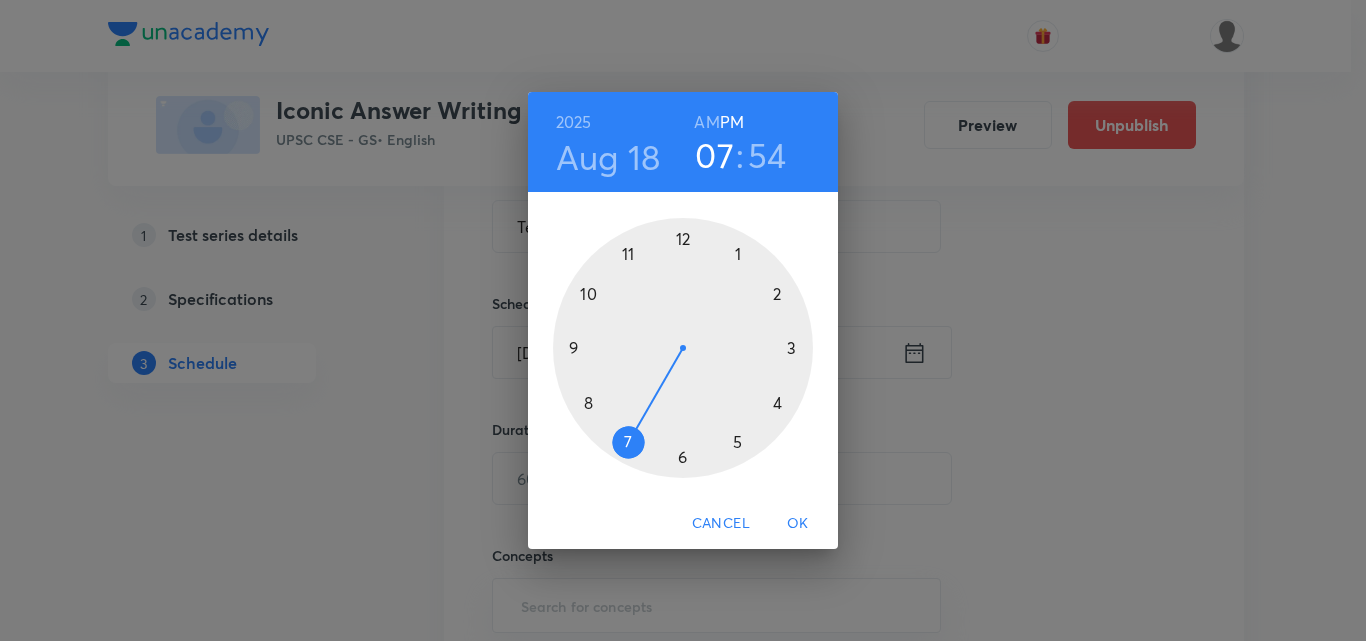 click at bounding box center [683, 348] 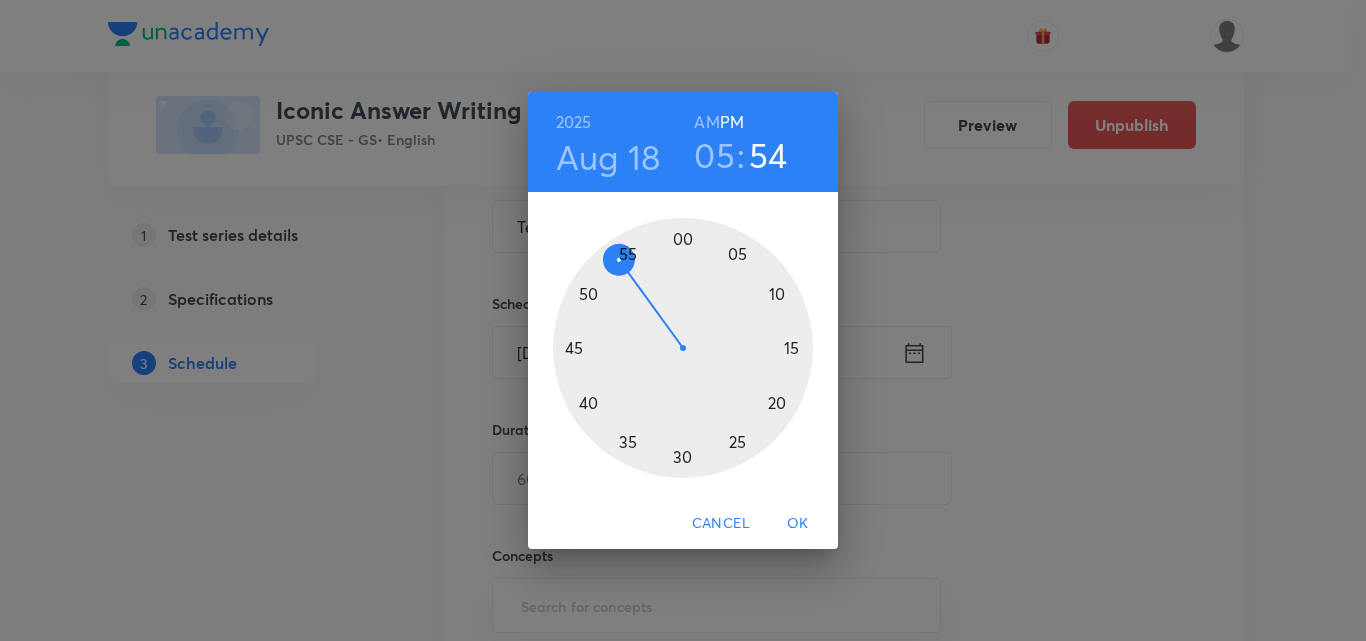 click at bounding box center (683, 348) 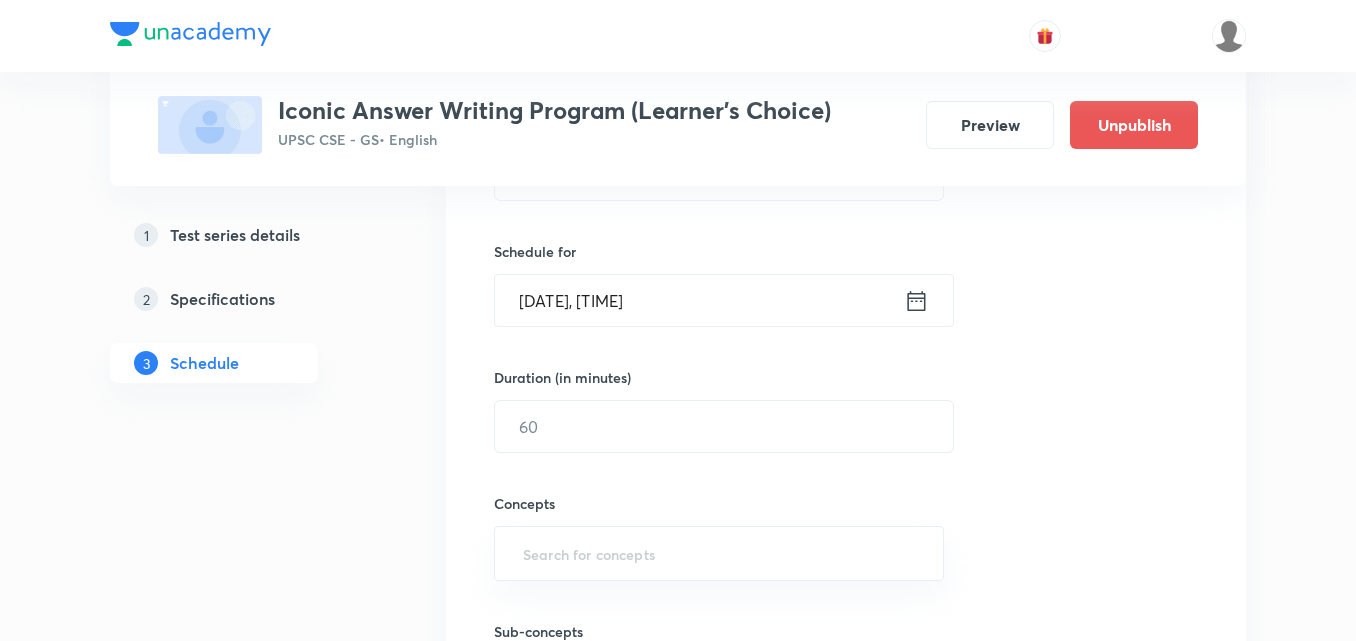 scroll, scrollTop: 500, scrollLeft: 0, axis: vertical 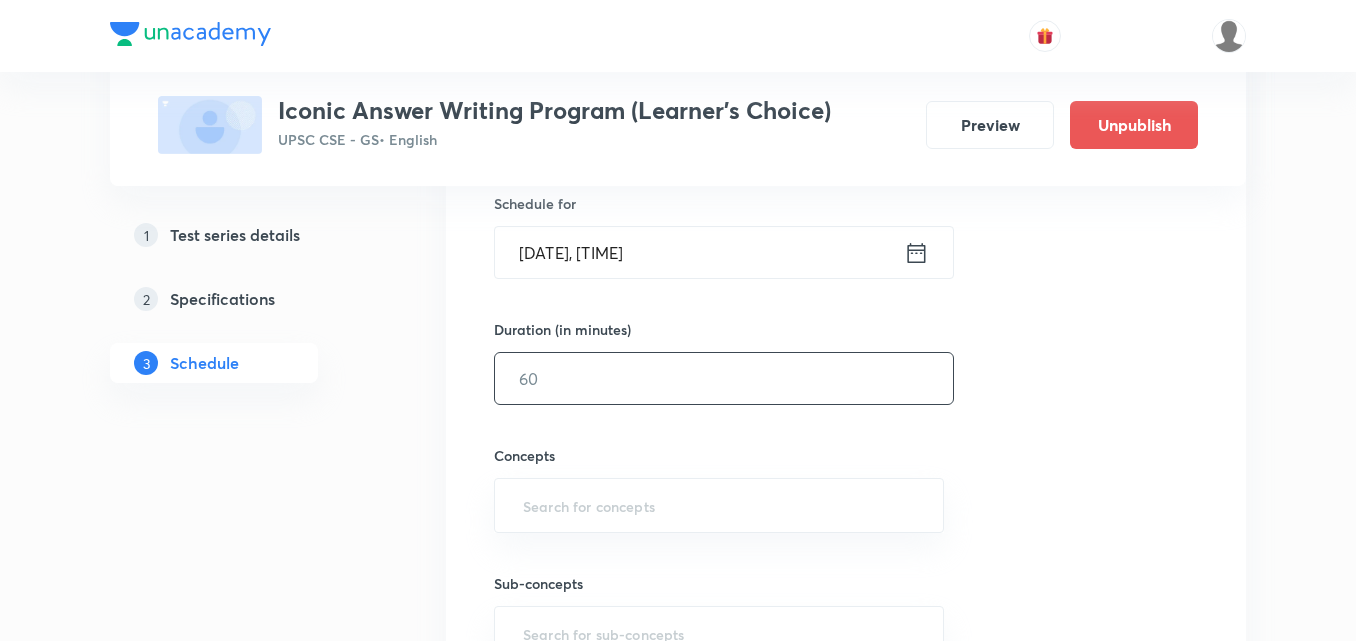 click at bounding box center (724, 378) 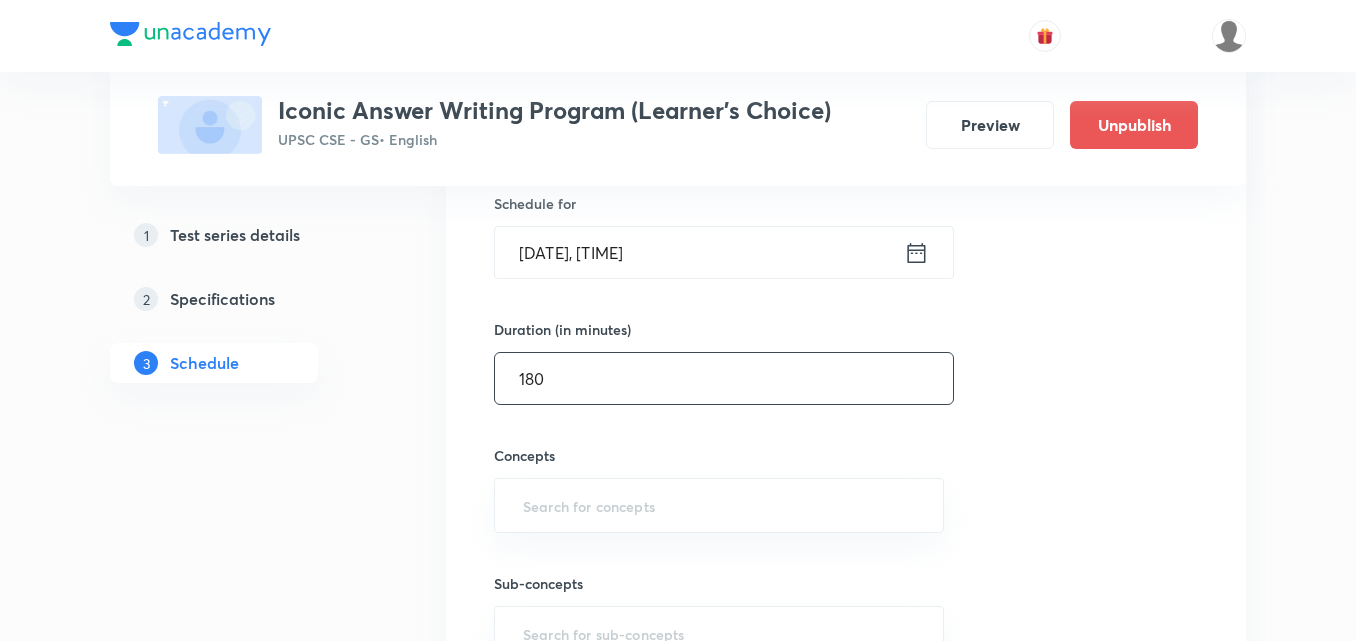 type on "180" 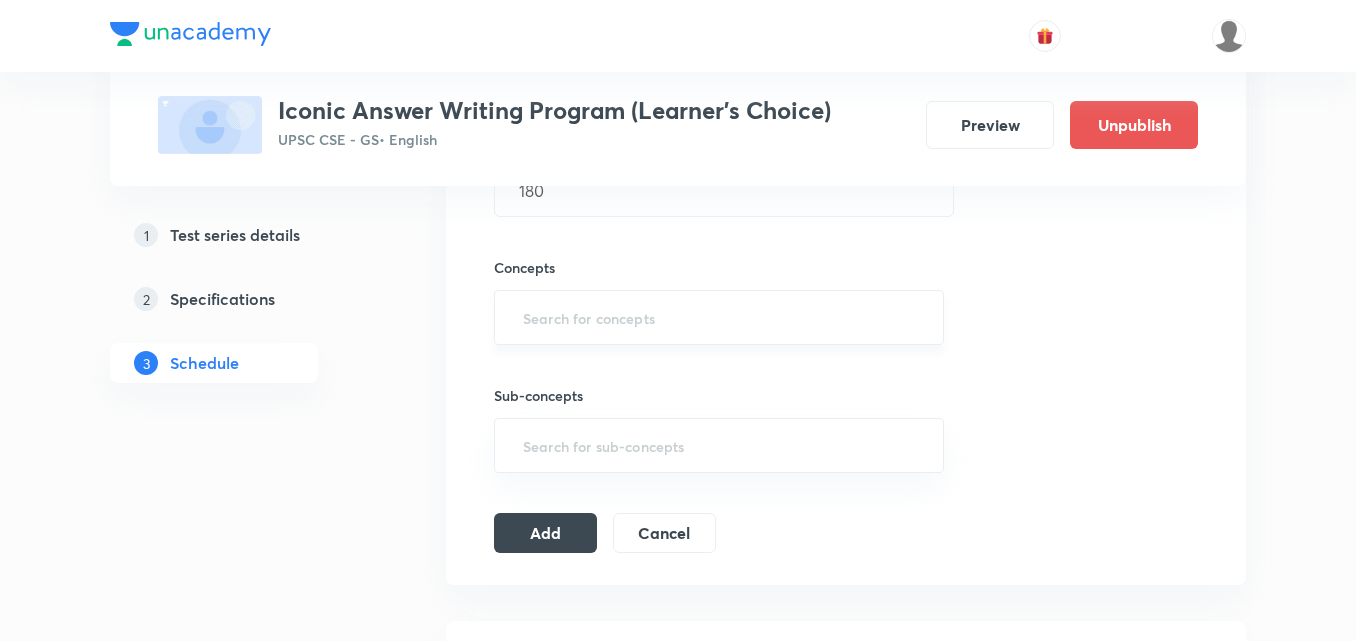 scroll, scrollTop: 700, scrollLeft: 0, axis: vertical 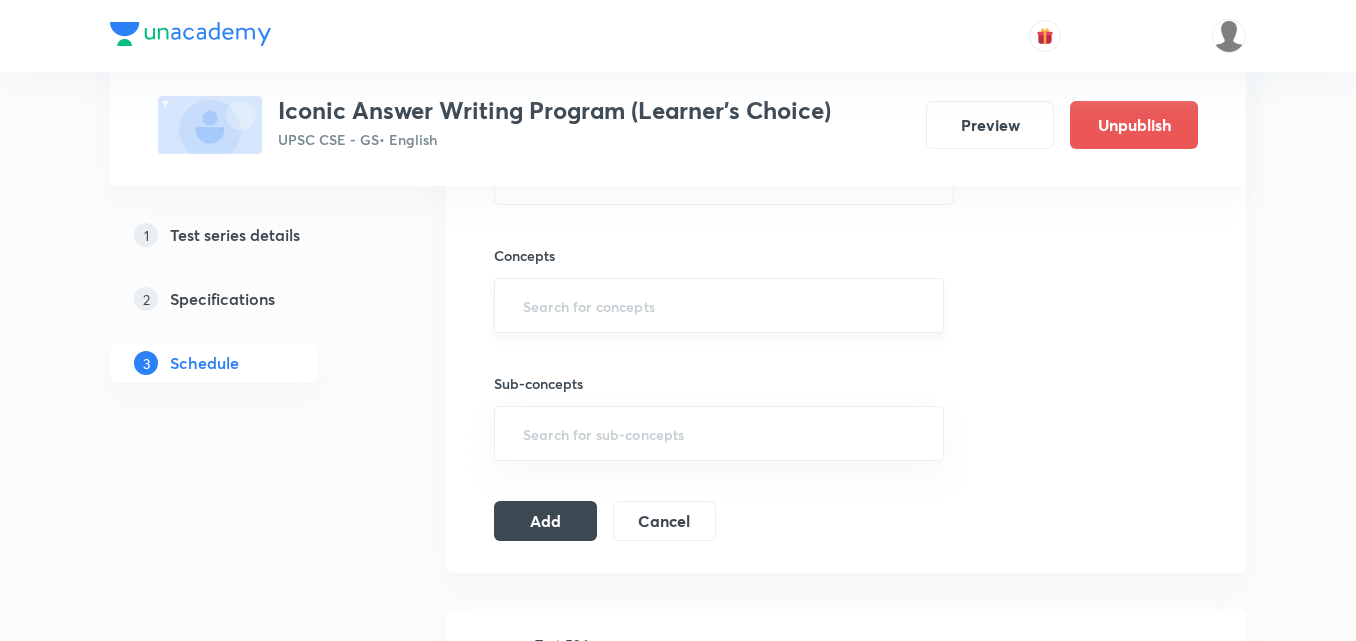 click at bounding box center [719, 305] 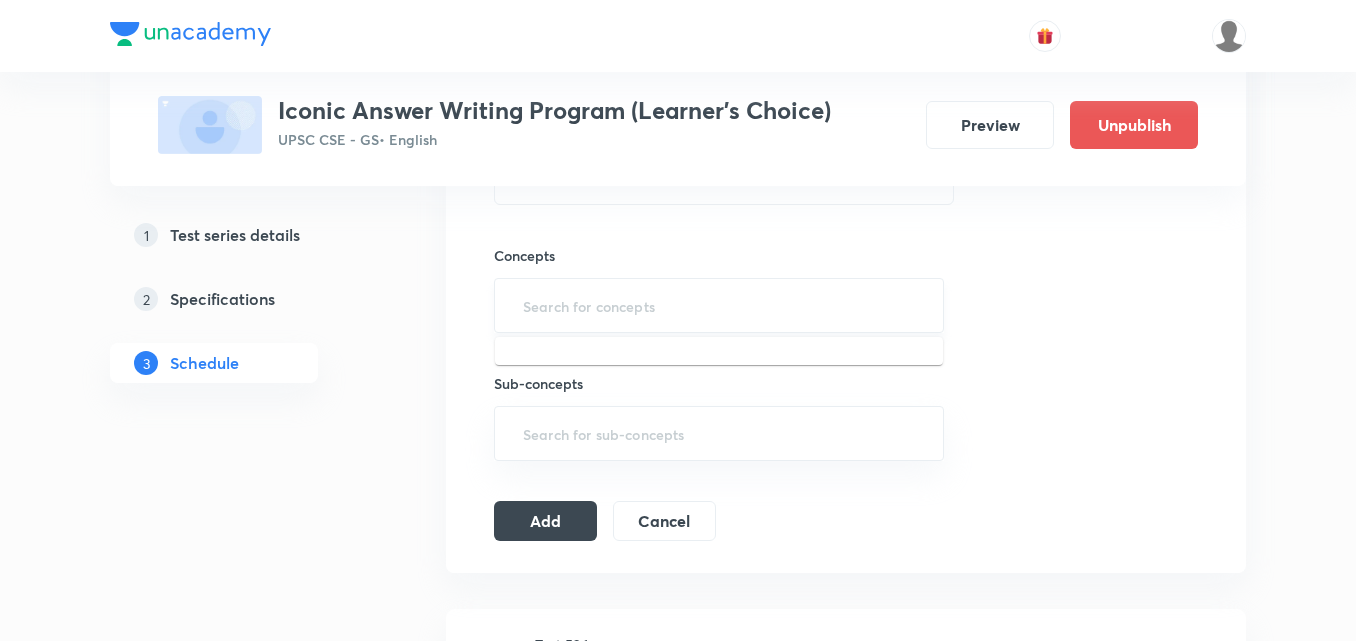 type on "a" 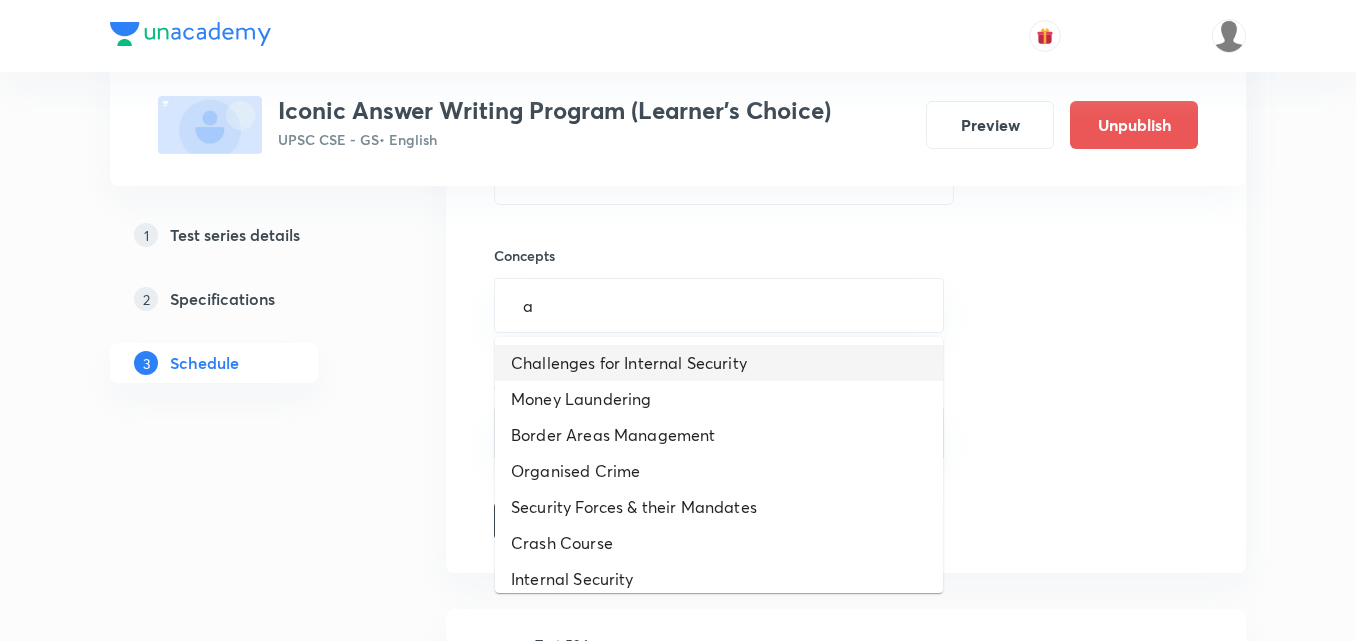 click on "Challenges for Internal Security" at bounding box center [719, 363] 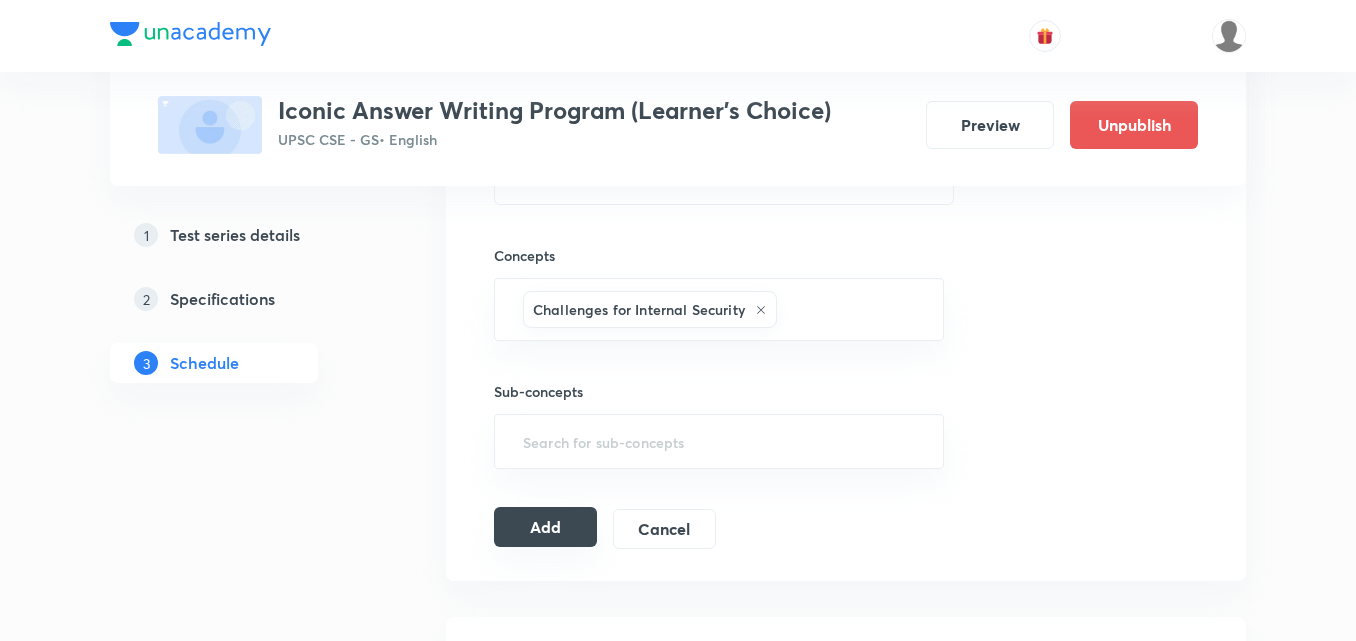 click on "Add" at bounding box center (545, 527) 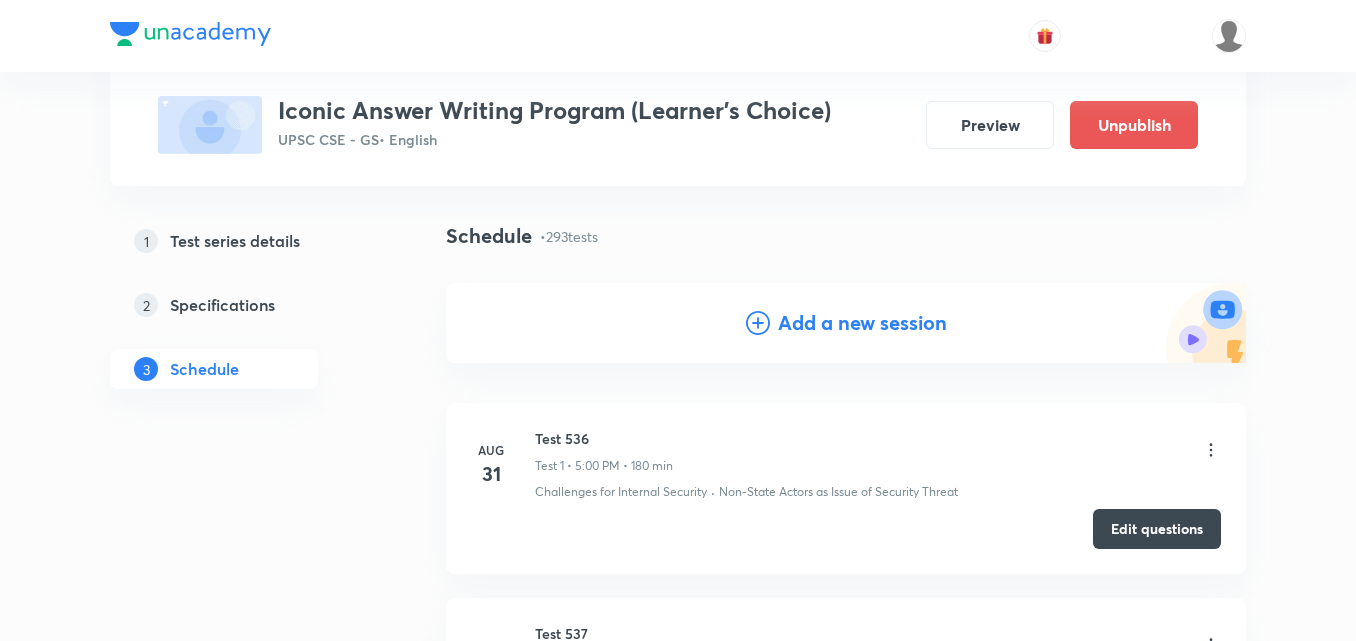 scroll, scrollTop: 300, scrollLeft: 0, axis: vertical 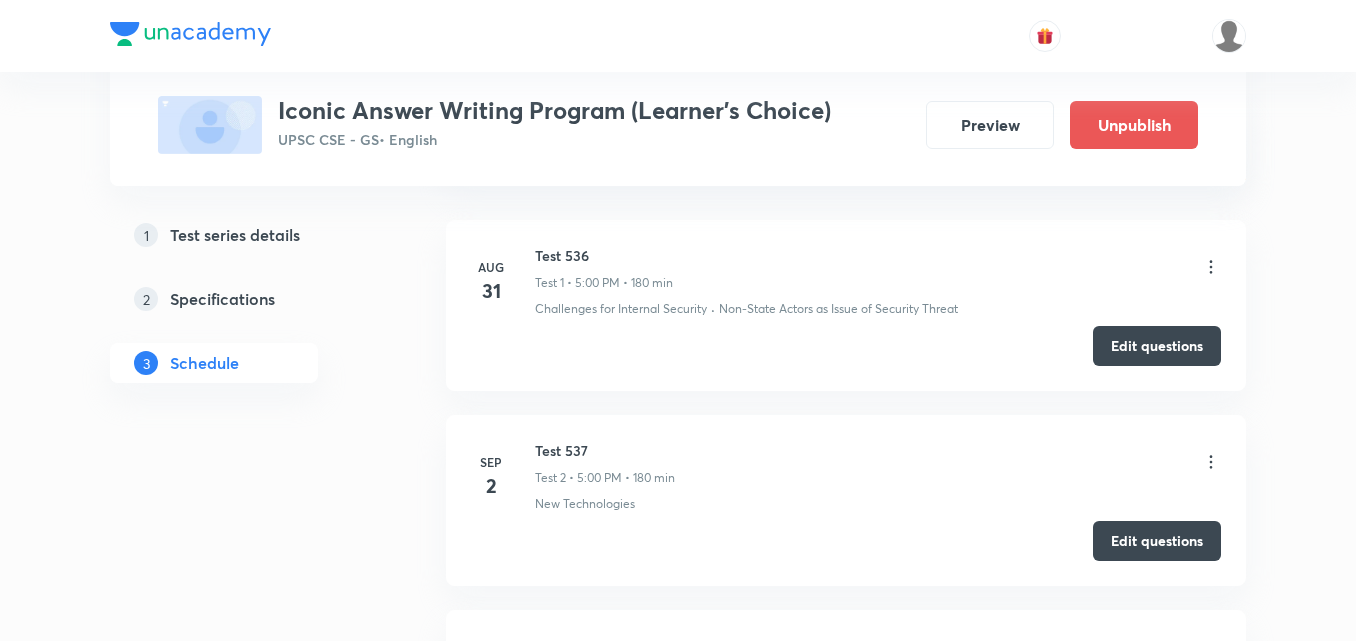 click on "Test 536 Test 1 • 5:00 PM • 180 min" at bounding box center [878, 268] 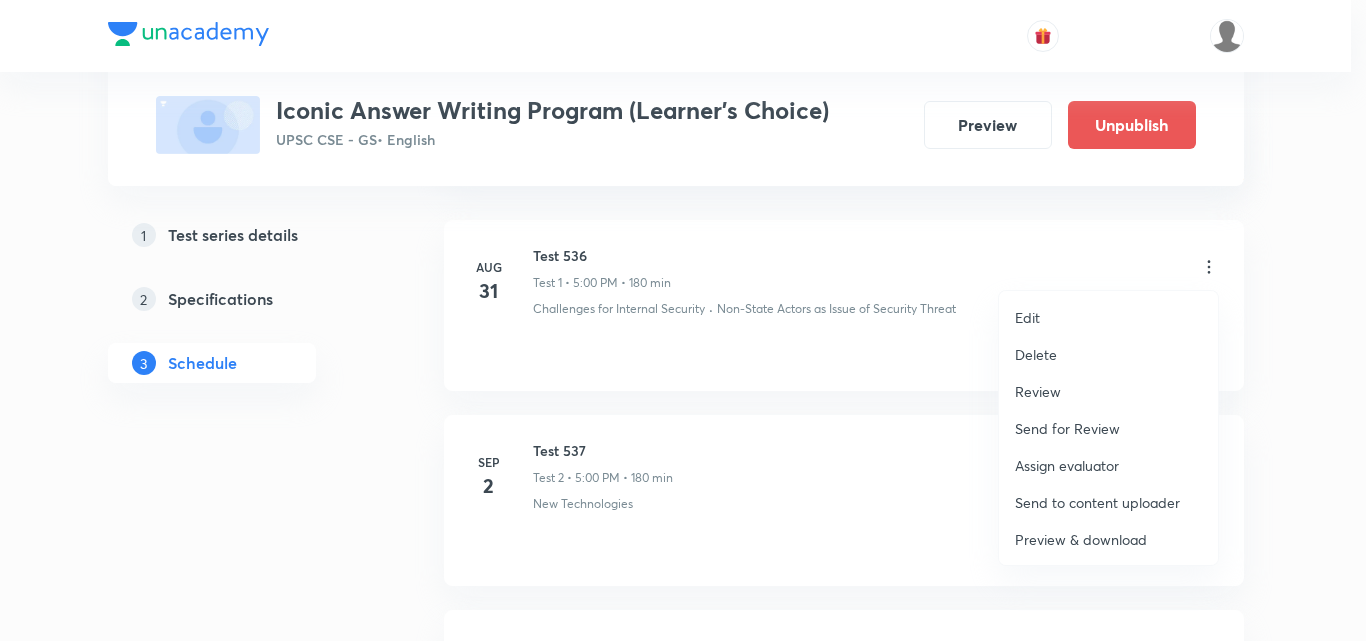 click on "Delete" at bounding box center (1036, 354) 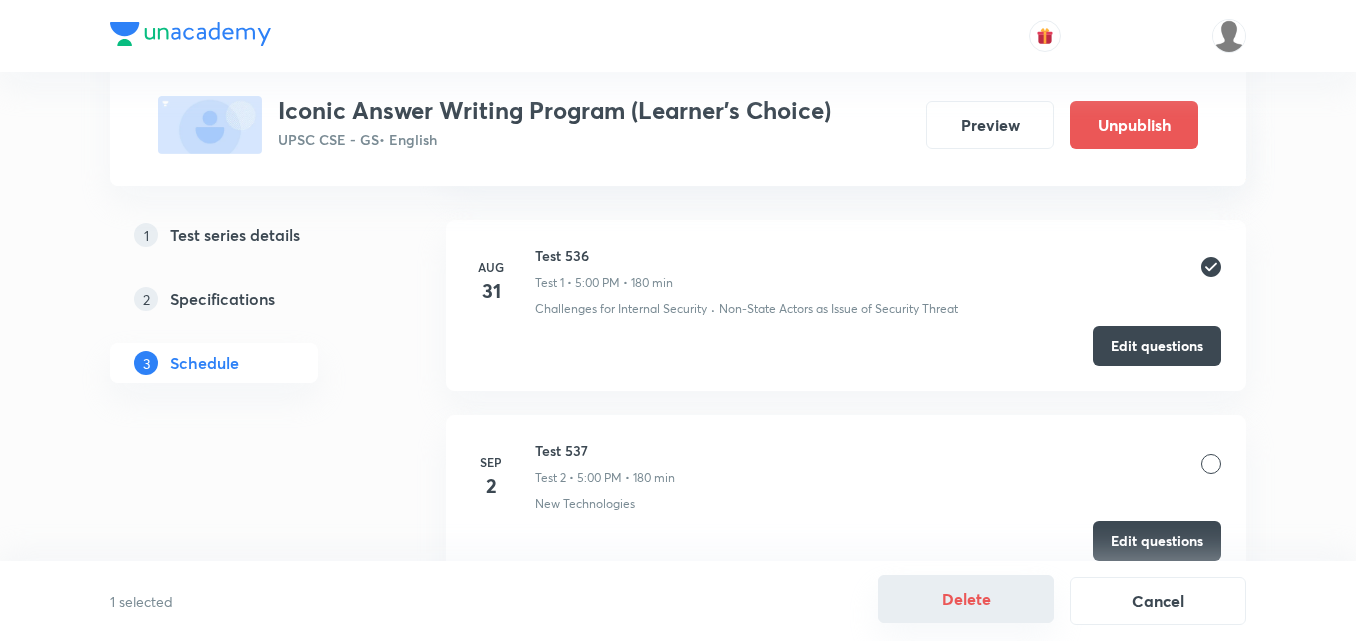 click on "Delete" at bounding box center [966, 599] 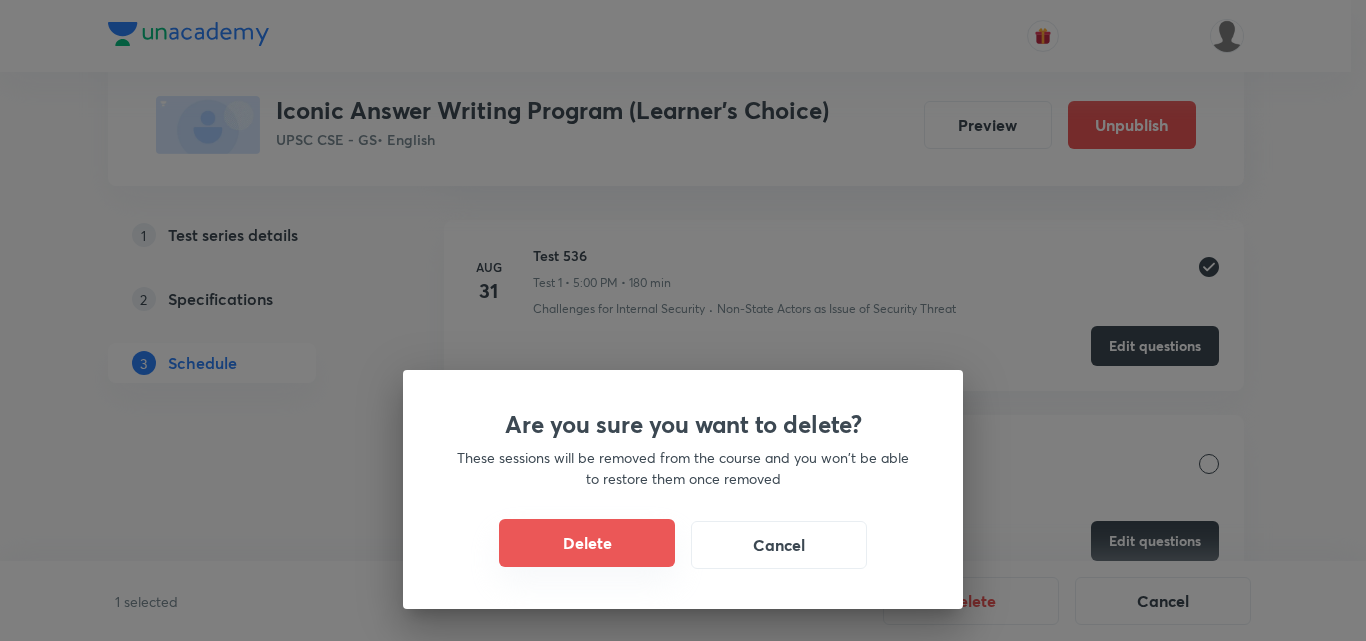 click on "Delete" at bounding box center (587, 543) 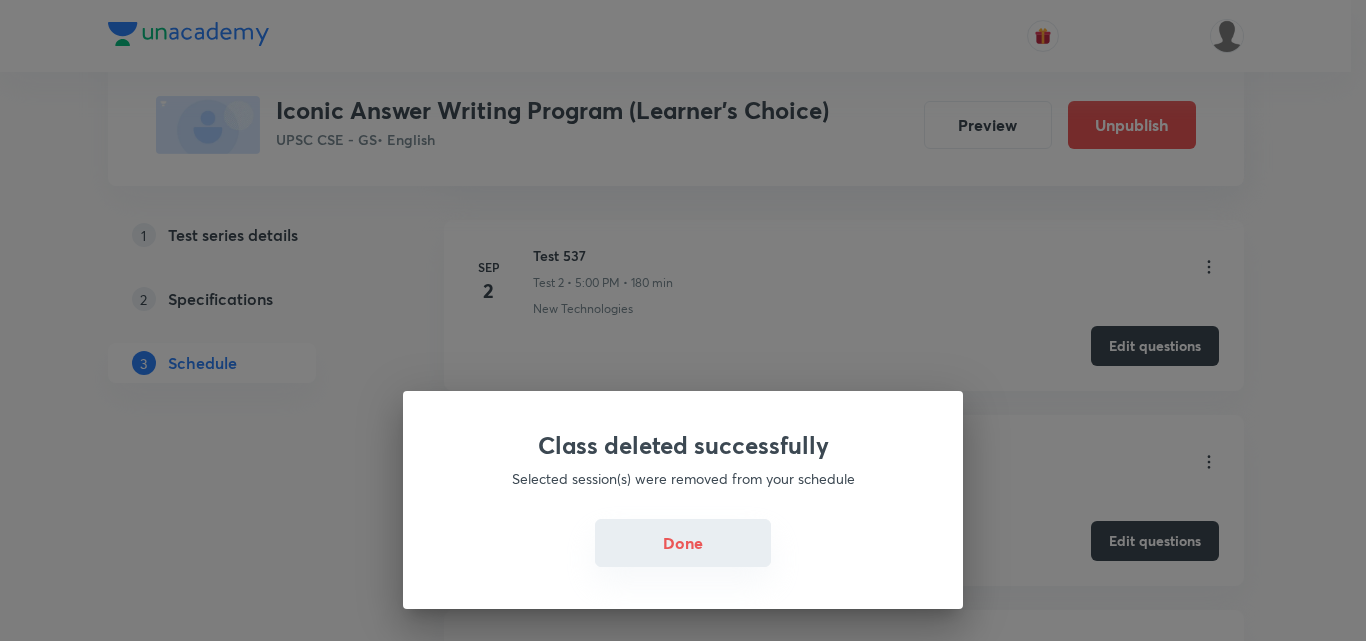 click on "Done" at bounding box center [683, 543] 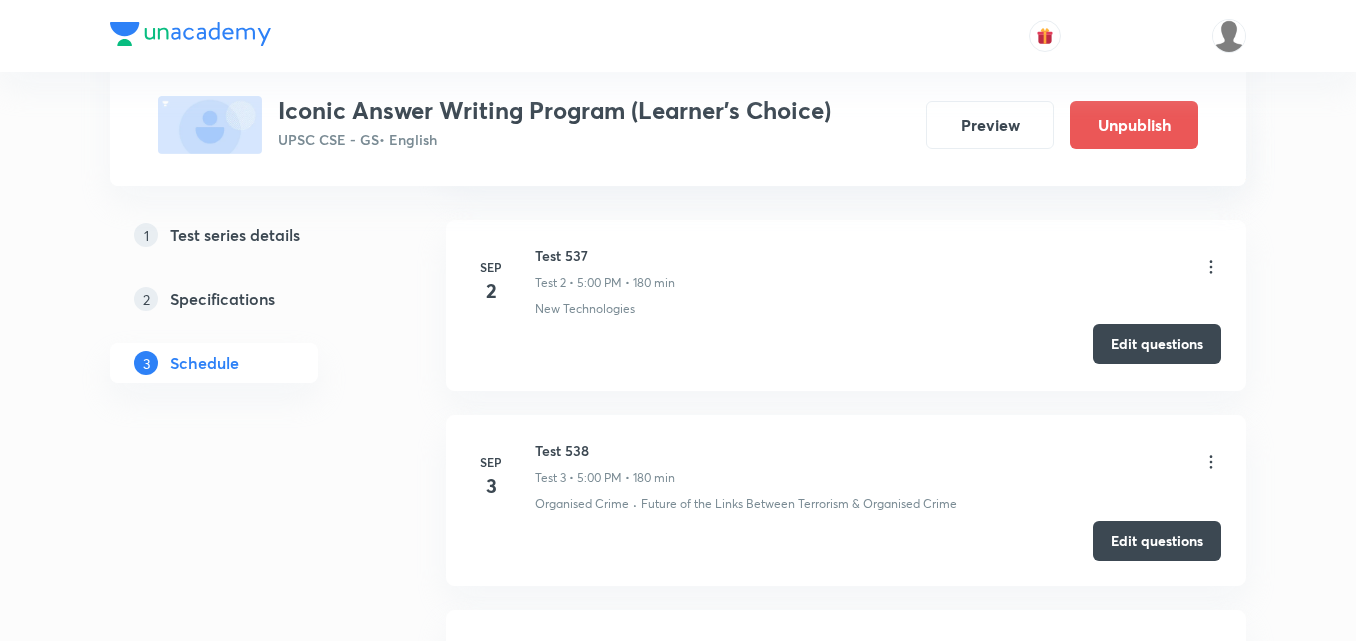 click on "Edit questions" at bounding box center (1157, 344) 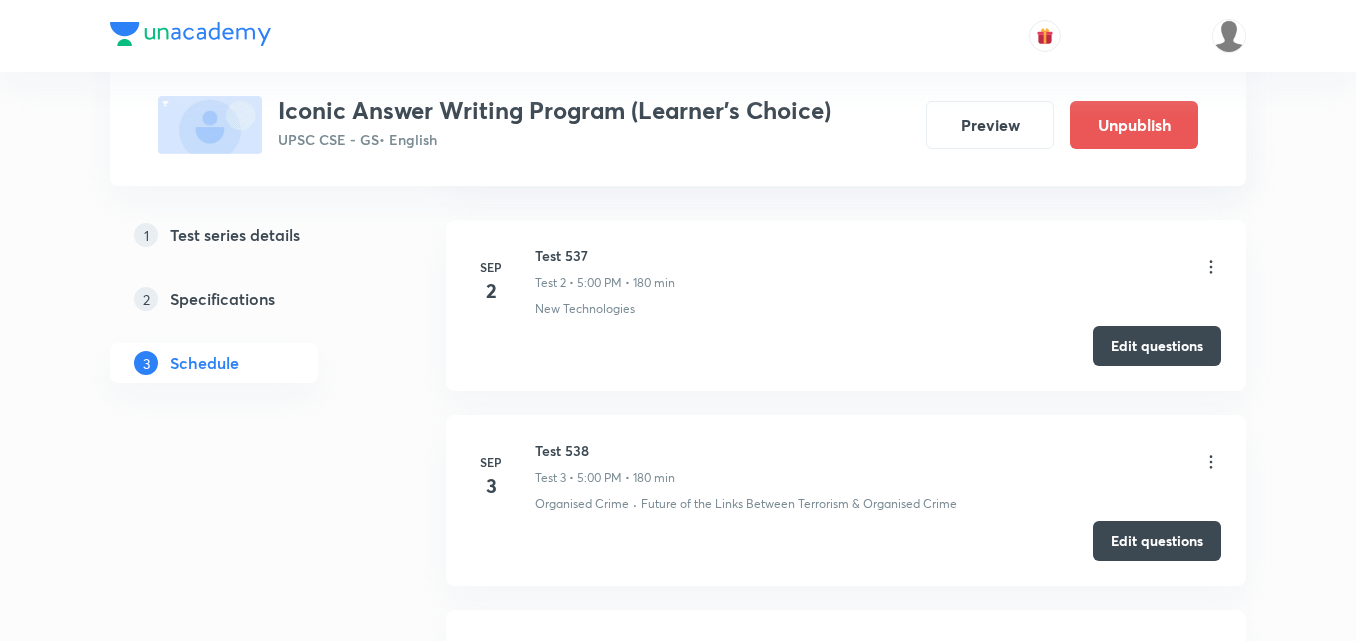 click on "Test Series Iconic Answer Writing Program (Learner's Choice) UPSC CSE - GS  • English Preview Unpublish 1 Test series details 2 Specifications 3 Schedule Schedule •  293  tests Add a new session Sep 2 Test 537 Test 2 • 5:00 PM • 180 min New Technologies Edit questions Sep 3 Test 538 Test 3 • 5:00 PM • 180 min Organised Crime · Future of the Links Between Terrorism & Organised Crime Edit questions Sep 4 Test 539 Test 4 • 5:00 PM • 180 min India’s Relations with the World · Cultural Interaction with Asian Countries Edit questions Sep 5 Test 540 Test 5 • 5:00 PM • 180 min Environmental Pollution Edit questions Sep 6 Test 541 Test 6 • 5:00 PM • 180 min Challenges for Internal Security Edit questions Sep 7 Test 542 Test 7 • 5:00 PM • 180 min Science and Technology in India Edit questions Sep 9 Test 543 Test 8 • 5:00 PM • 180 min Indian Dance Forms Edit questions Sep 10 Test 543 Test 9 • 5:00 PM • 180 min Physiography of India Edit questions Sep 11 Test 545 · · Sep 12 · 13" at bounding box center [678, 28626] 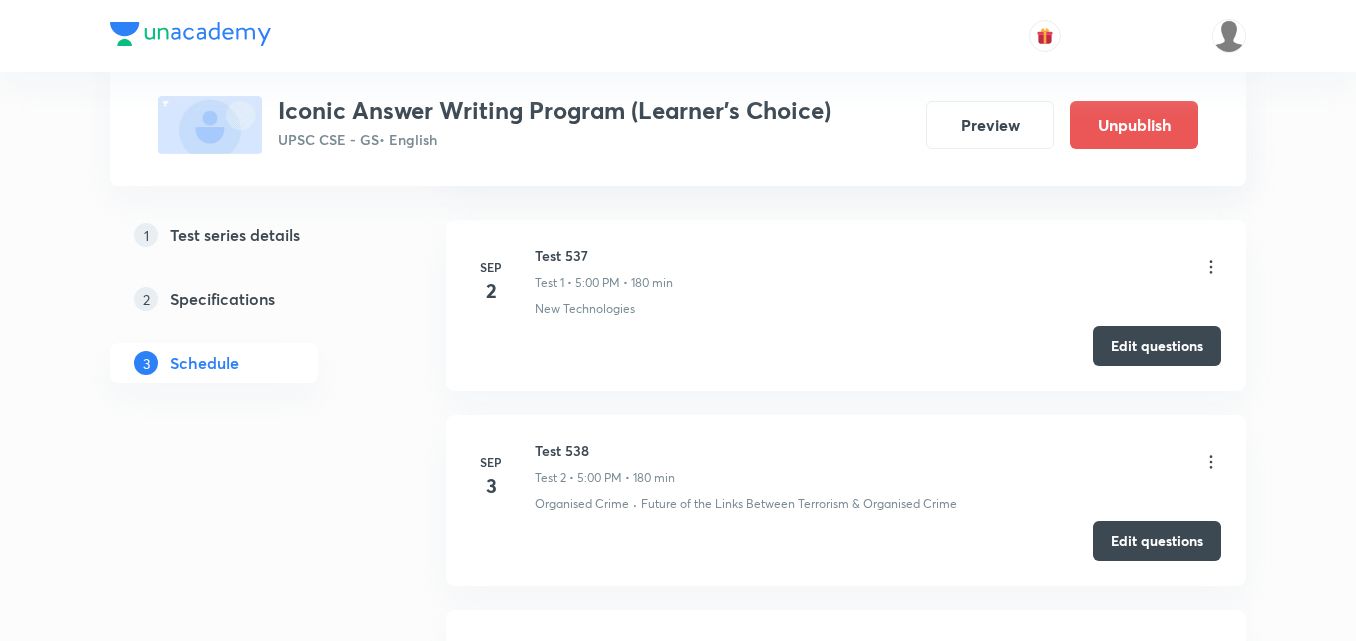 scroll, scrollTop: 0, scrollLeft: 0, axis: both 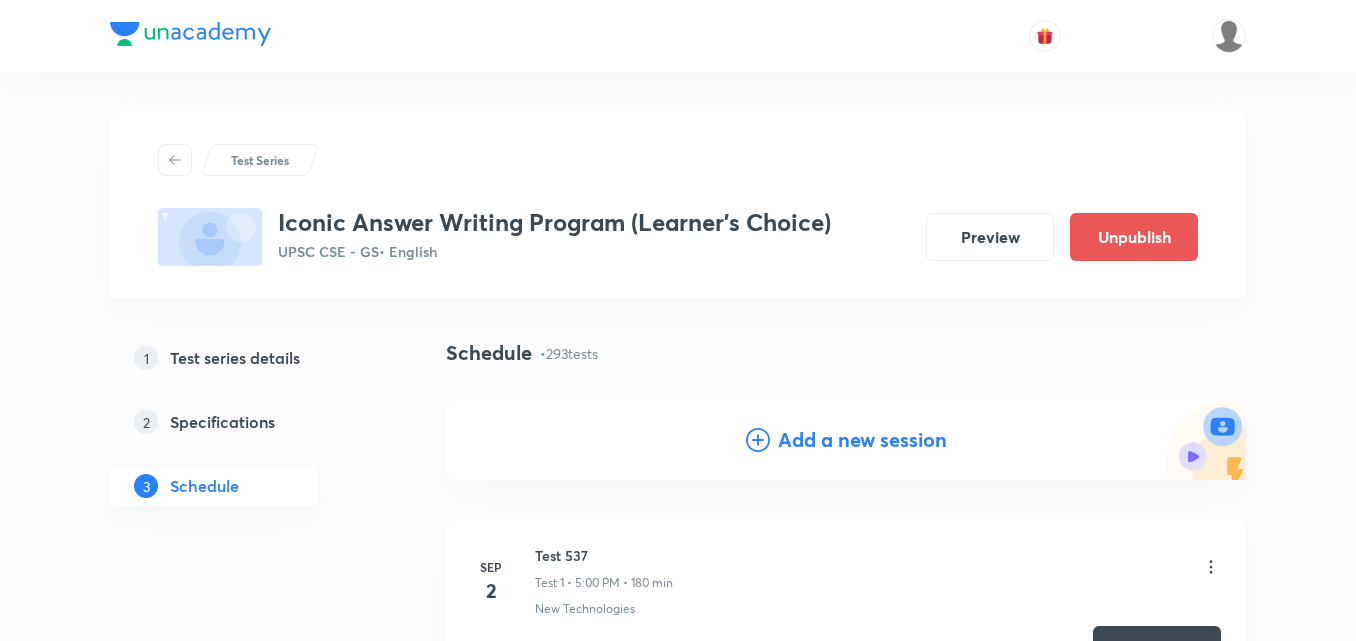 click on "Test Series Iconic Answer Writing Program (Learner's Choice) UPSC CSE - GS  • English Preview Unpublish 1 Test series details 2 Specifications 3 Schedule Schedule •  293  tests Add a new session Sep 2 Test 537 Test 1 • 5:00 PM • 180 min New Technologies Edit questions Sep 3 Test 538 Test 2 • 5:00 PM • 180 min Organised Crime · Future of the Links Between Terrorism & Organised Crime Edit questions Sep 4 Test 539 Test 3 • 5:00 PM • 180 min India’s Relations with the World · Cultural Interaction with Asian Countries Edit questions Sep 5 Test 540 Test 4 • 5:00 PM • 180 min Environmental Pollution Edit questions Sep 6 Test 541 Test 5 • 5:00 PM • 180 min Challenges for Internal Security Edit questions Sep 7 Test 542 Test 6 • 5:00 PM • 180 min Science and Technology in India Edit questions Sep 9 Test 543 Test 7 • 5:00 PM • 180 min Indian Dance Forms Edit questions Sep 10 Test 543 Test 8 • 5:00 PM • 180 min Physiography of India Edit questions Sep 11 Test 545 · · Sep 12 · 13" at bounding box center (678, 28926) 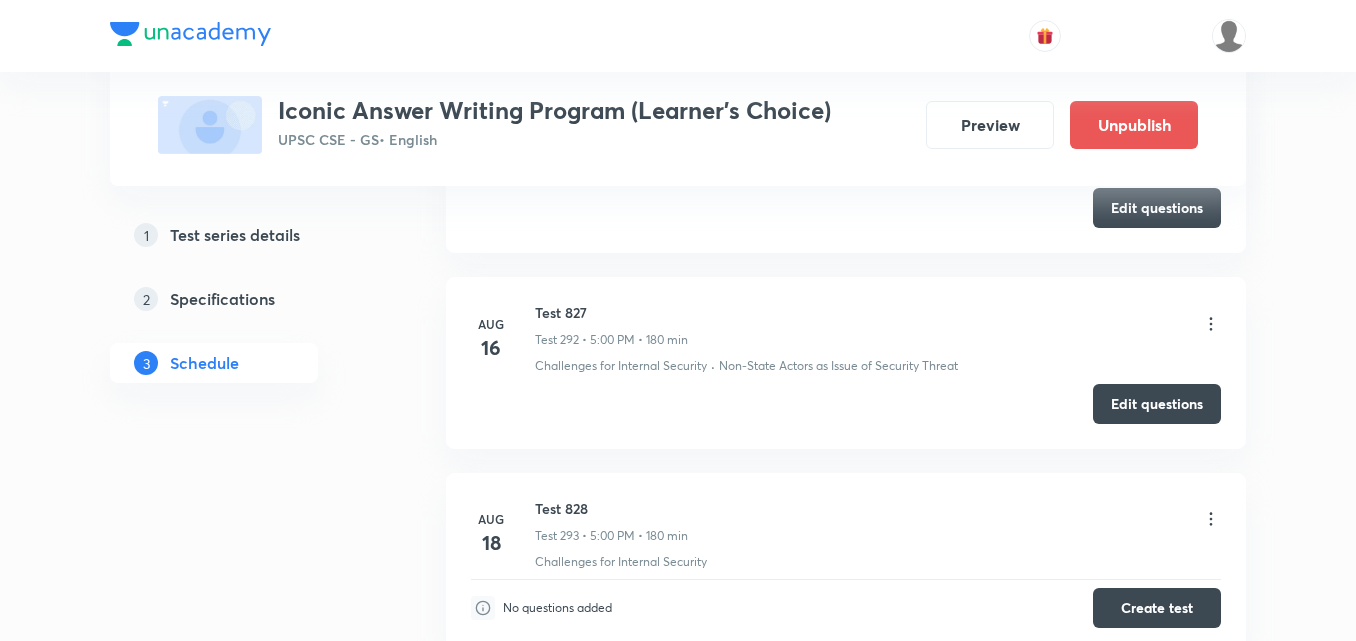 scroll, scrollTop: 57112, scrollLeft: 0, axis: vertical 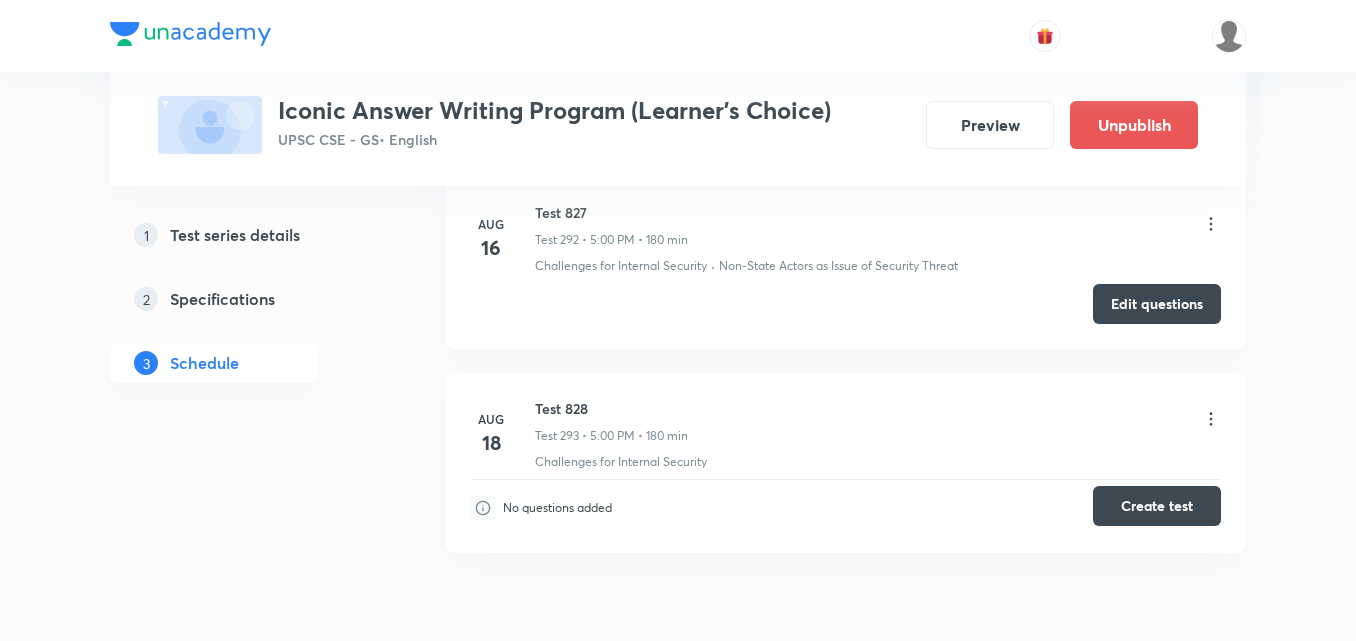click on "Create test" at bounding box center [1157, 506] 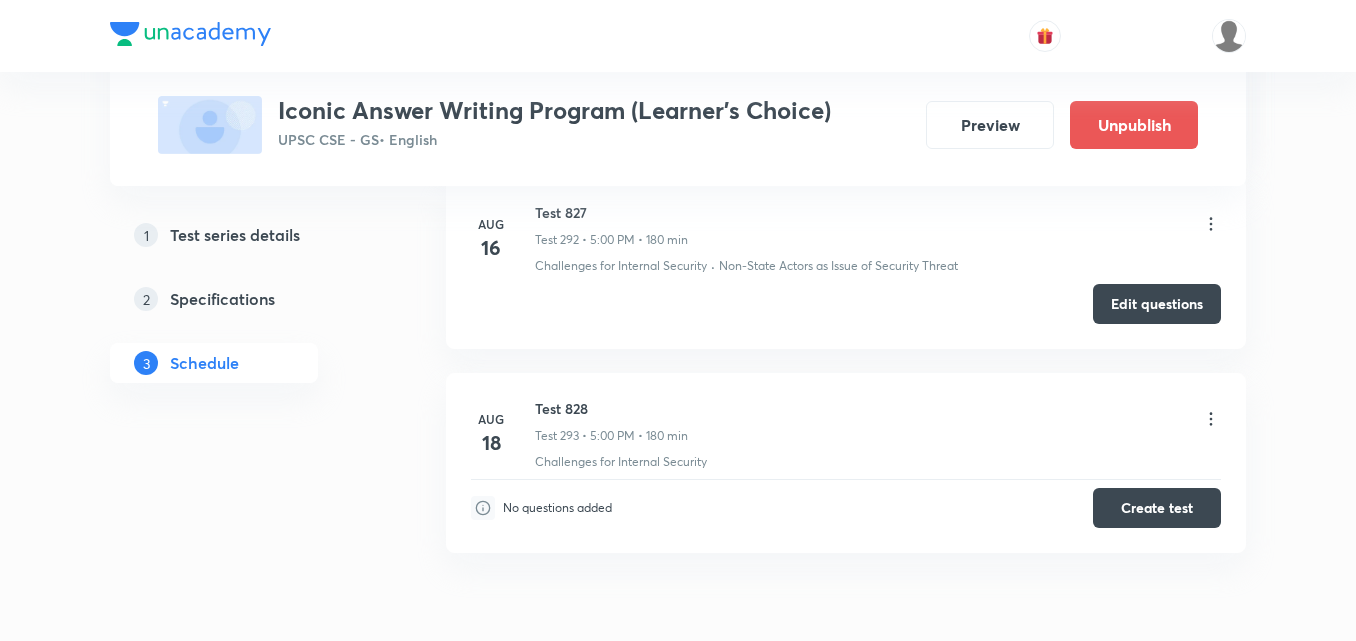 click on "Test 828" at bounding box center [611, 408] 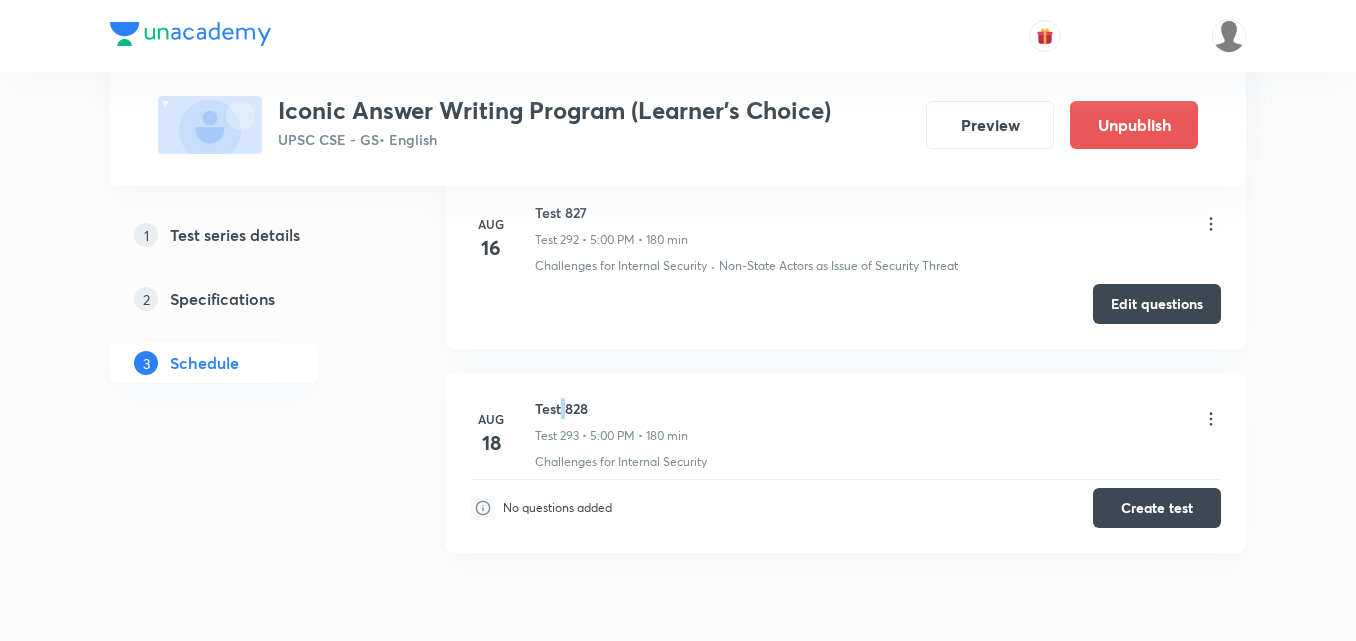 click on "Test 828" at bounding box center [611, 408] 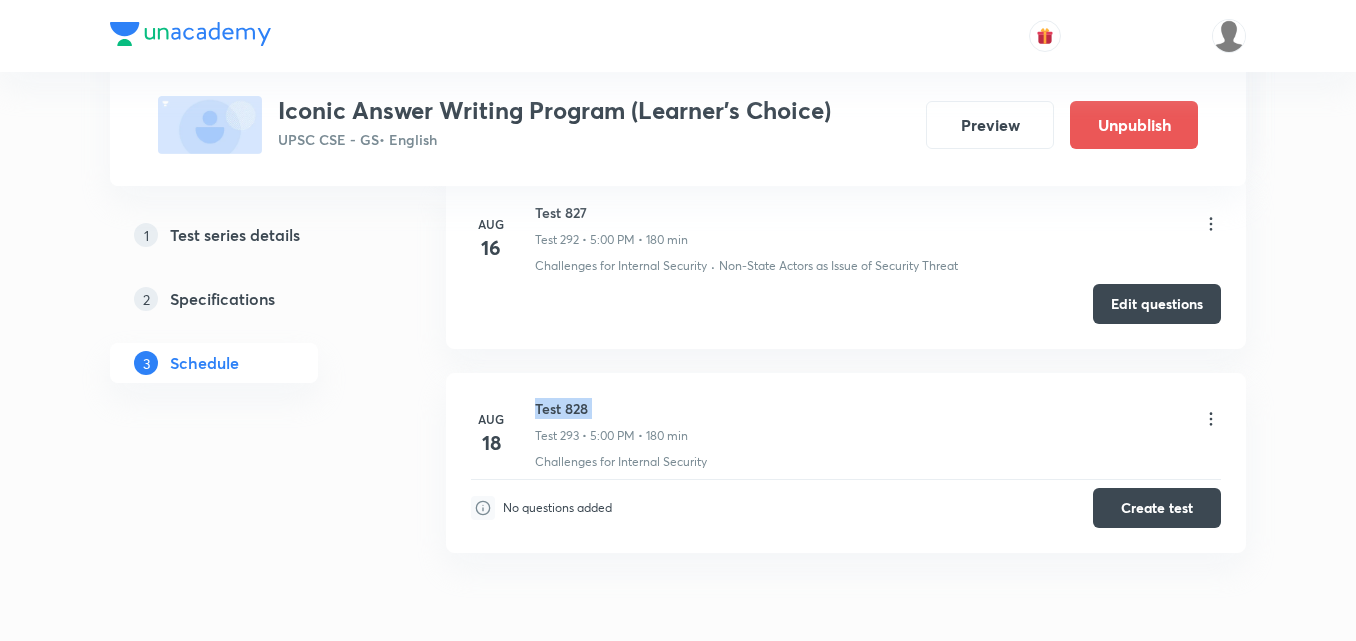 click on "Test 828" at bounding box center (611, 408) 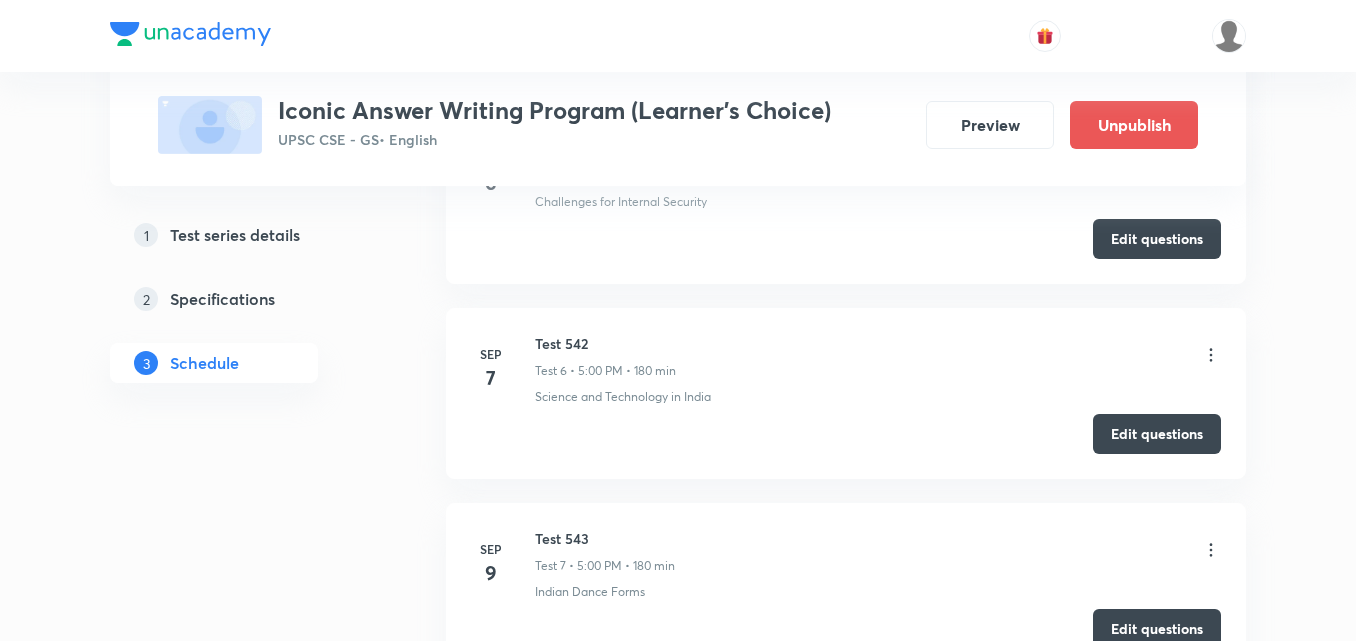 scroll, scrollTop: 0, scrollLeft: 0, axis: both 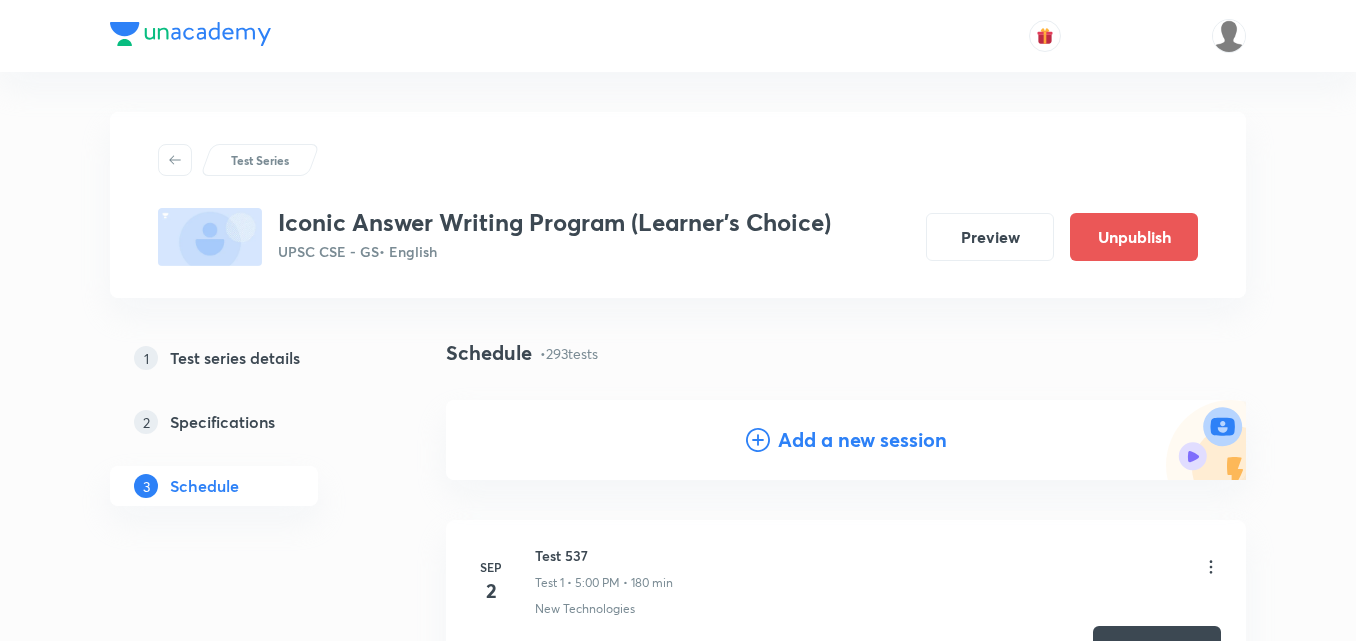 click on "Add a new session" at bounding box center [862, 440] 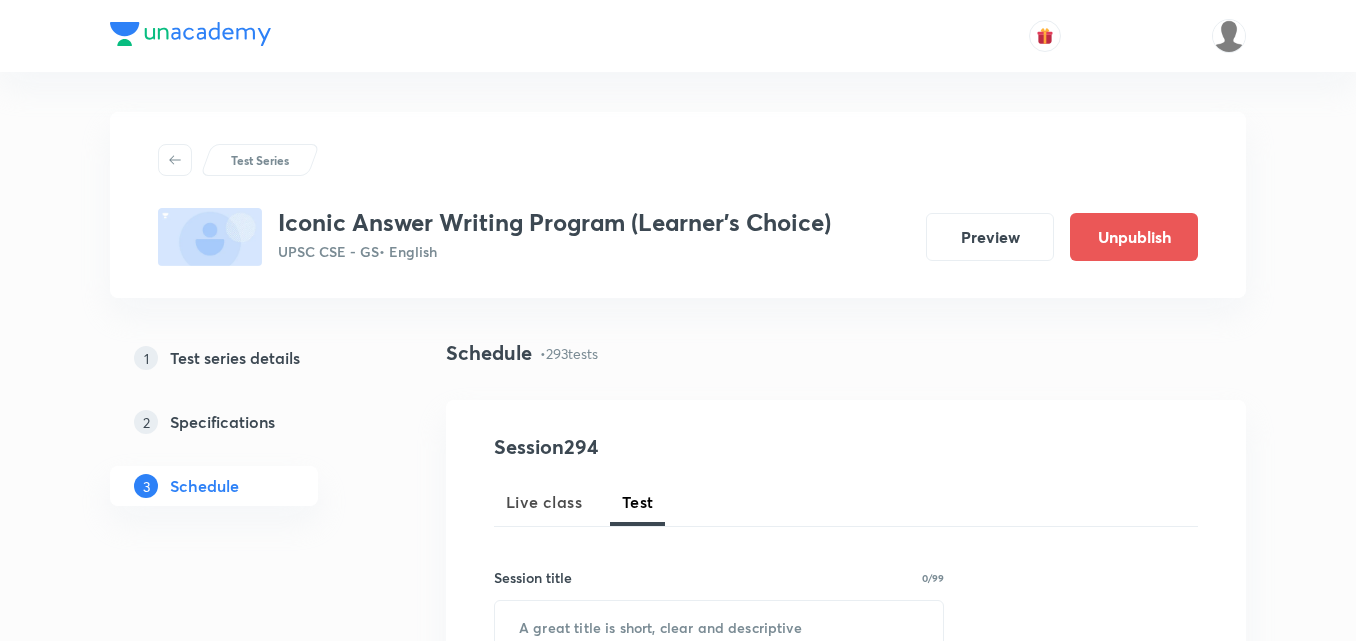 scroll, scrollTop: 200, scrollLeft: 0, axis: vertical 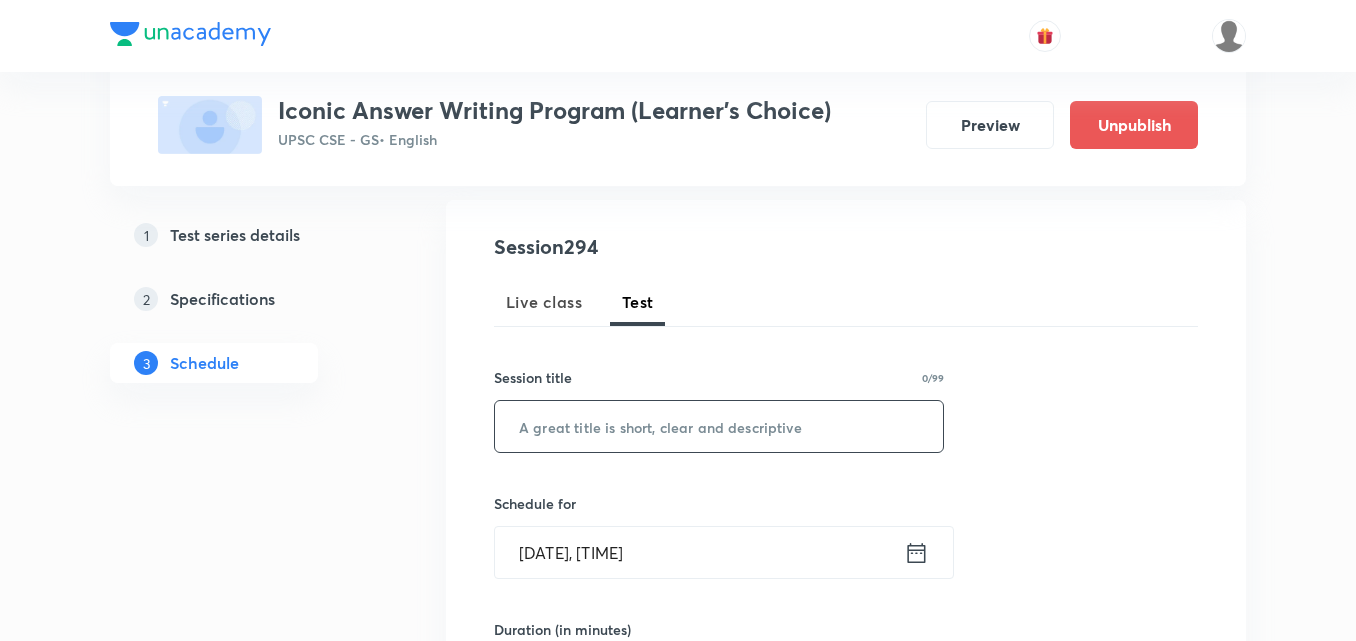 click at bounding box center [719, 426] 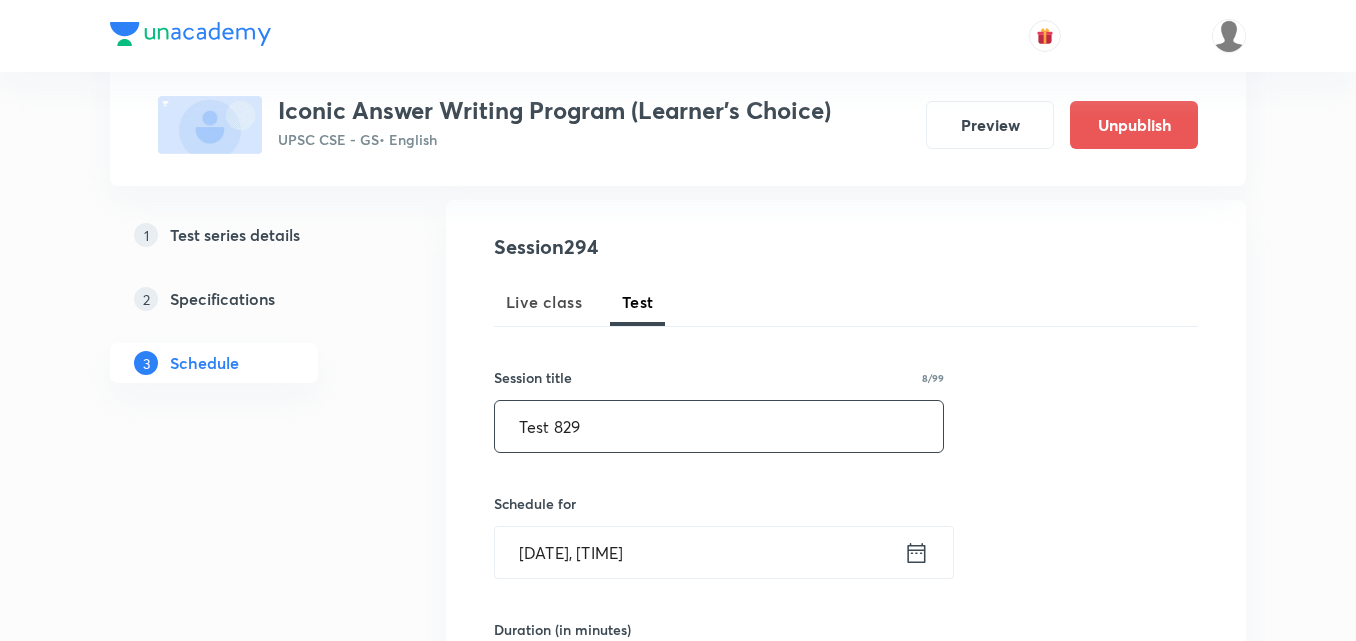 scroll, scrollTop: 300, scrollLeft: 0, axis: vertical 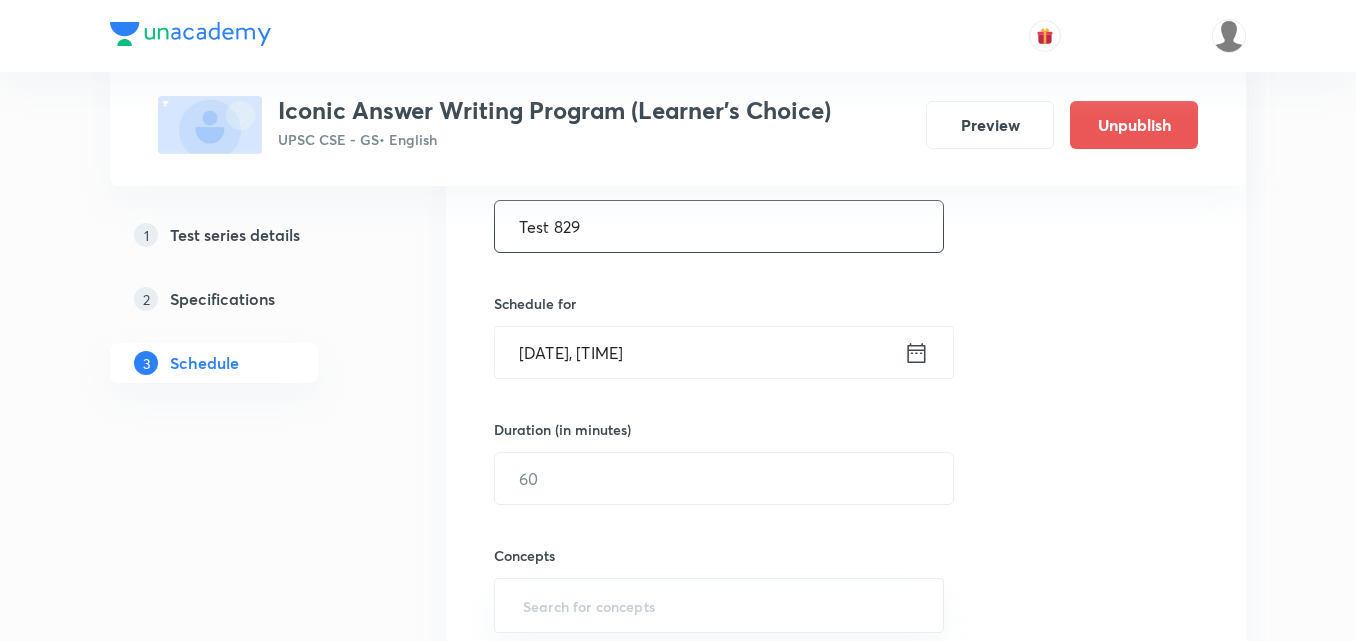 type on "Test 829" 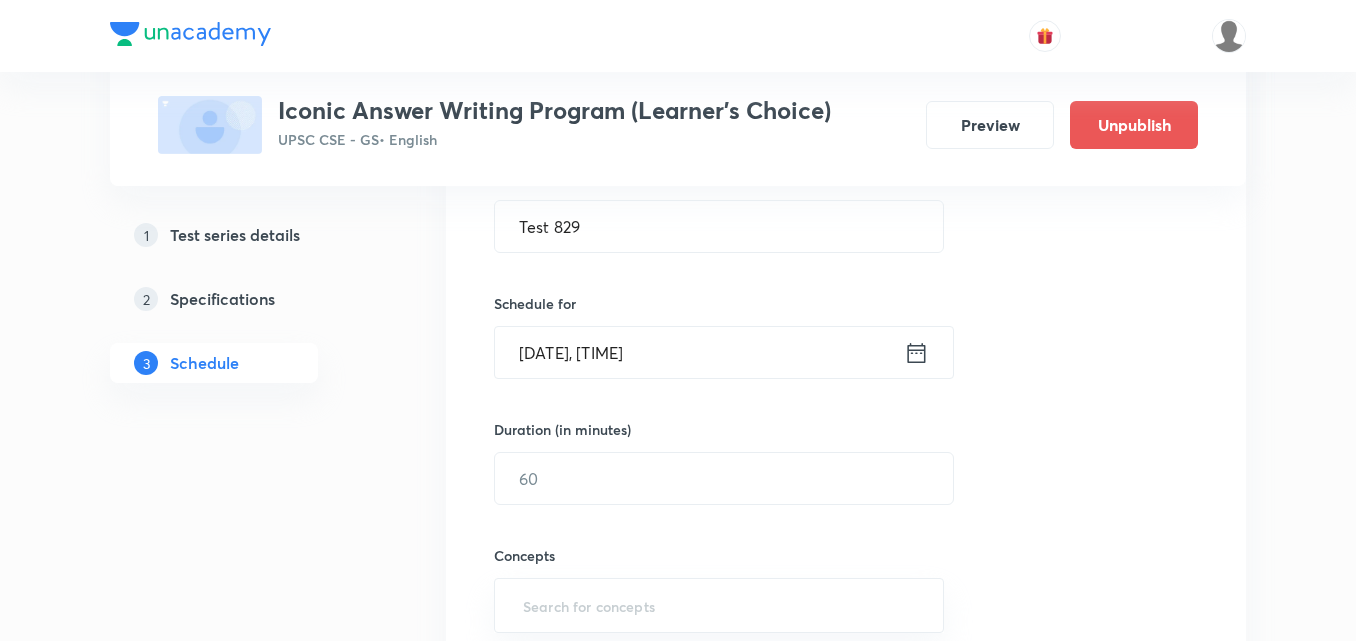 click on "Aug 4, 2025, 7:57 PM" at bounding box center [699, 352] 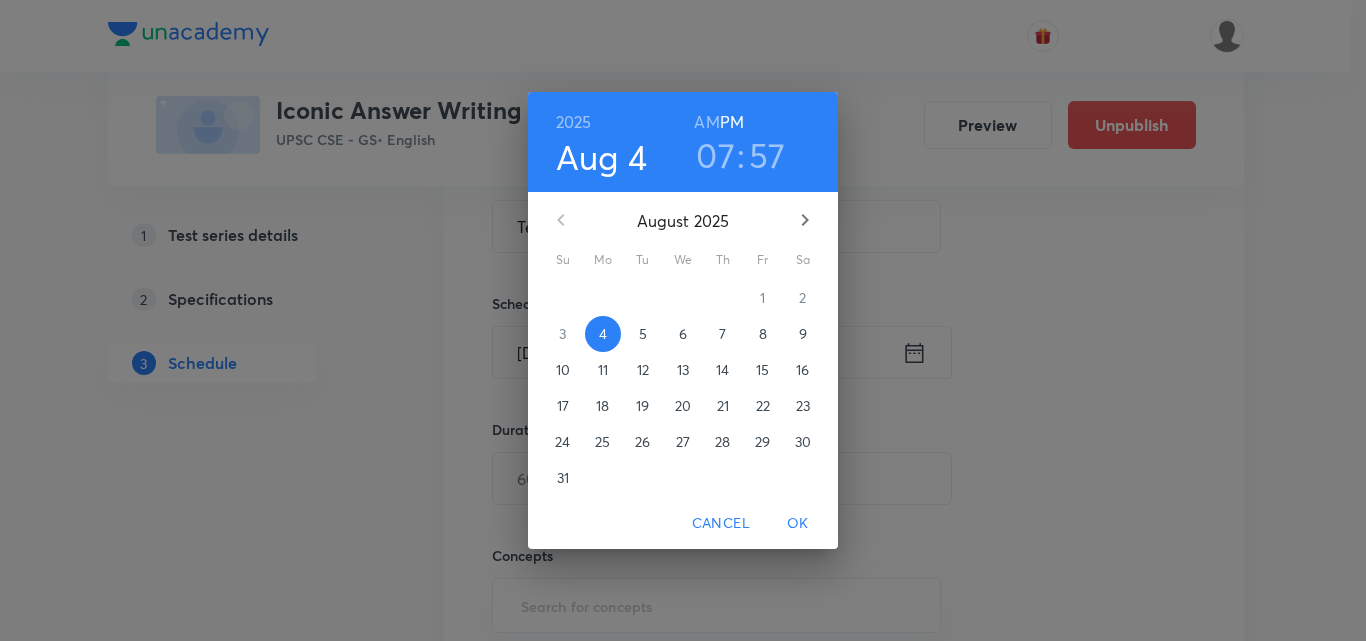 click on "19" at bounding box center [643, 406] 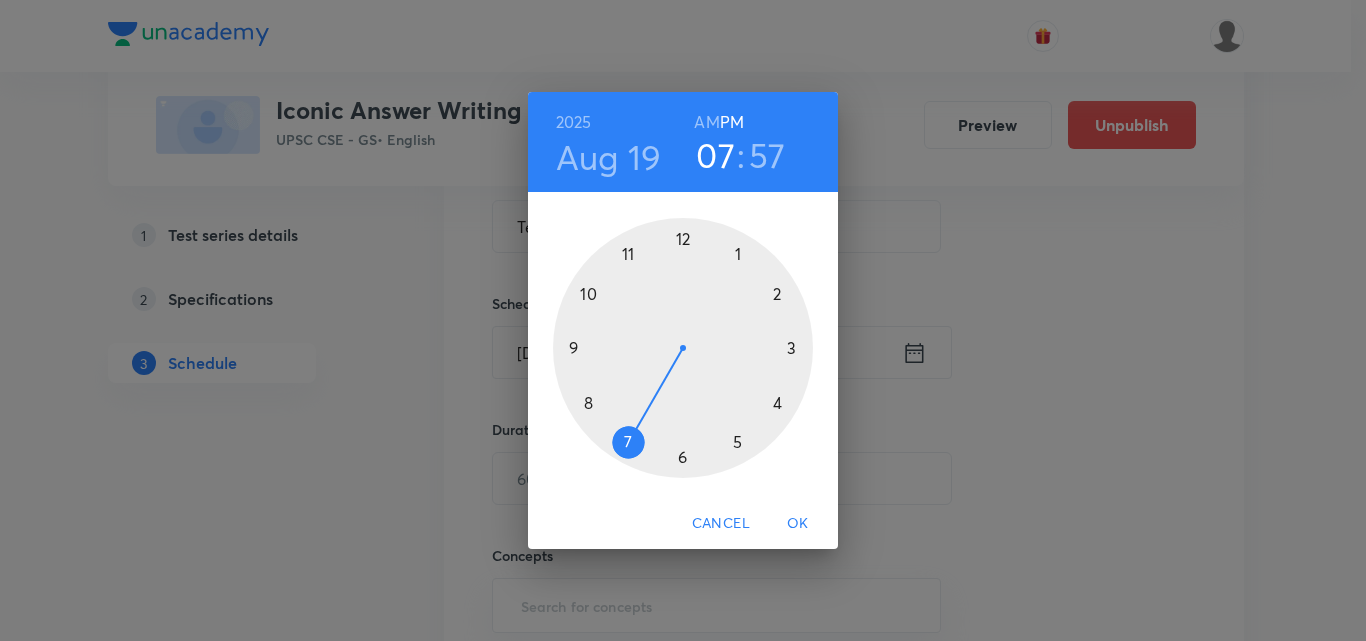 click at bounding box center (683, 348) 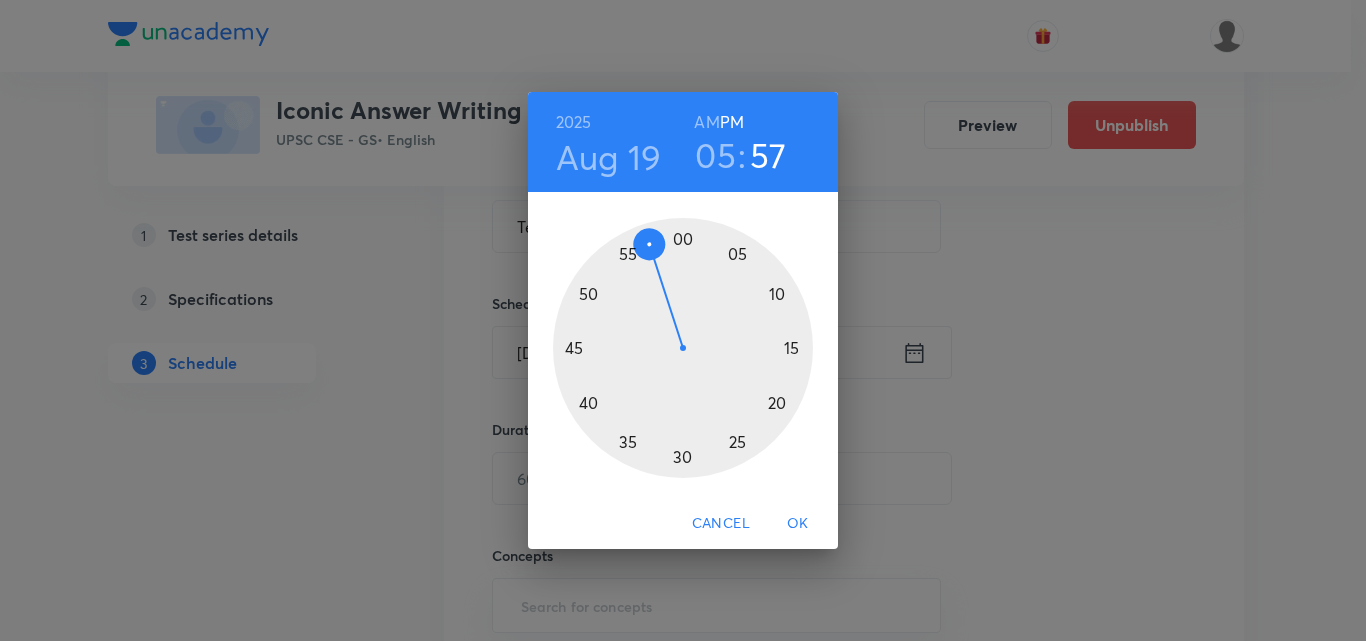 click at bounding box center (683, 348) 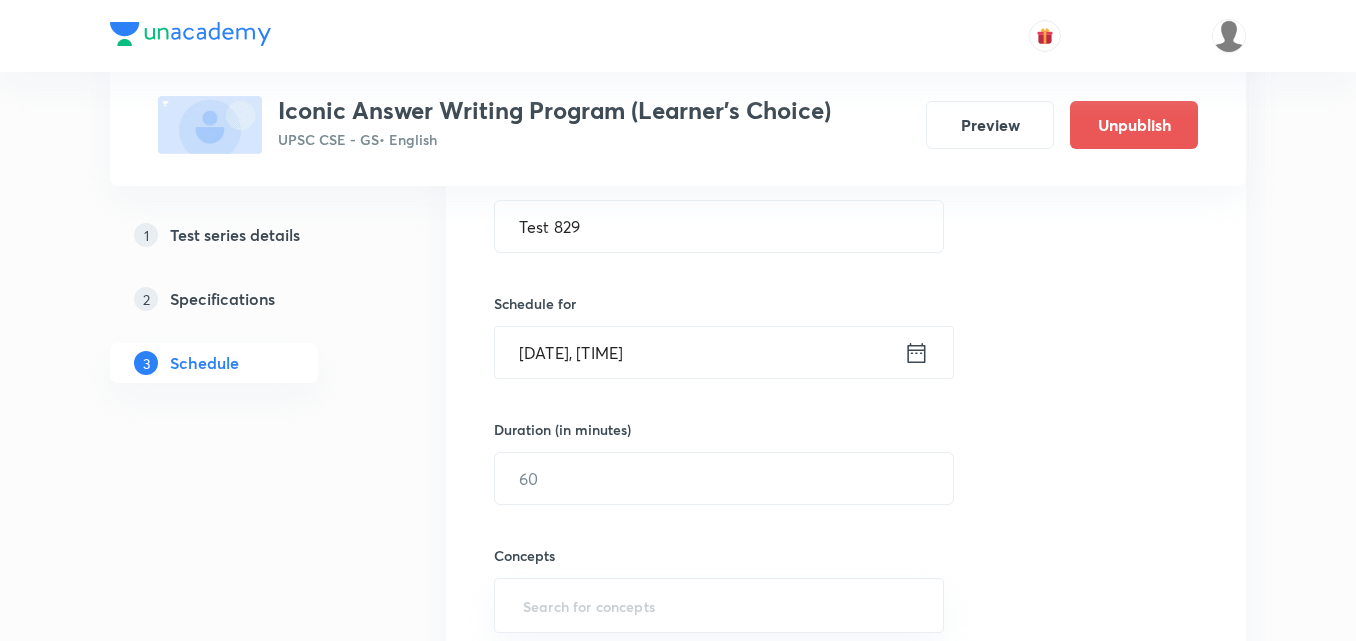 scroll, scrollTop: 500, scrollLeft: 0, axis: vertical 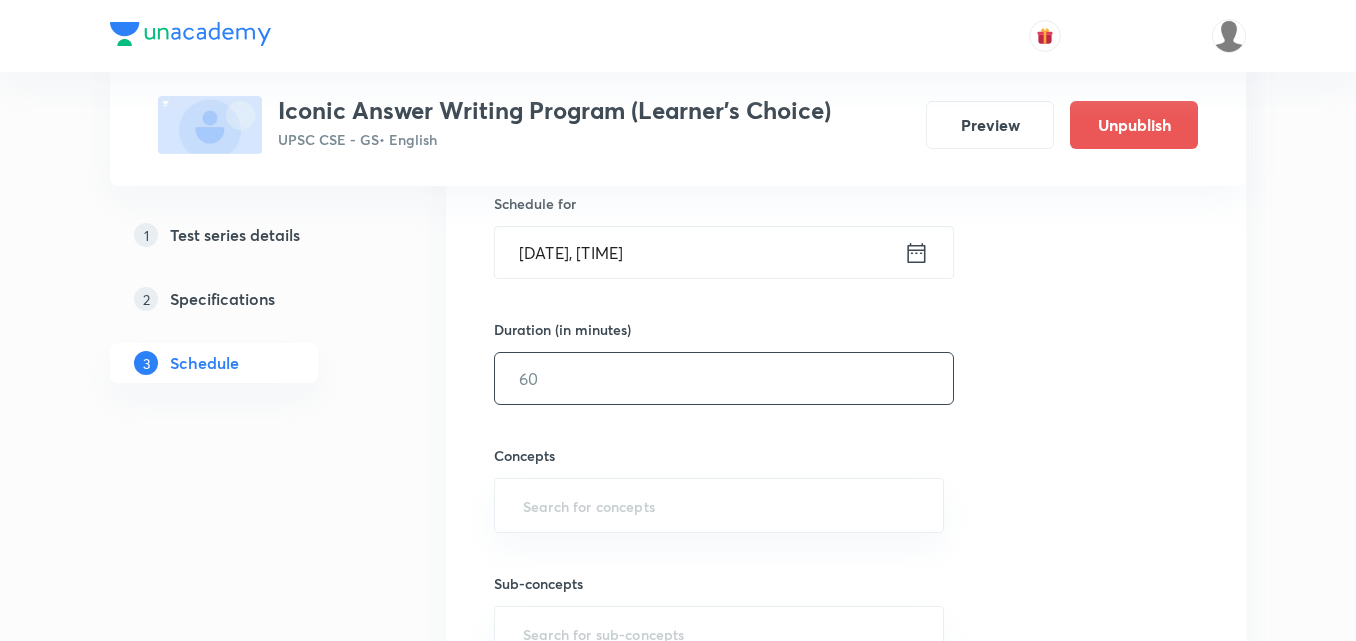click at bounding box center (724, 378) 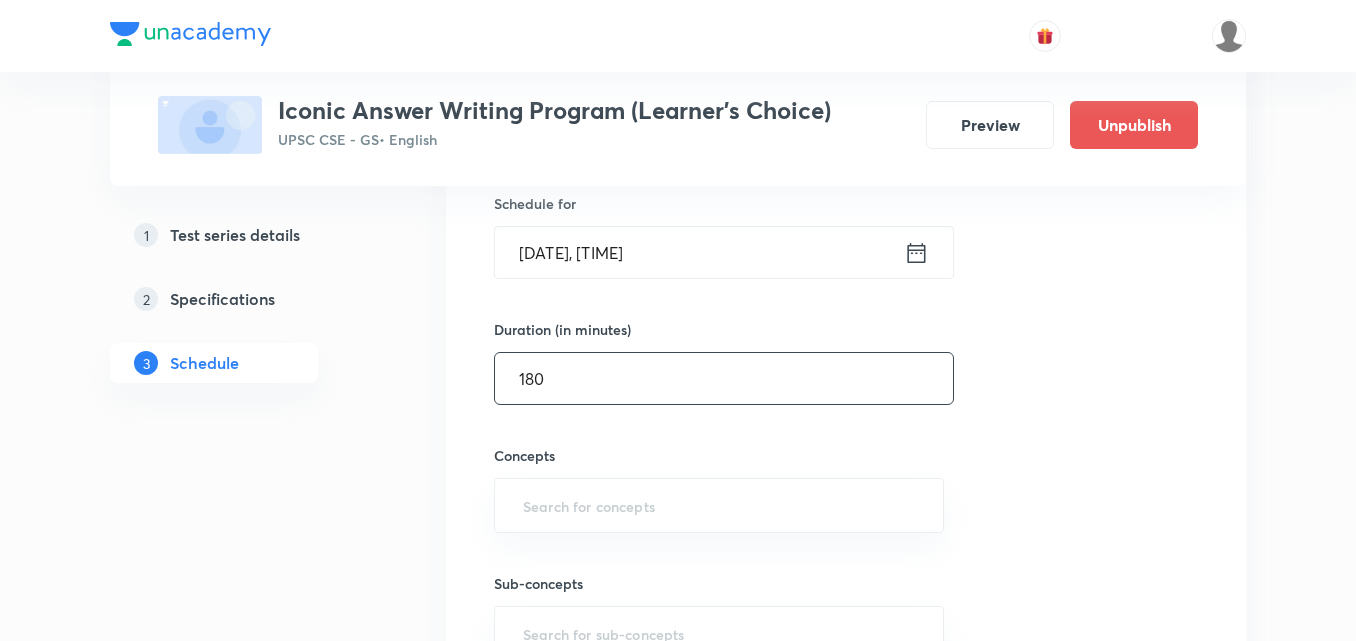 type on "180" 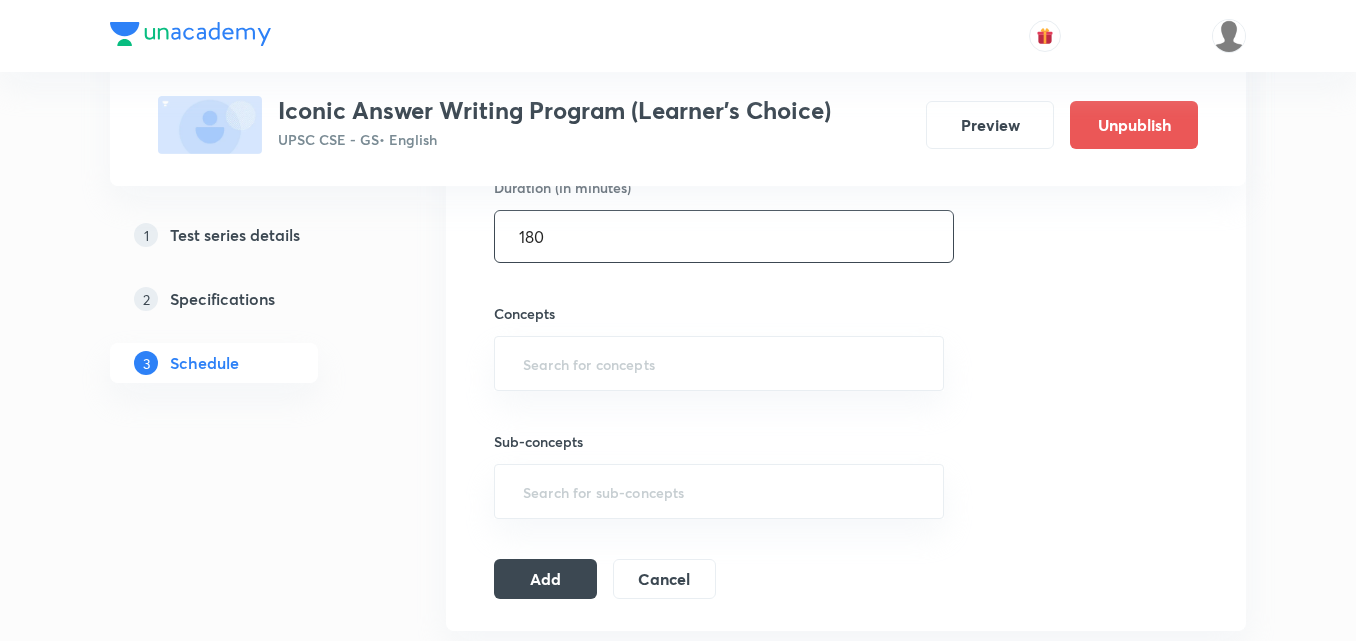 scroll, scrollTop: 700, scrollLeft: 0, axis: vertical 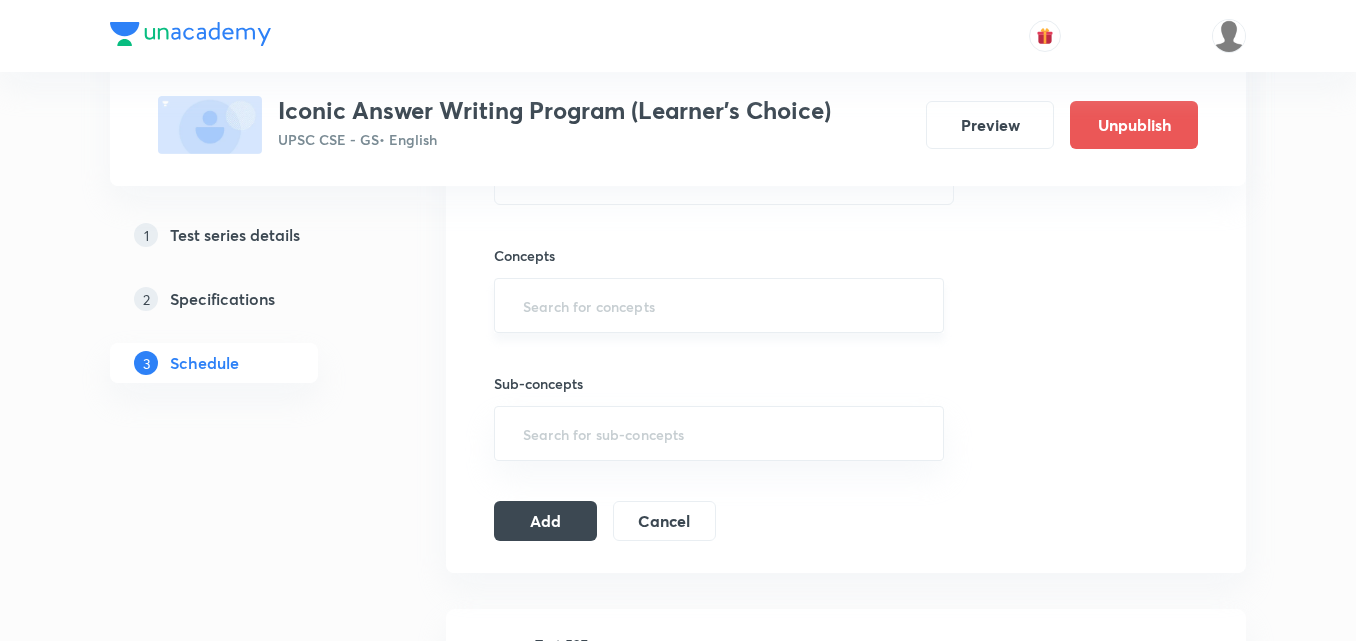 click at bounding box center [719, 305] 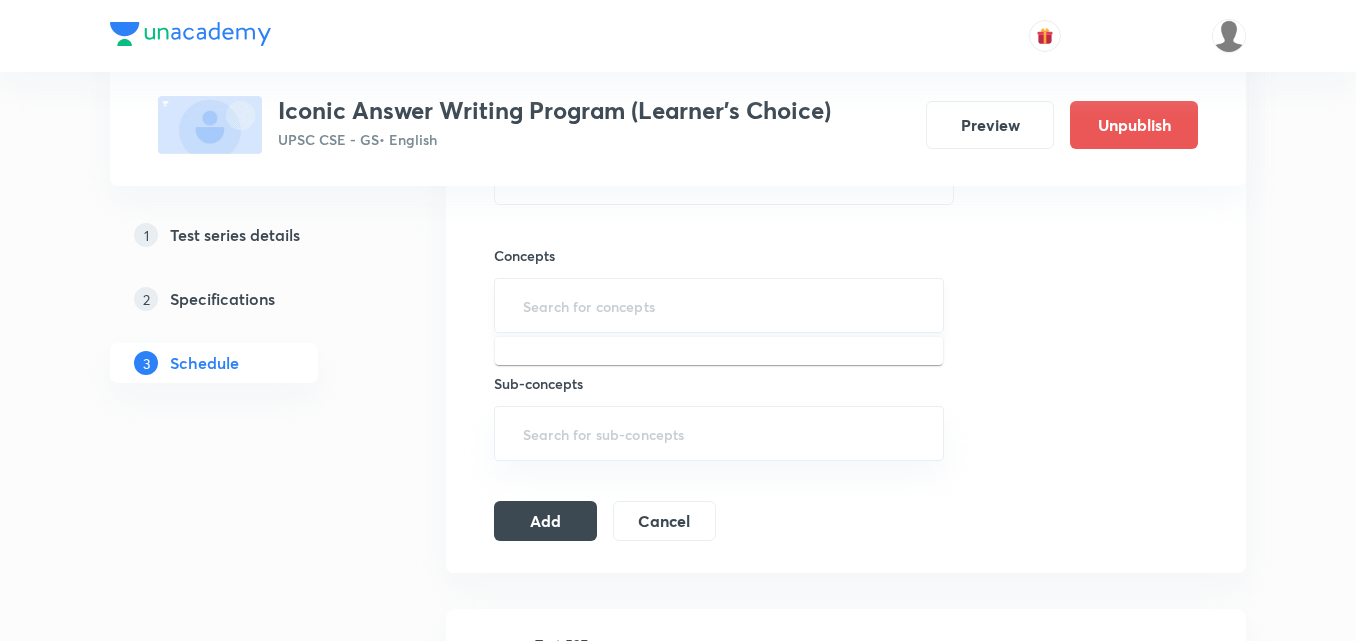 type on "a" 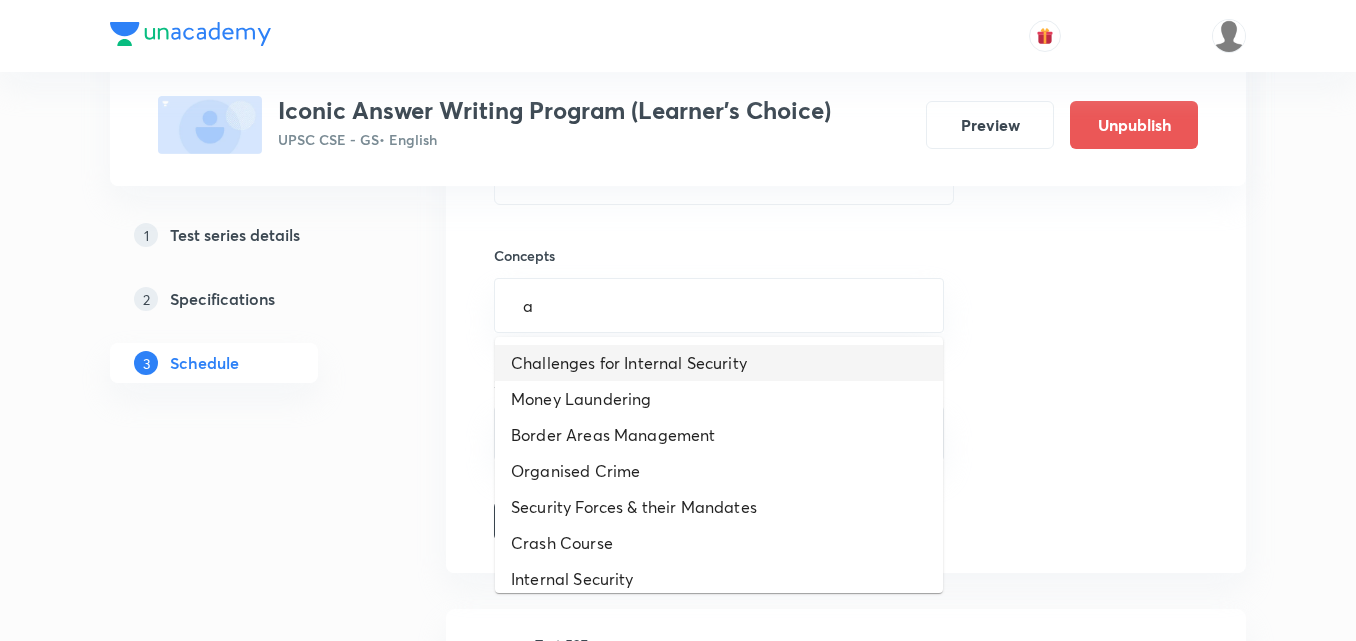 click on "Challenges for Internal Security" at bounding box center (719, 363) 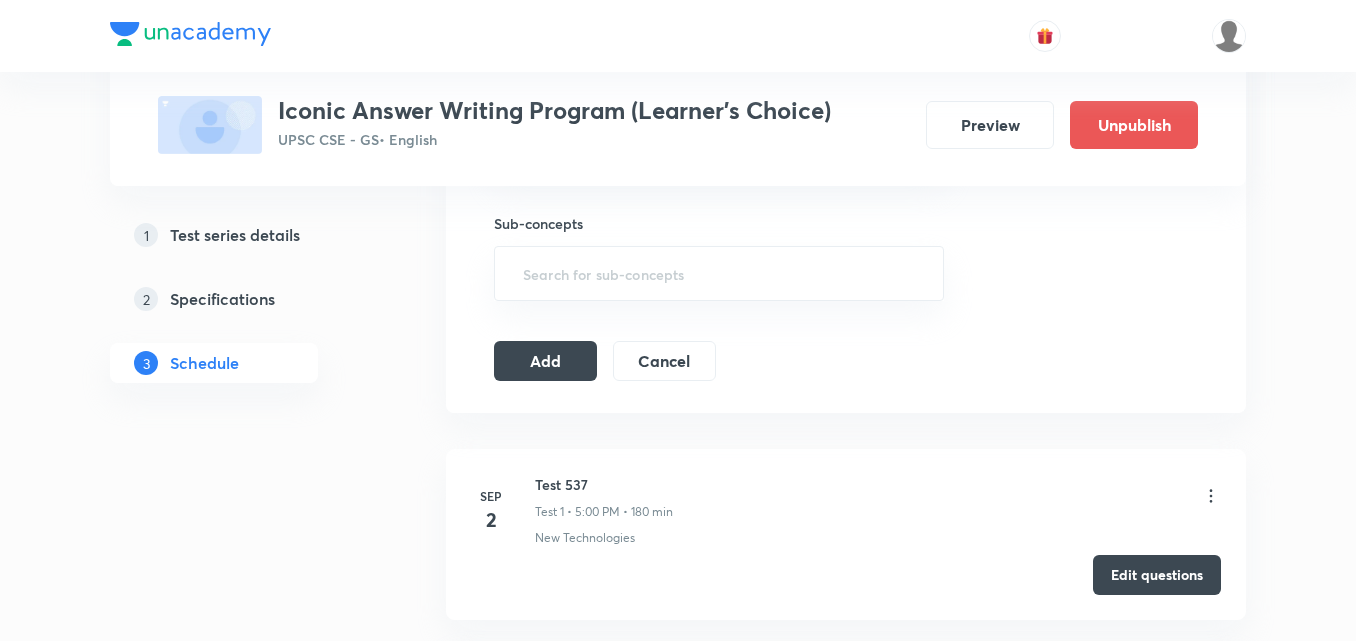 scroll, scrollTop: 900, scrollLeft: 0, axis: vertical 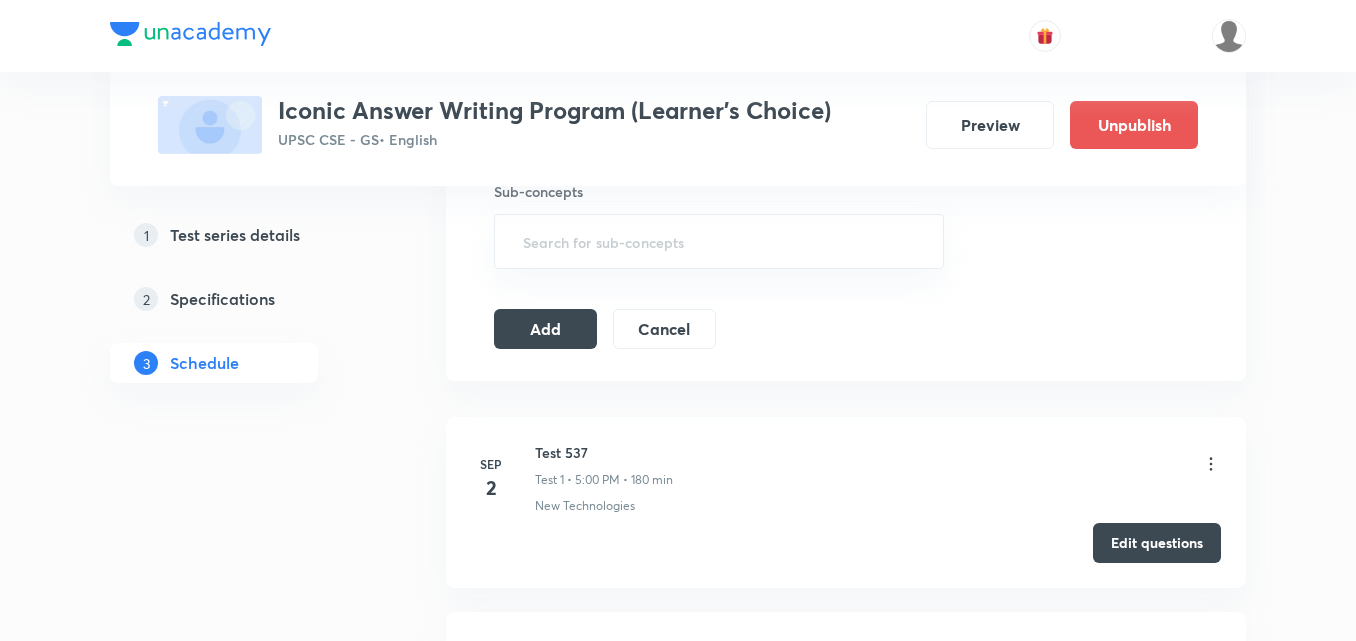 click 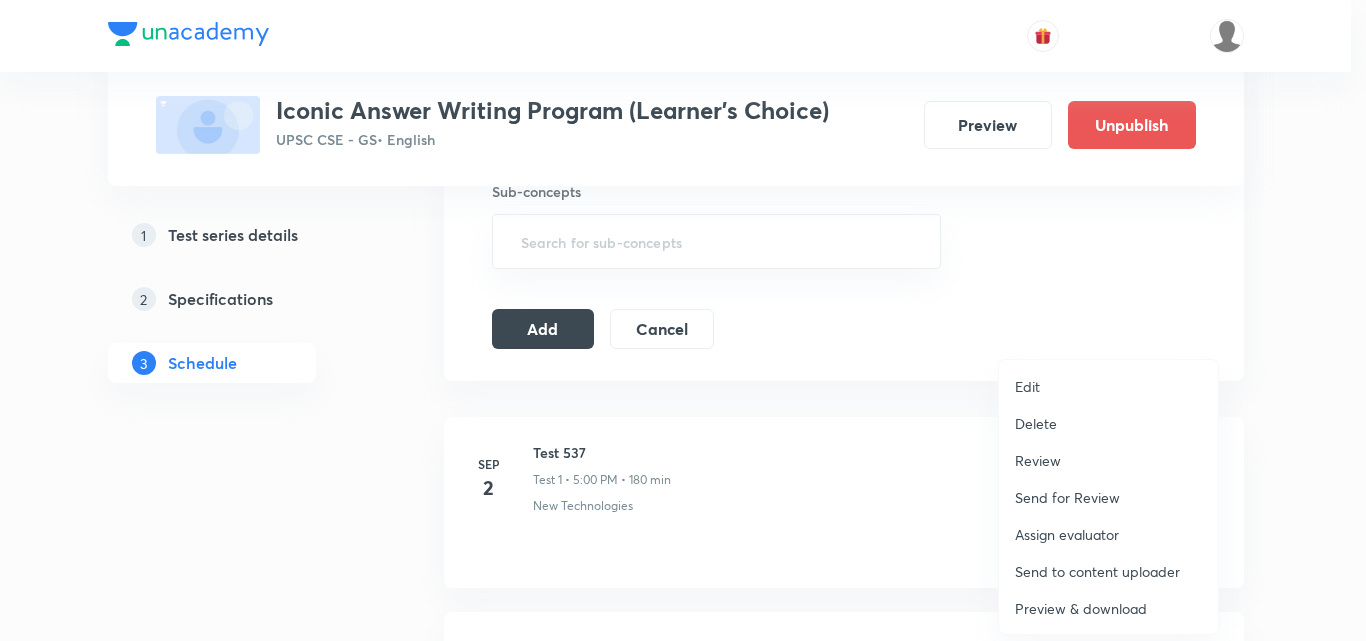 click on "Delete" at bounding box center [1036, 423] 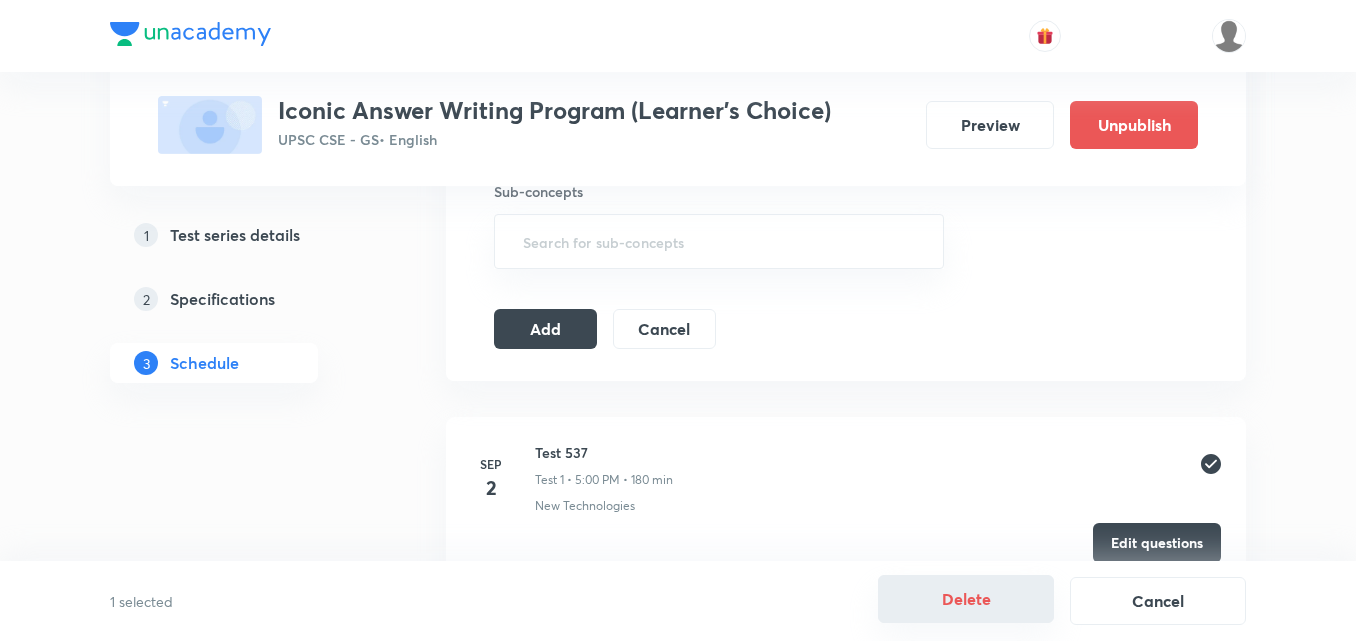 click on "Delete" at bounding box center (966, 599) 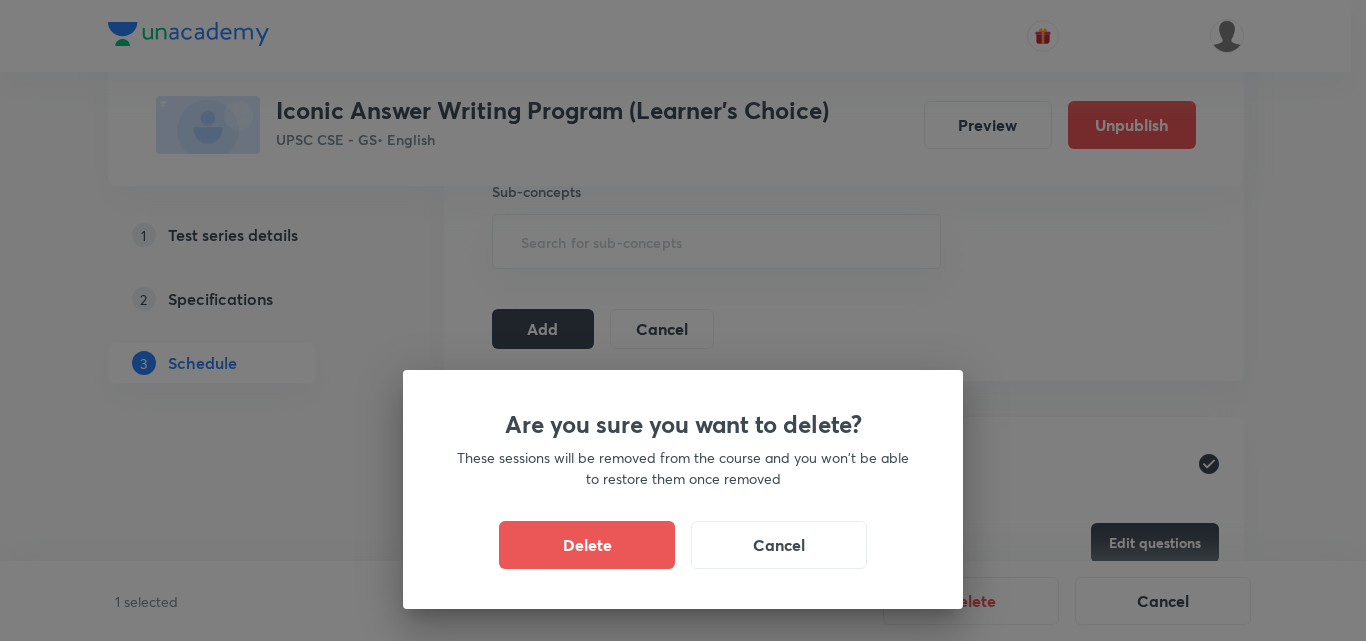 click on "Are you sure you want to delete? These sessions will be removed from the course and you won't be able to restore them once removed Delete Cancel" at bounding box center (683, 489) 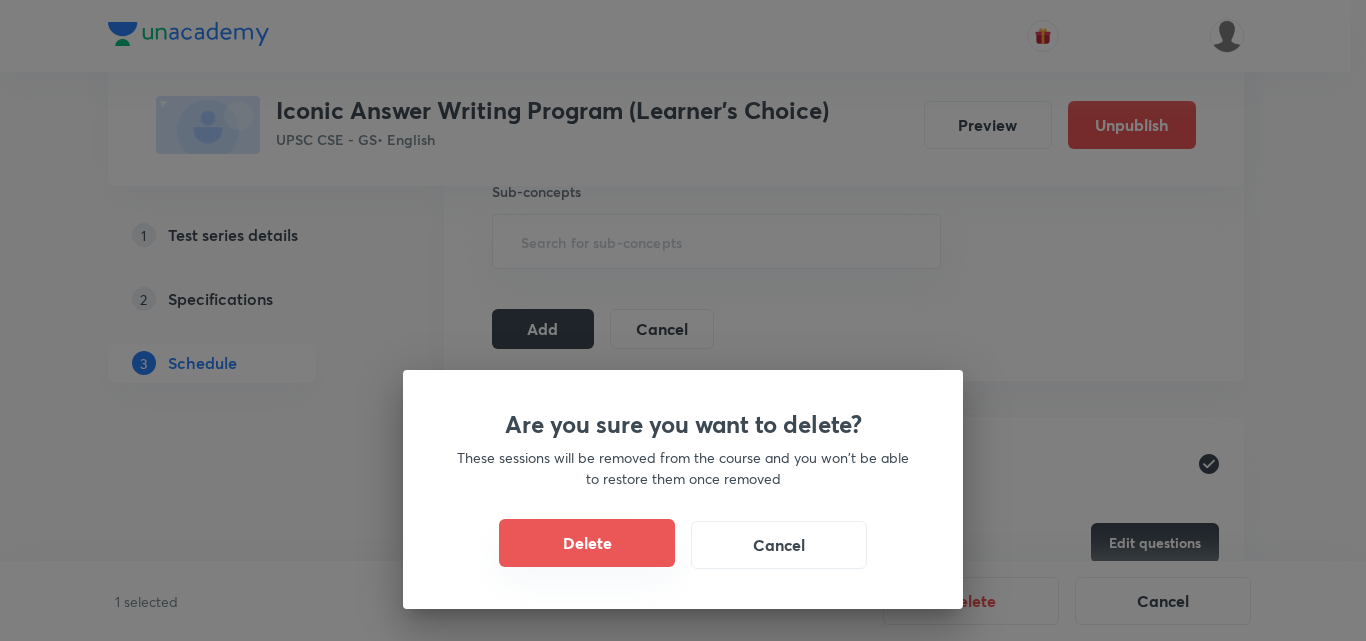 click on "Delete" at bounding box center [587, 543] 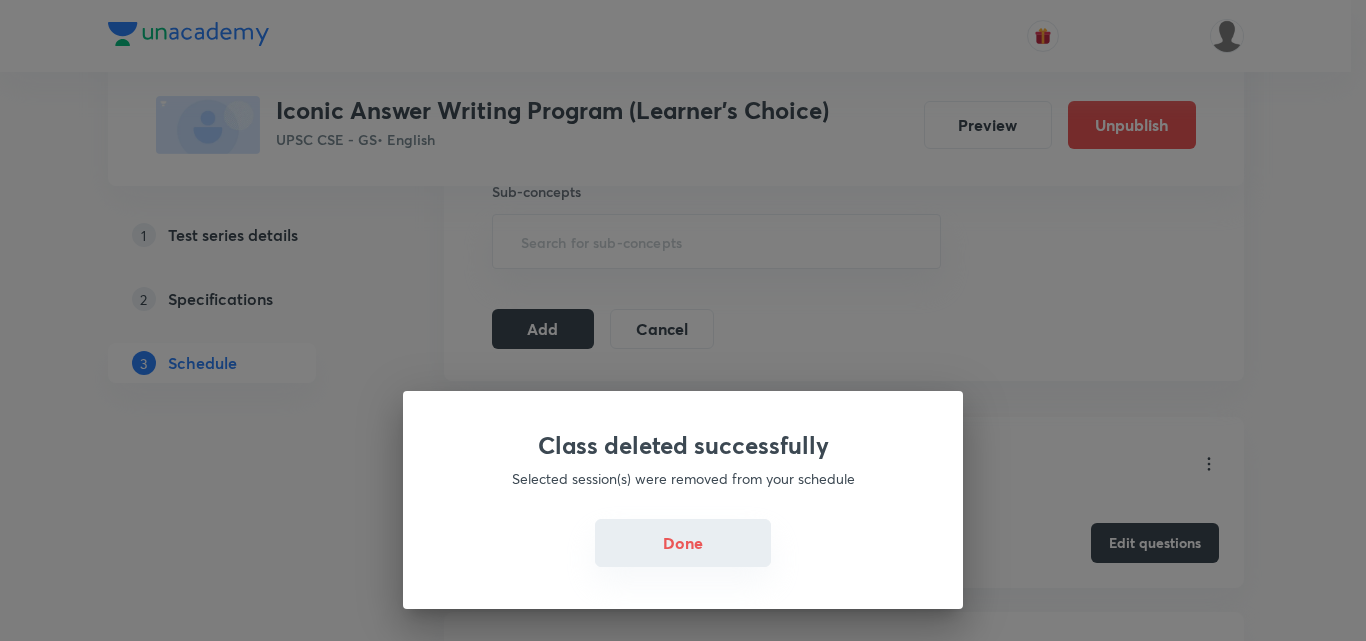 click on "Done" at bounding box center [683, 543] 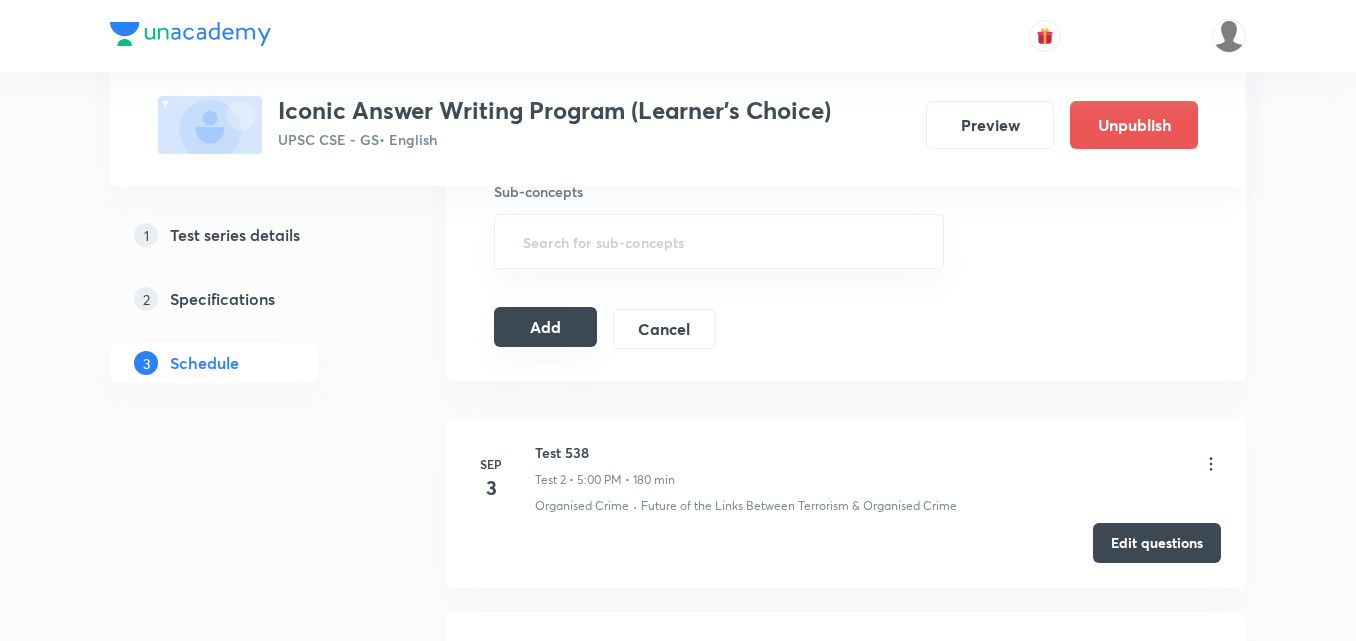 click on "Add" at bounding box center (545, 327) 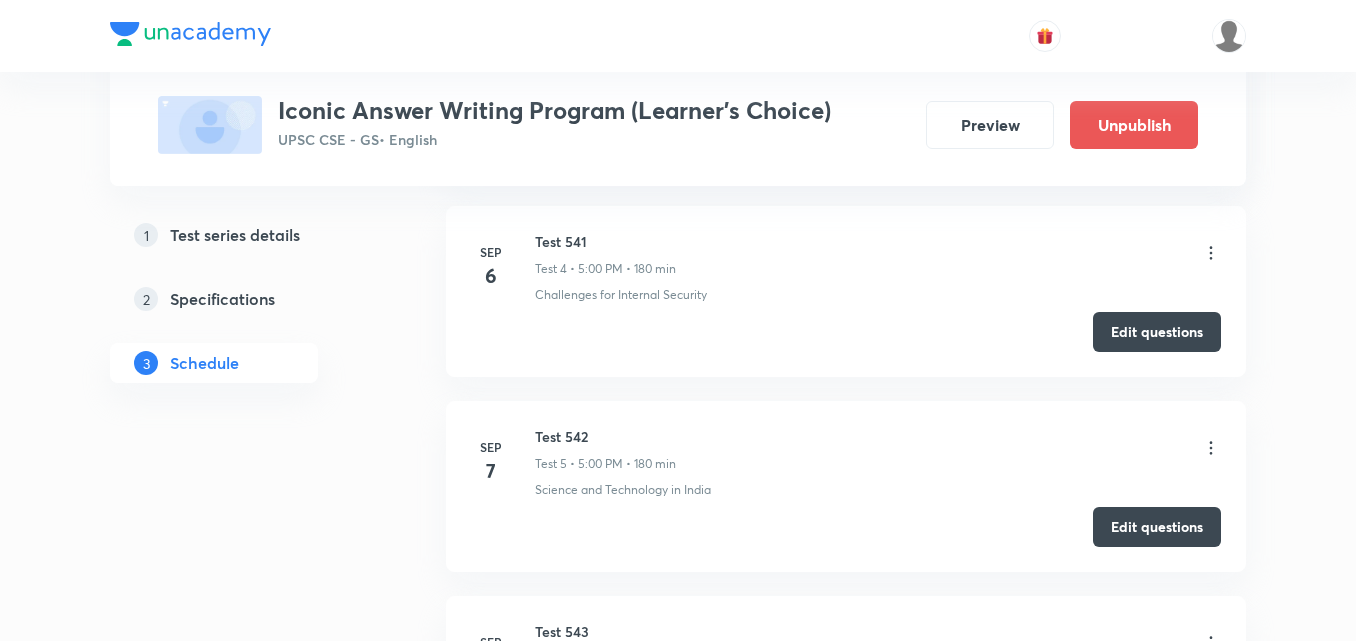 scroll, scrollTop: 339, scrollLeft: 0, axis: vertical 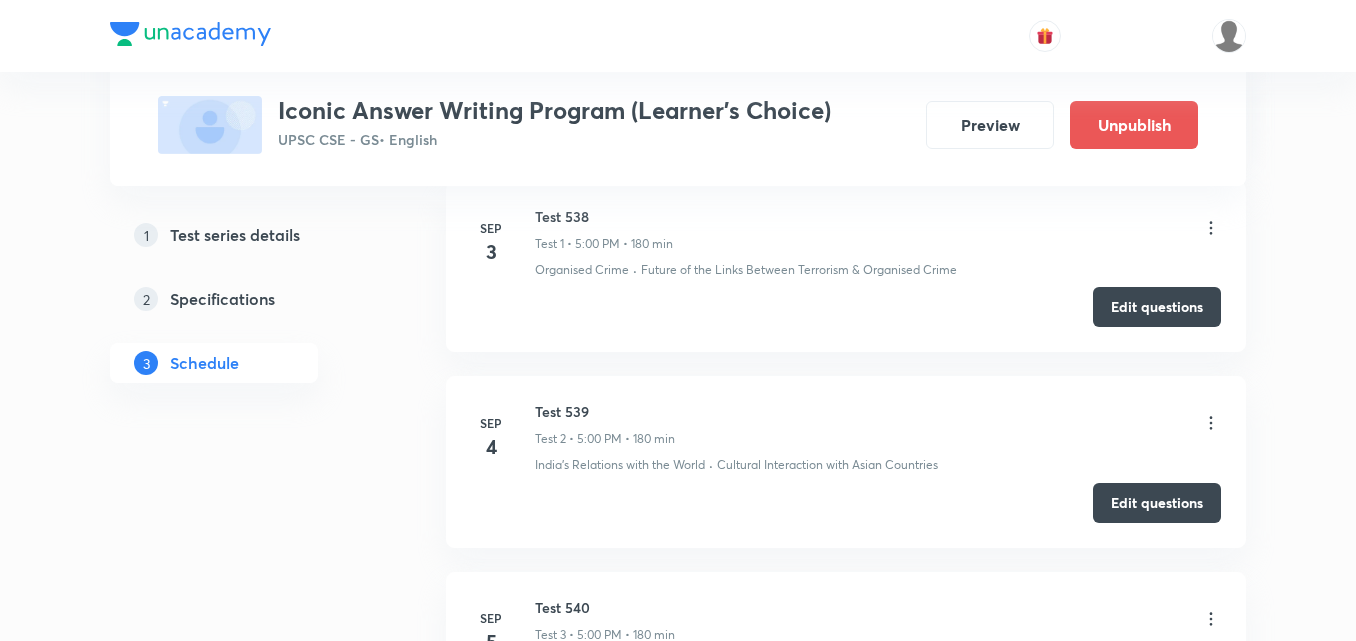 drag, startPoint x: 1304, startPoint y: 251, endPoint x: 1282, endPoint y: 175, distance: 79.12016 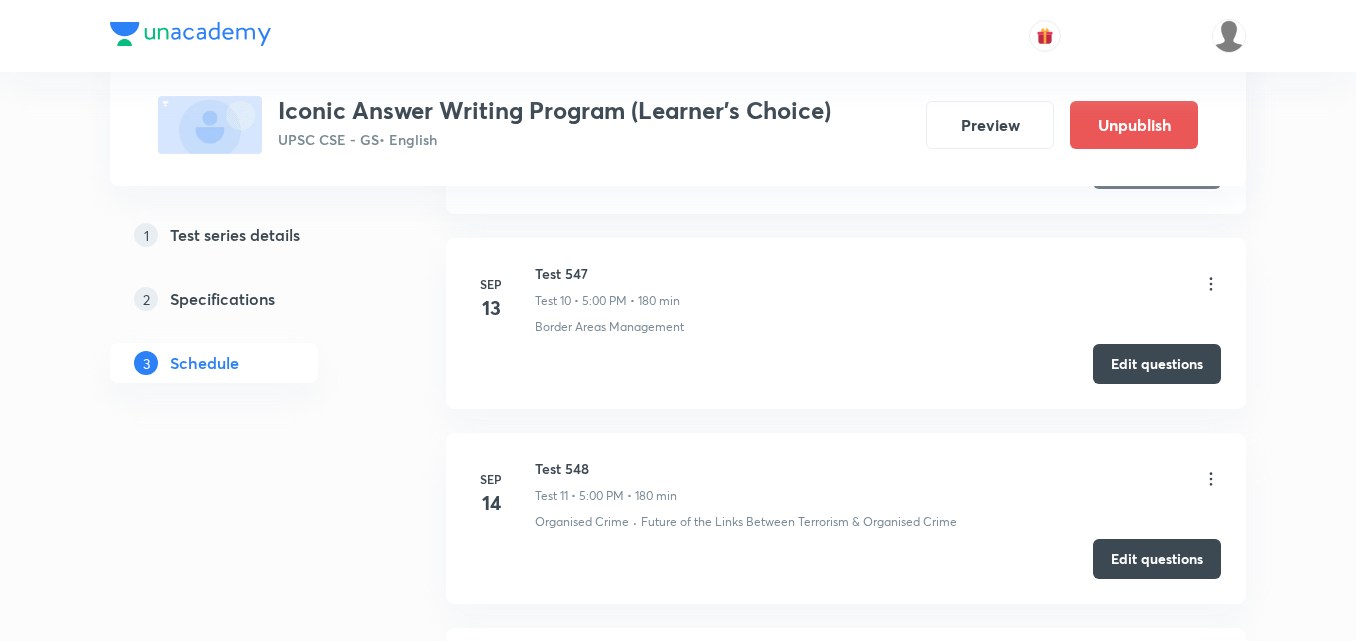 scroll, scrollTop: 1539, scrollLeft: 0, axis: vertical 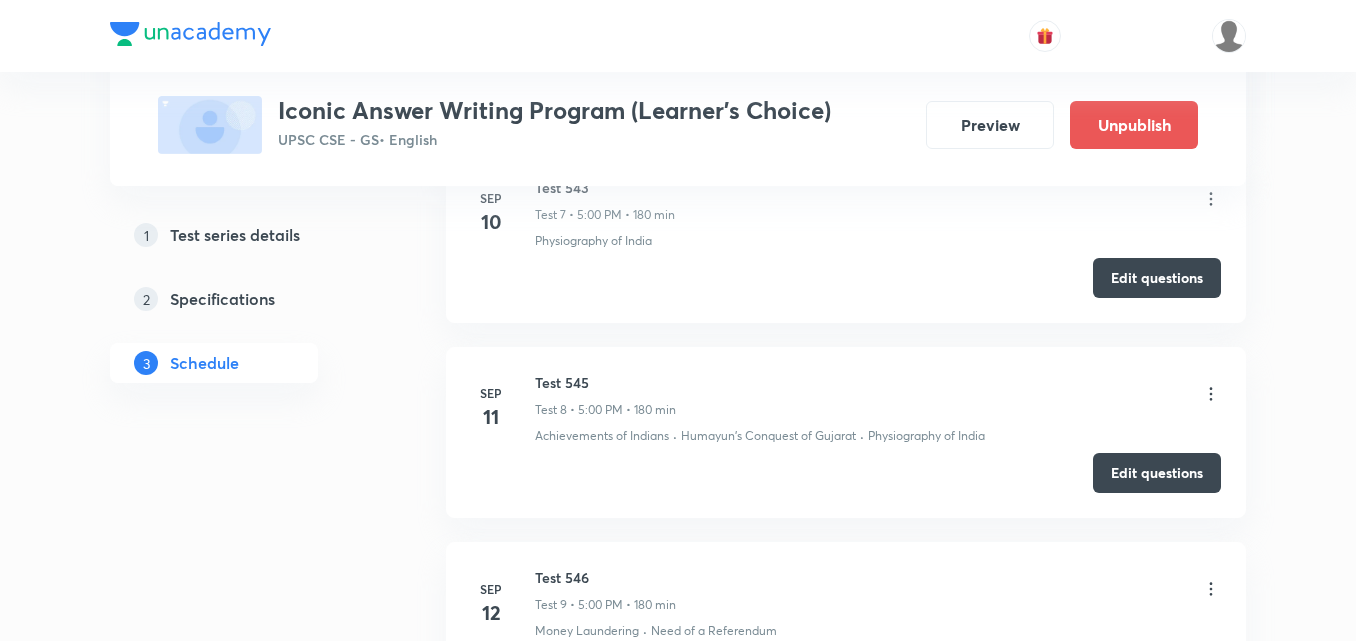 click on "Test Series Iconic Answer Writing Program (Learner's Choice) UPSC CSE - GS  • English Preview Unpublish 1 Test series details 2 Specifications 3 Schedule Schedule •  293  tests Add a new session Sep 3 Test 538 Test 1 • 5:00 PM • 180 min Organised Crime · Future of the Links Between Terrorism & Organised Crime Edit questions Sep 4 Test 539 Test 2 • 5:00 PM • 180 min India’s Relations with the World · Cultural Interaction with Asian Countries Edit questions Sep 5 Test 540 Test 3 • 5:00 PM • 180 min Environmental Pollution Edit questions Sep 6 Test 541 Test 4 • 5:00 PM • 180 min Challenges for Internal Security Edit questions Sep 7 Test 542 Test 5 • 5:00 PM • 180 min Science and Technology in India Edit questions Sep 9 Test 543 Test 6 • 5:00 PM • 180 min Indian Dance Forms Edit questions Sep 10 Test 543 Test 7 • 5:00 PM • 180 min Physiography of India Edit questions Sep 11 Test 545 Test 8 • 5:00 PM • 180 min Achievements of Indians · Humayun's Conquest of Gujarat · Sep 1" at bounding box center [678, 27387] 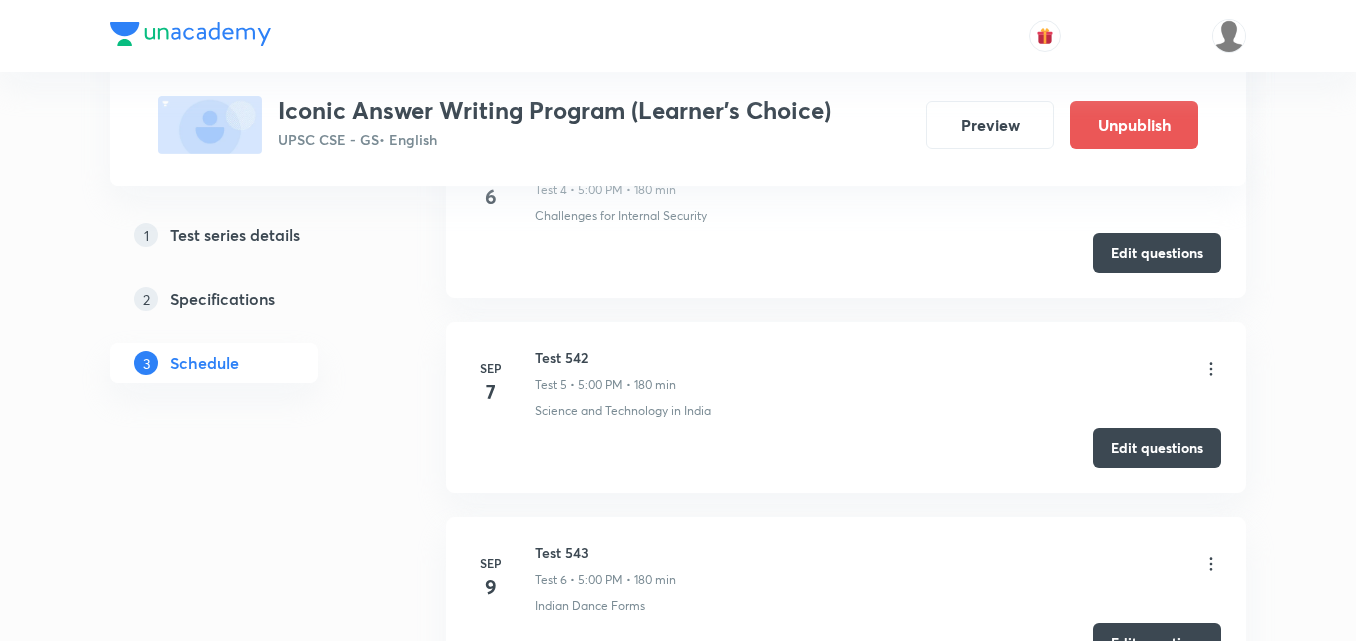 scroll, scrollTop: 418, scrollLeft: 0, axis: vertical 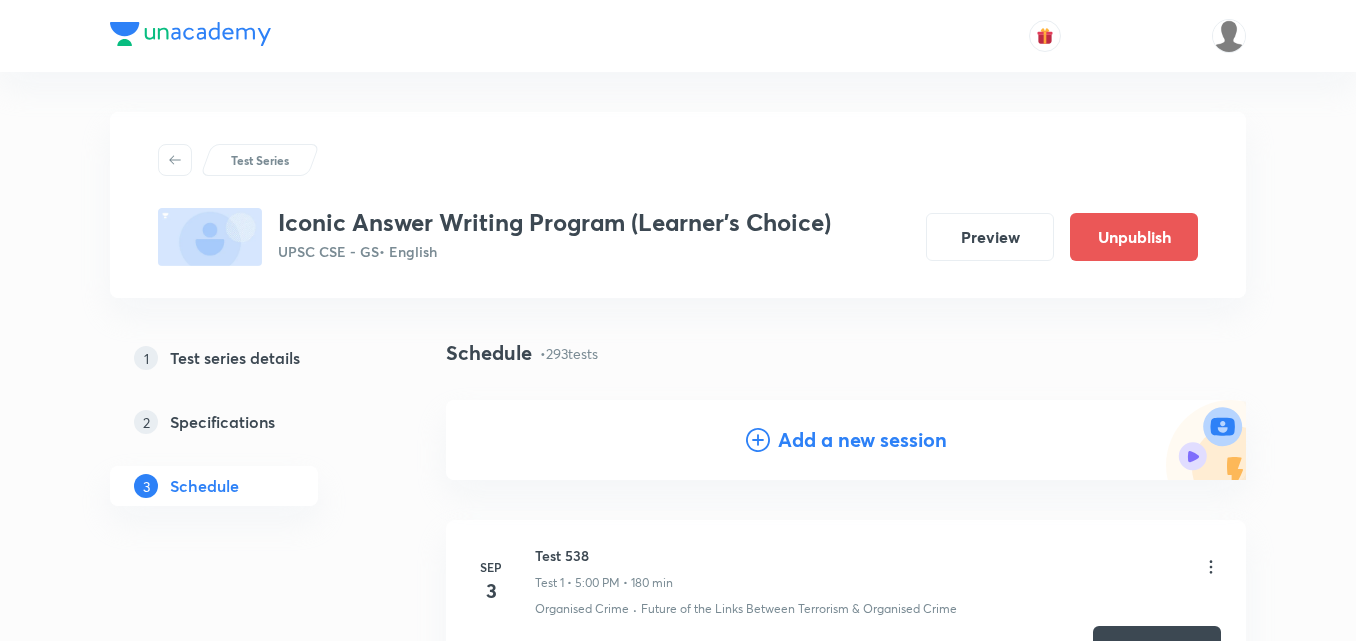 click on "Test Series Iconic Answer Writing Program (Learner's Choice) UPSC CSE - GS  • English Preview Unpublish 1 Test series details 2 Specifications 3 Schedule Schedule •  293  tests Add a new session Sep 3 Test 538 Test 1 • 5:00 PM • 180 min Organised Crime · Future of the Links Between Terrorism & Organised Crime Edit questions Sep 4 Test 539 Test 2 • 5:00 PM • 180 min India’s Relations with the World · Cultural Interaction with Asian Countries Edit questions Sep 5 Test 540 Test 3 • 5:00 PM • 180 min Environmental Pollution Edit questions Sep 6 Test 541 Test 4 • 5:00 PM • 180 min Challenges for Internal Security Edit questions Sep 7 Test 542 Test 5 • 5:00 PM • 180 min Science and Technology in India Edit questions Sep 9 Test 543 Test 6 • 5:00 PM • 180 min Indian Dance Forms Edit questions Sep 10 Test 543 Test 7 • 5:00 PM • 180 min Physiography of India Edit questions Sep 11 Test 545 Test 8 • 5:00 PM • 180 min Achievements of Indians · Humayun's Conquest of Gujarat · Sep 1" at bounding box center (678, 28926) 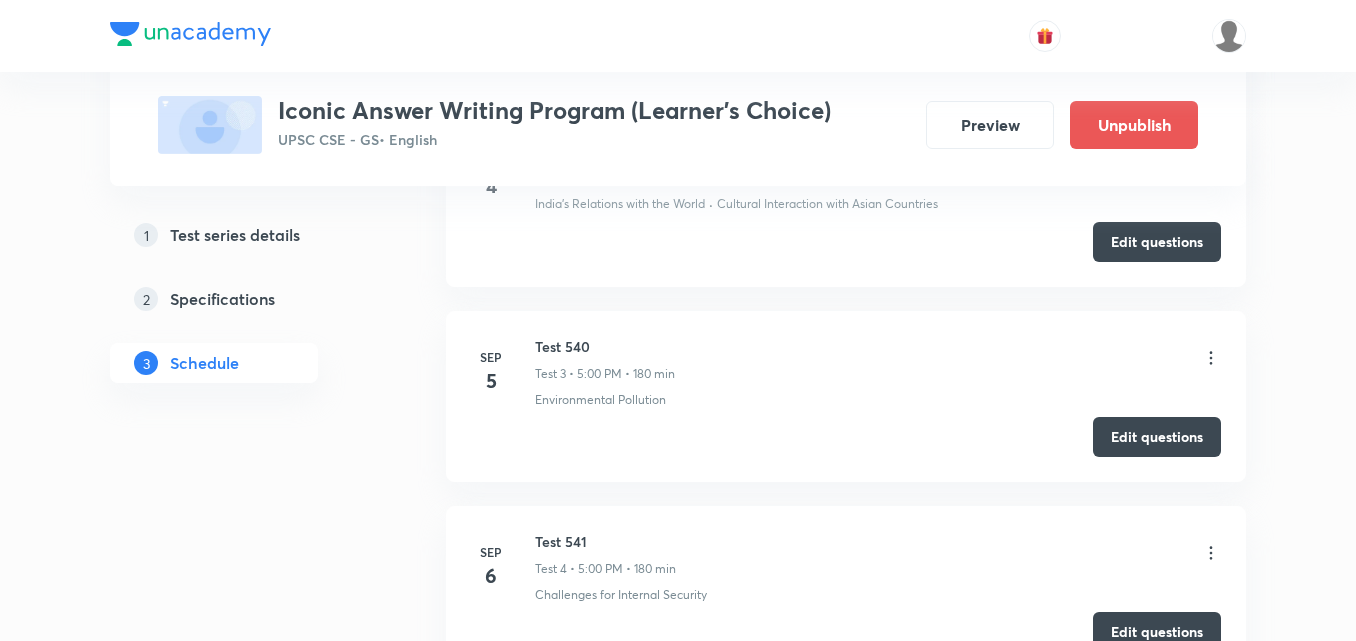 scroll, scrollTop: 39, scrollLeft: 0, axis: vertical 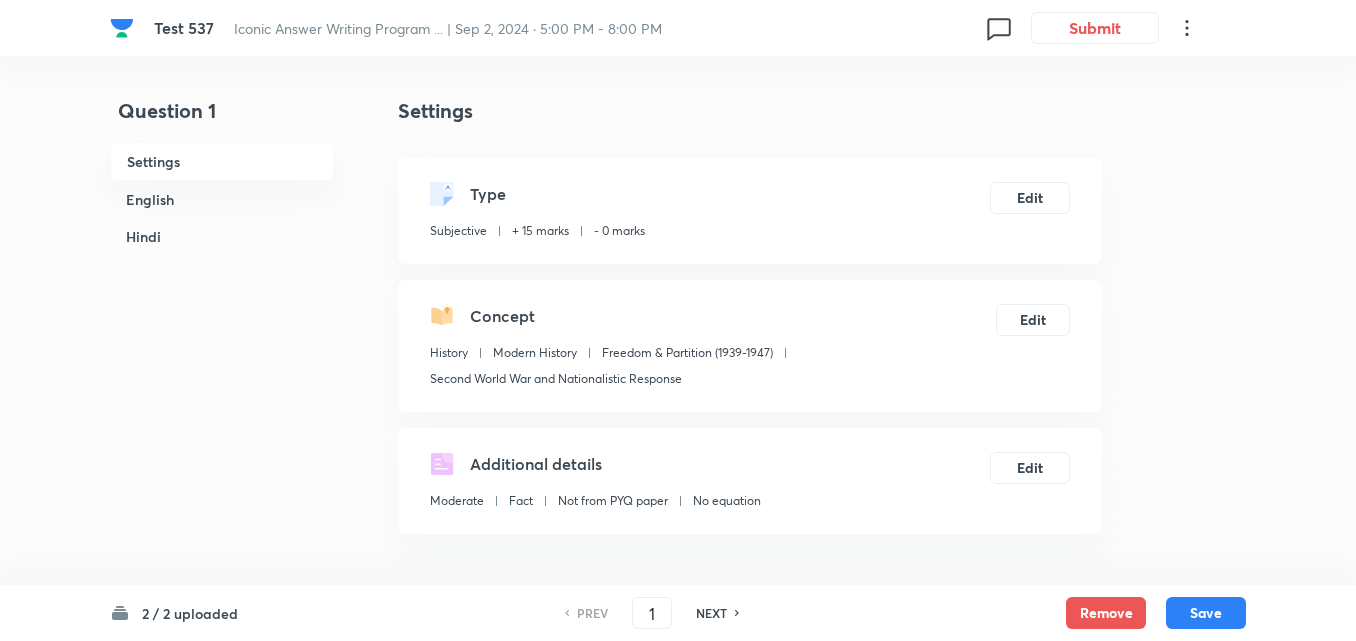 drag, startPoint x: 581, startPoint y: 148, endPoint x: 552, endPoint y: 120, distance: 40.311287 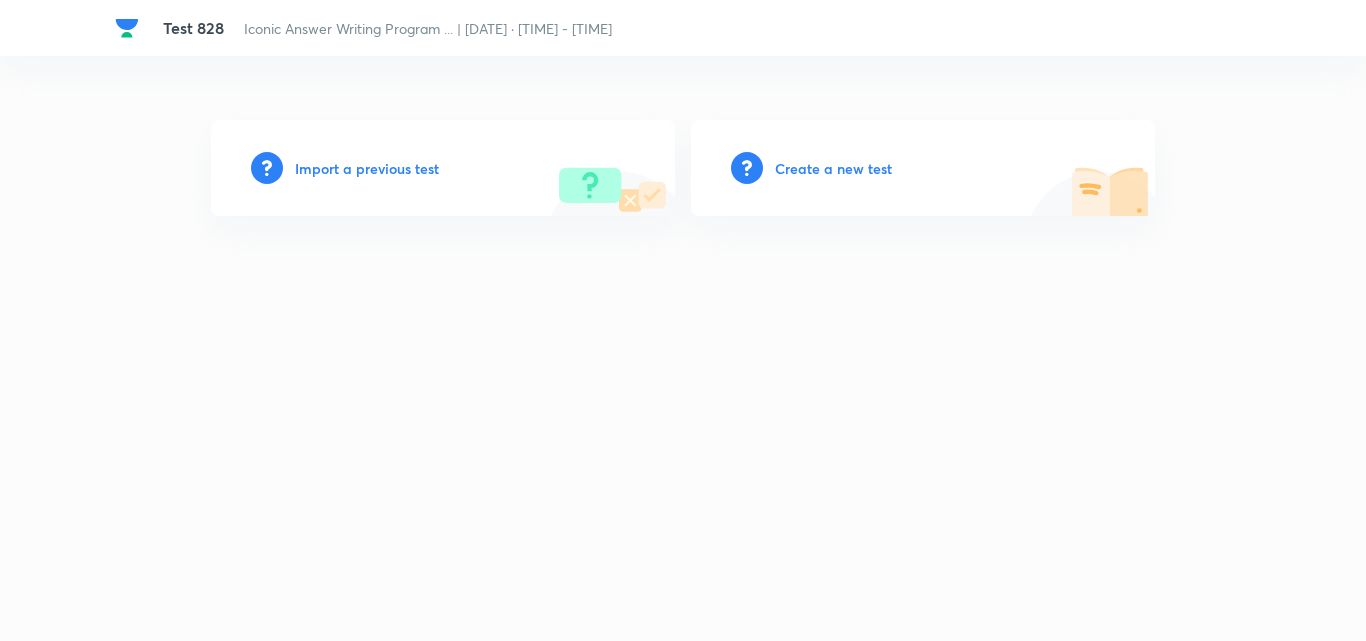 scroll, scrollTop: 0, scrollLeft: 0, axis: both 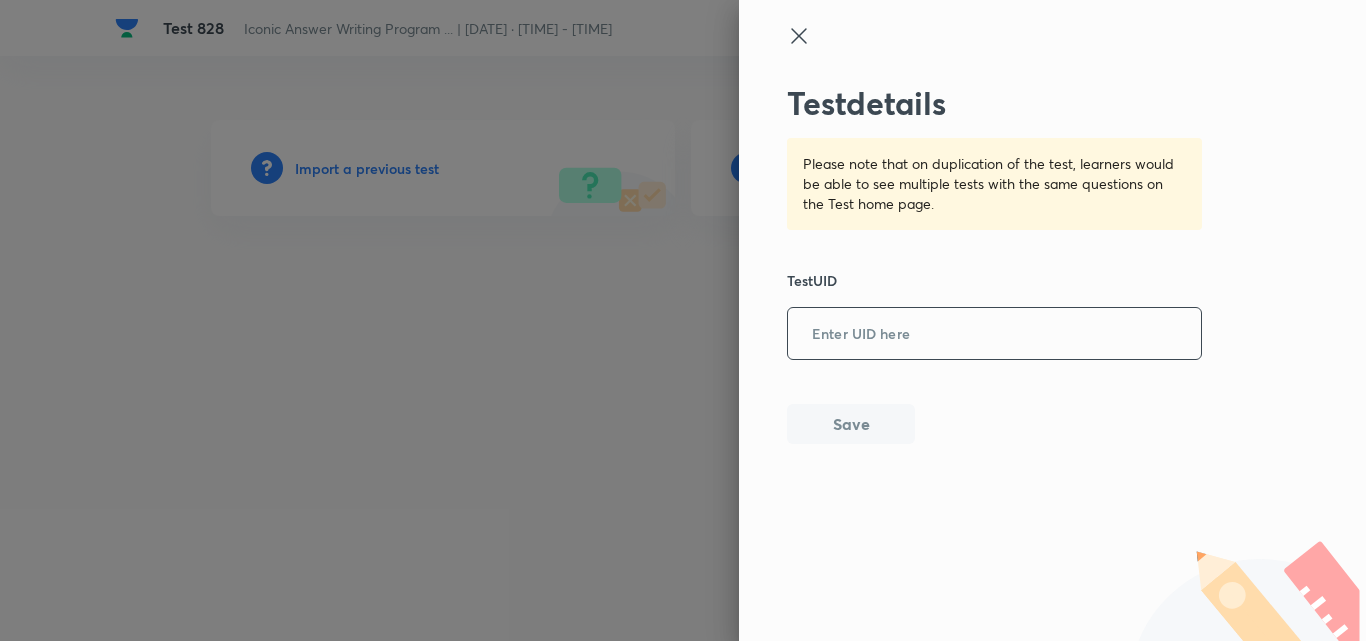 click at bounding box center [994, 334] 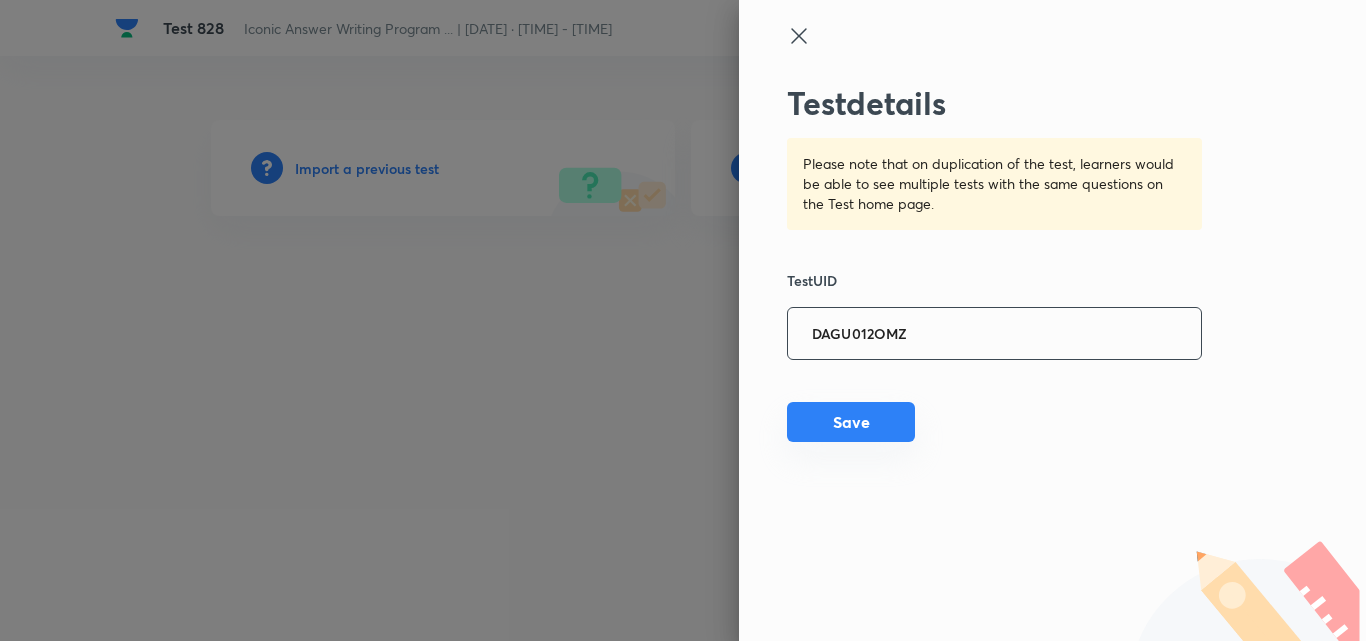 type on "DAGU012OMZ" 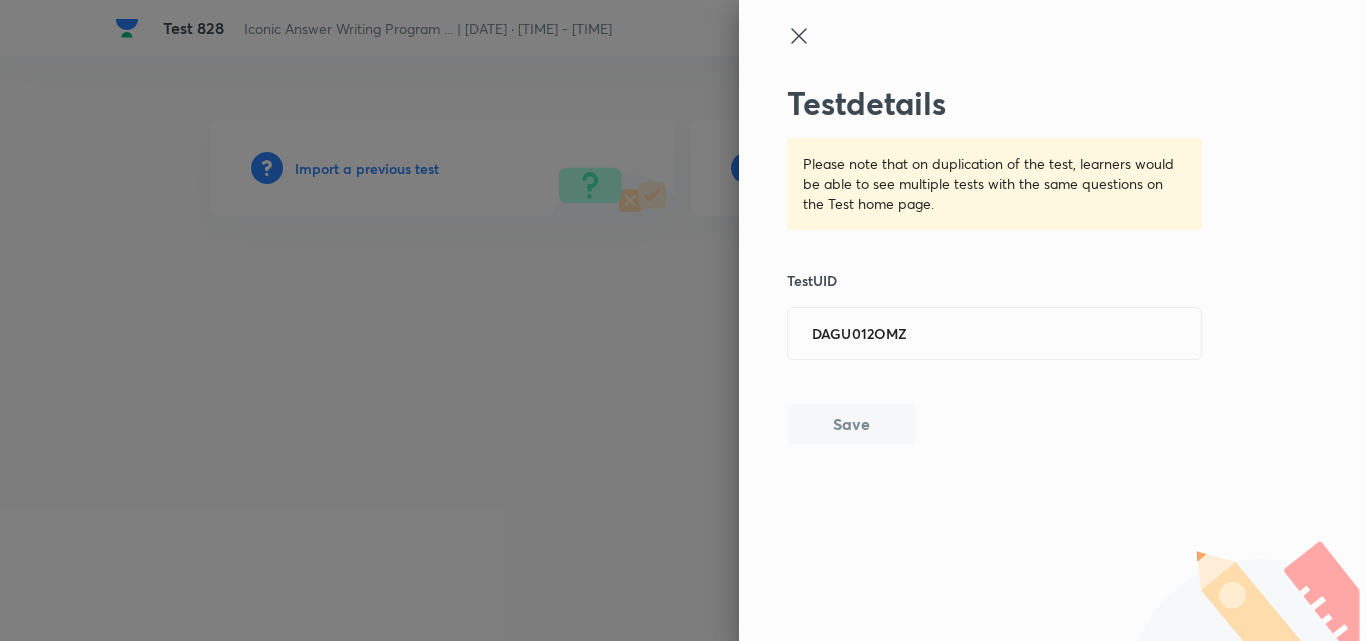 type 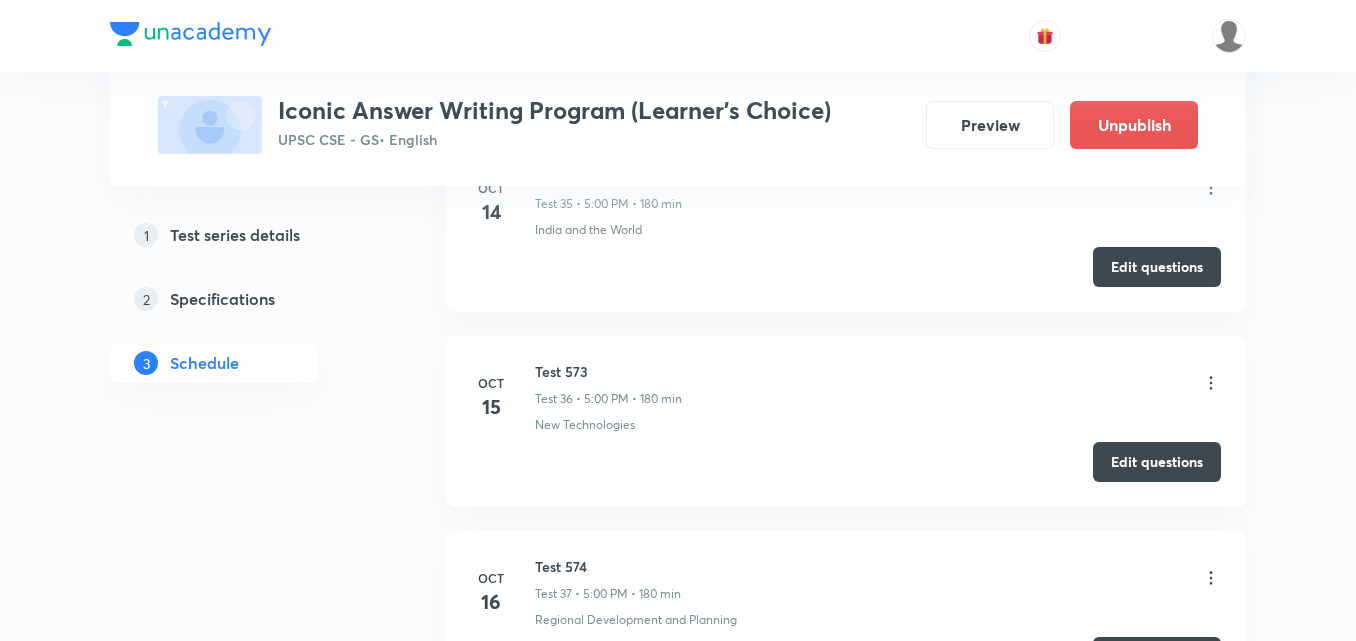 scroll, scrollTop: 7673, scrollLeft: 0, axis: vertical 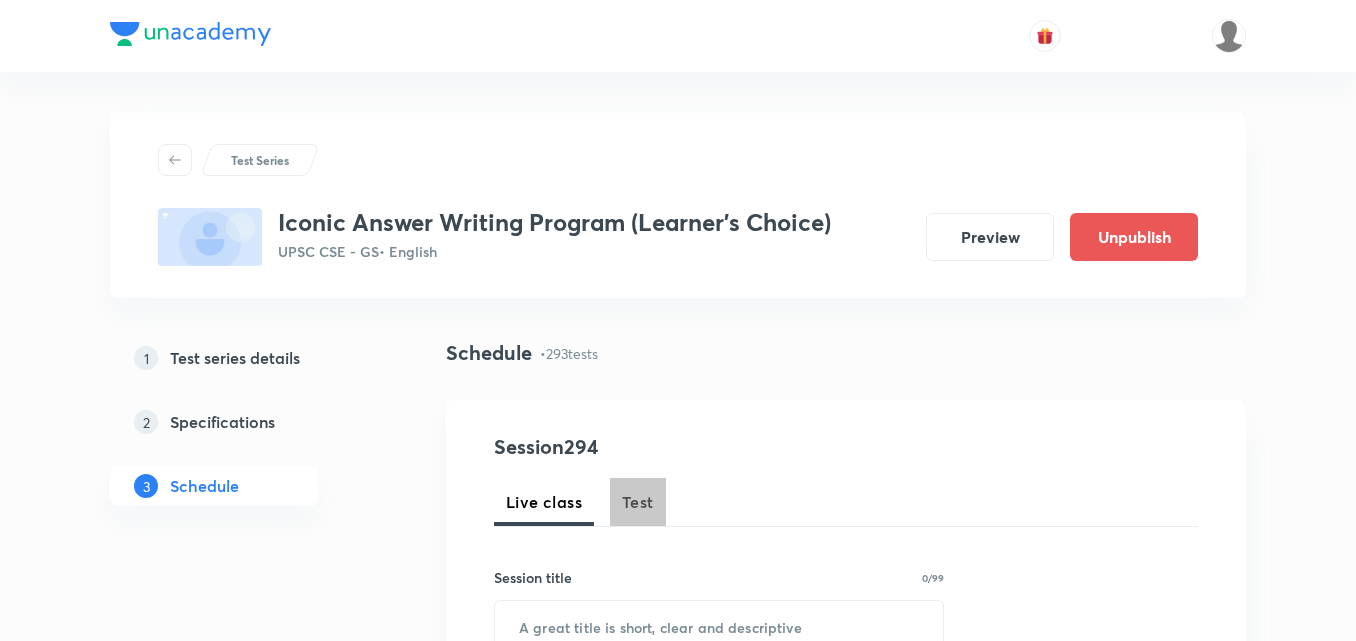 click on "Test" at bounding box center [638, 502] 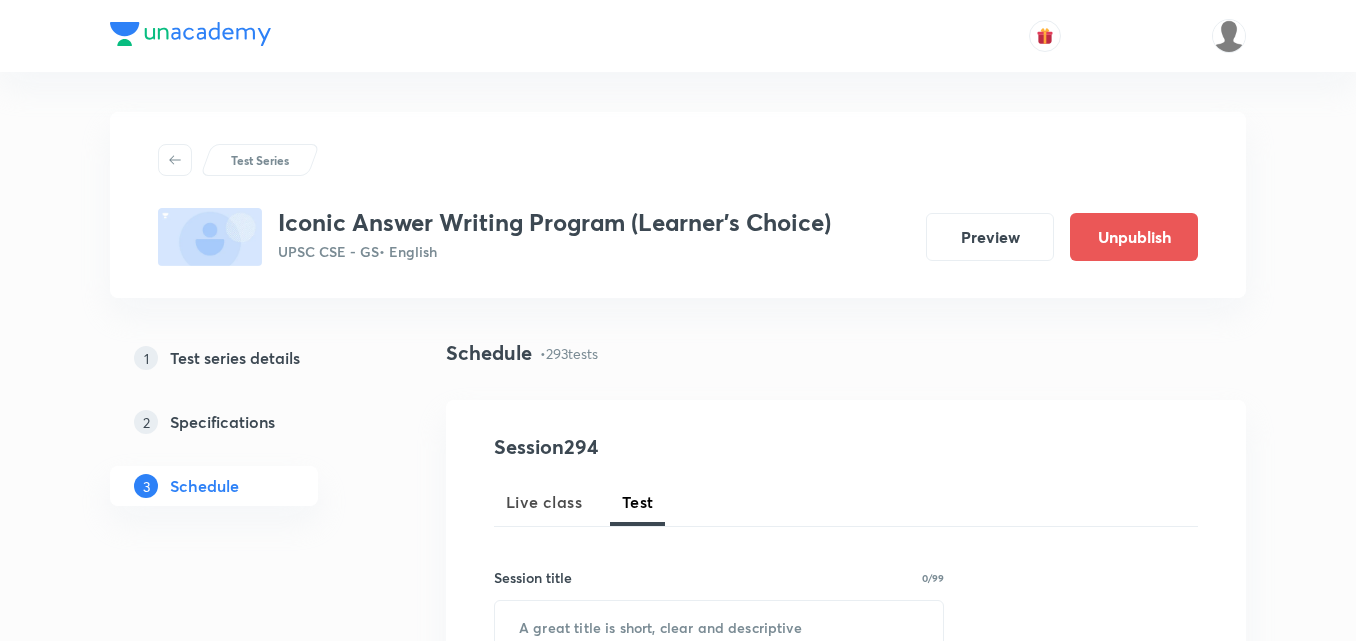 scroll, scrollTop: 300, scrollLeft: 0, axis: vertical 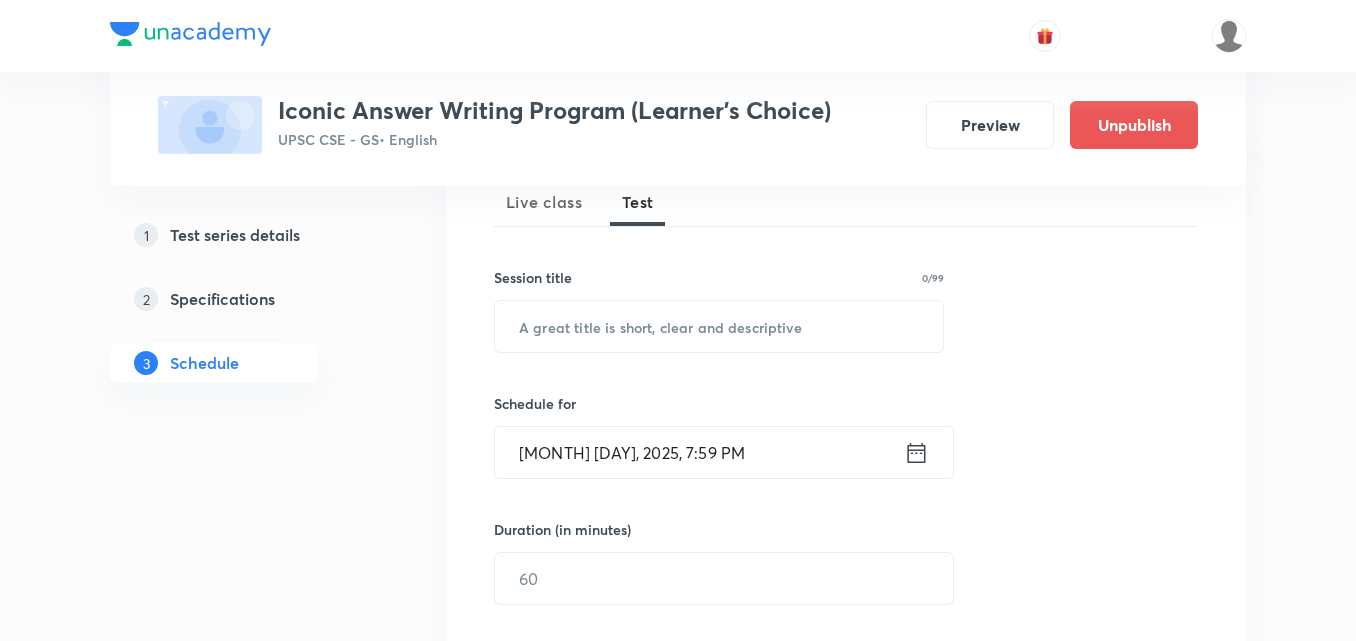 drag, startPoint x: 1311, startPoint y: 138, endPoint x: 1297, endPoint y: 406, distance: 268.36542 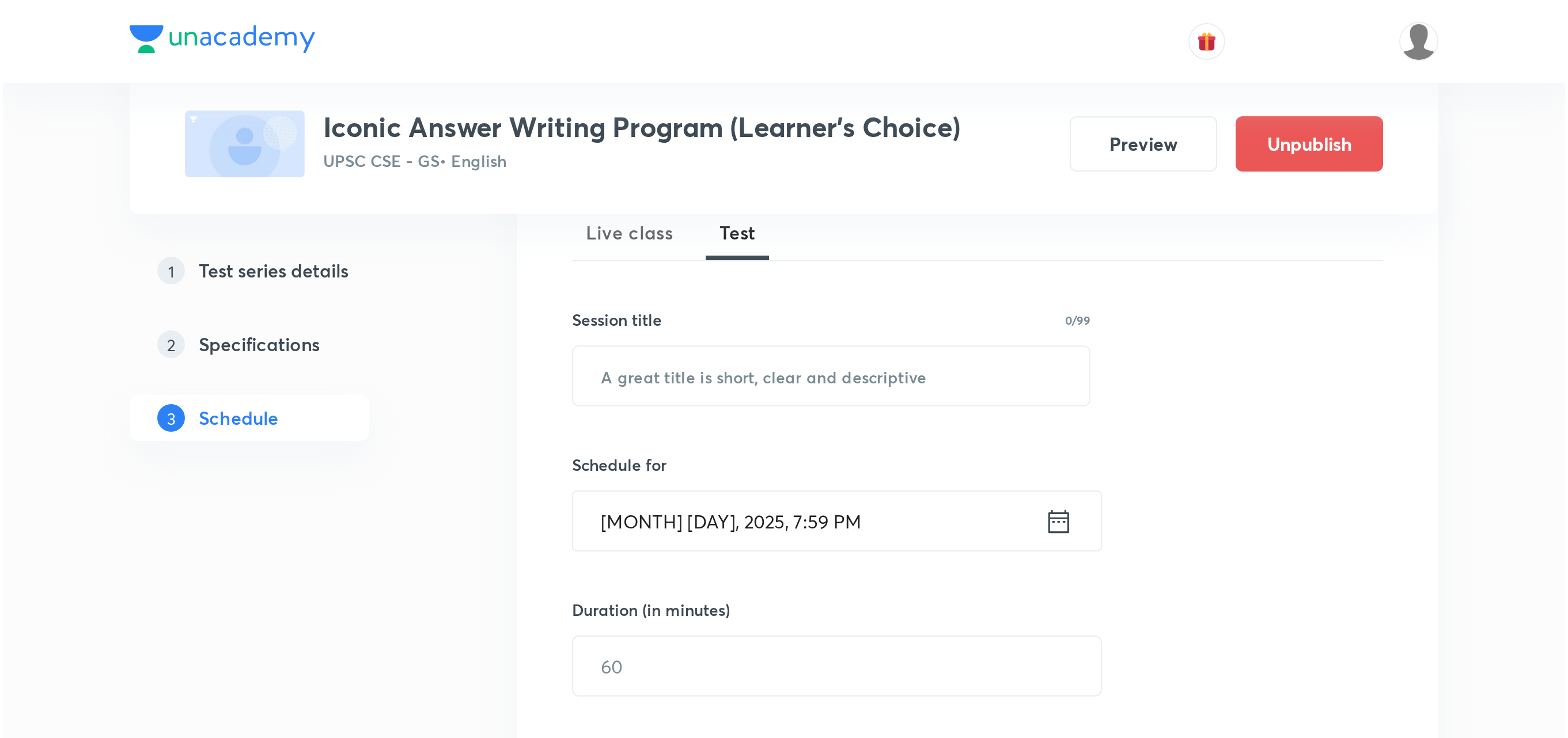 scroll, scrollTop: 0, scrollLeft: 0, axis: both 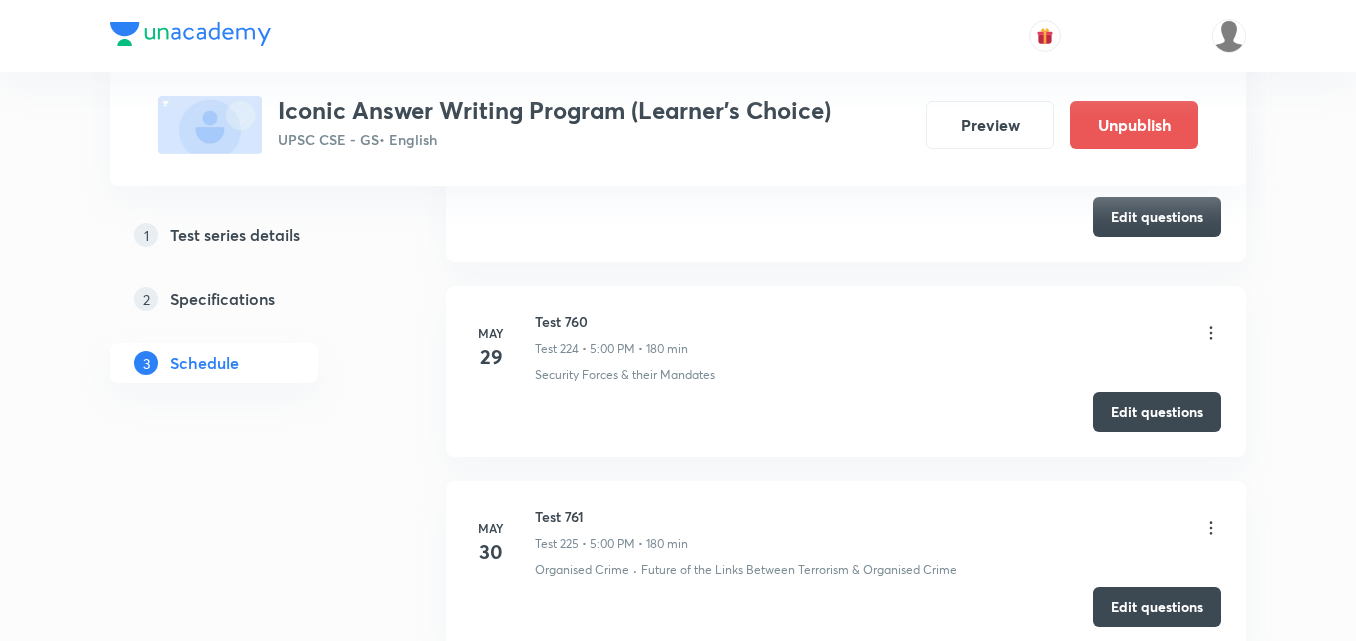 drag, startPoint x: 599, startPoint y: 638, endPoint x: 1347, endPoint y: 246, distance: 844.49274 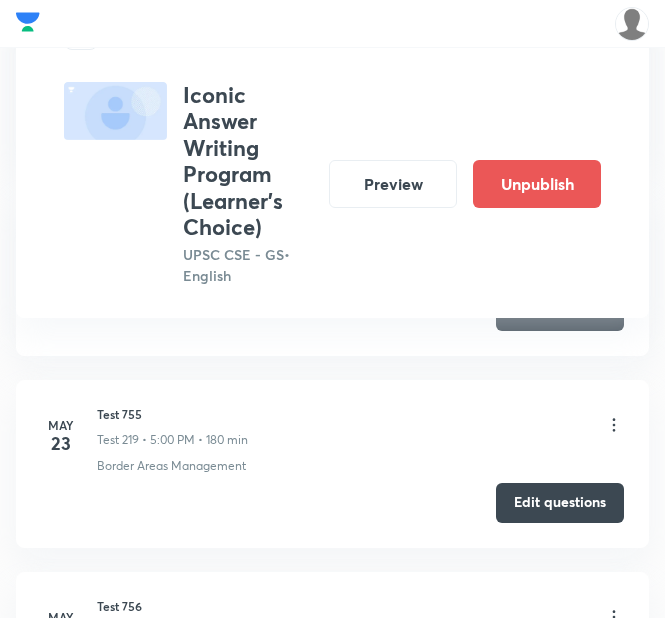 scroll, scrollTop: 42899, scrollLeft: 0, axis: vertical 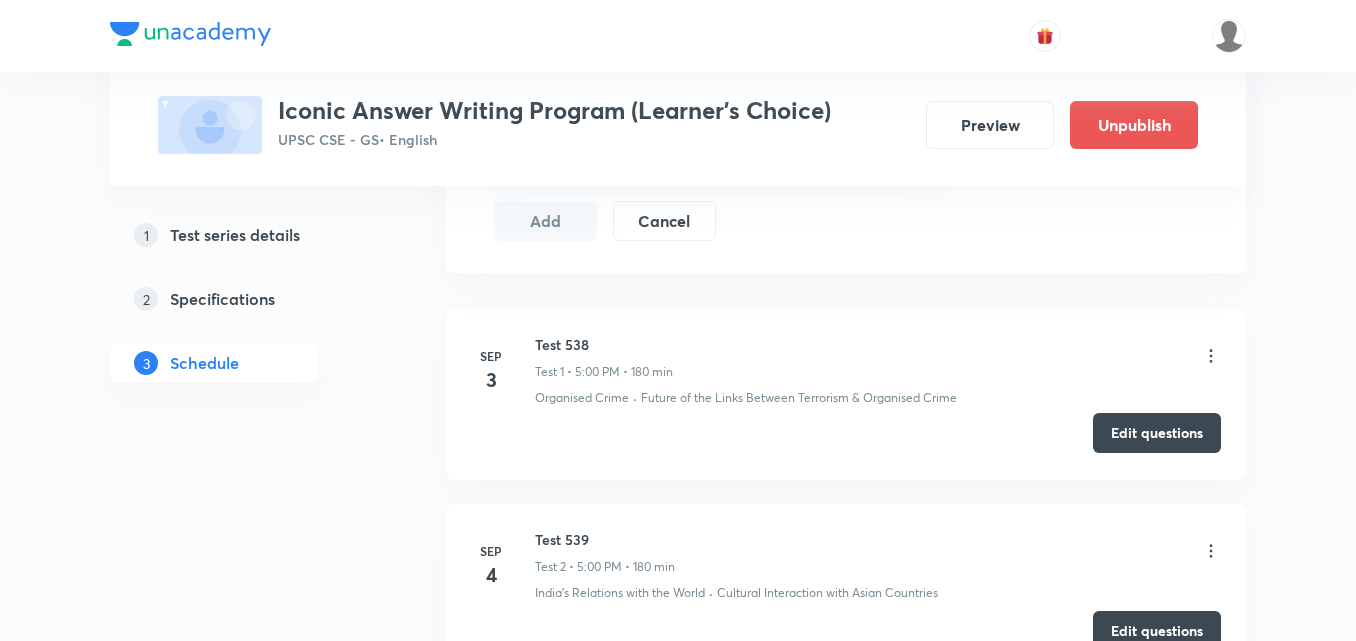 click on "Edit questions" at bounding box center (1157, 433) 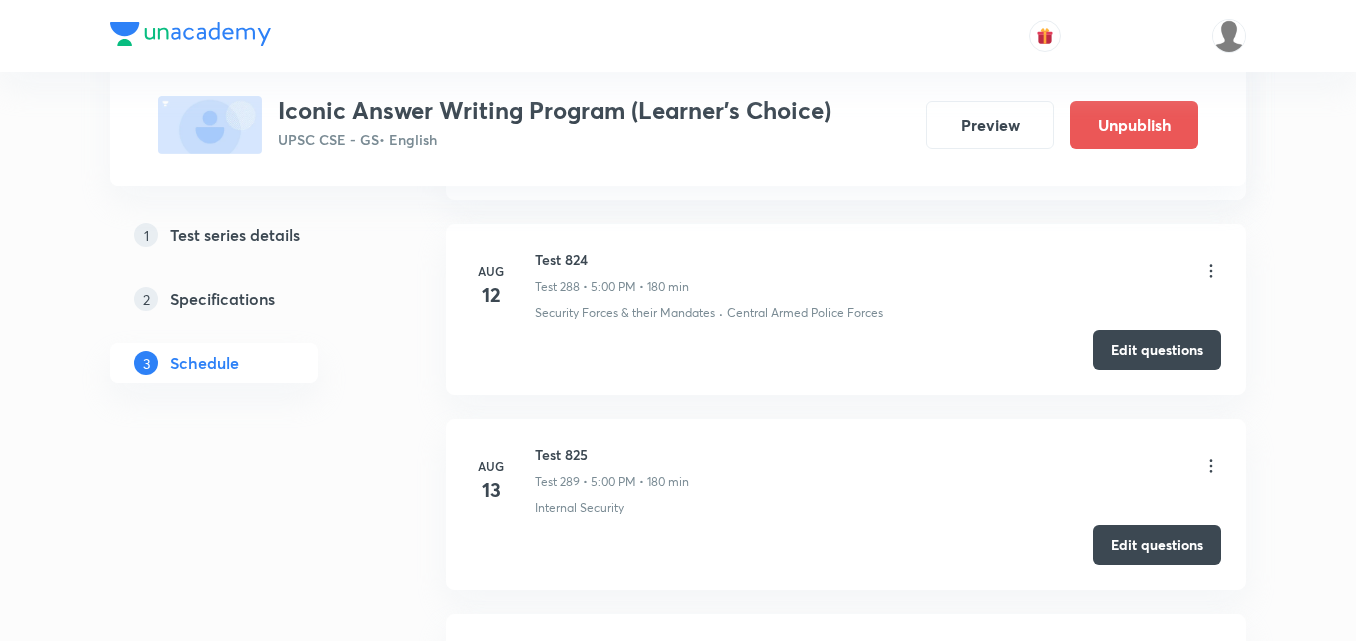 scroll, scrollTop: 58001, scrollLeft: 0, axis: vertical 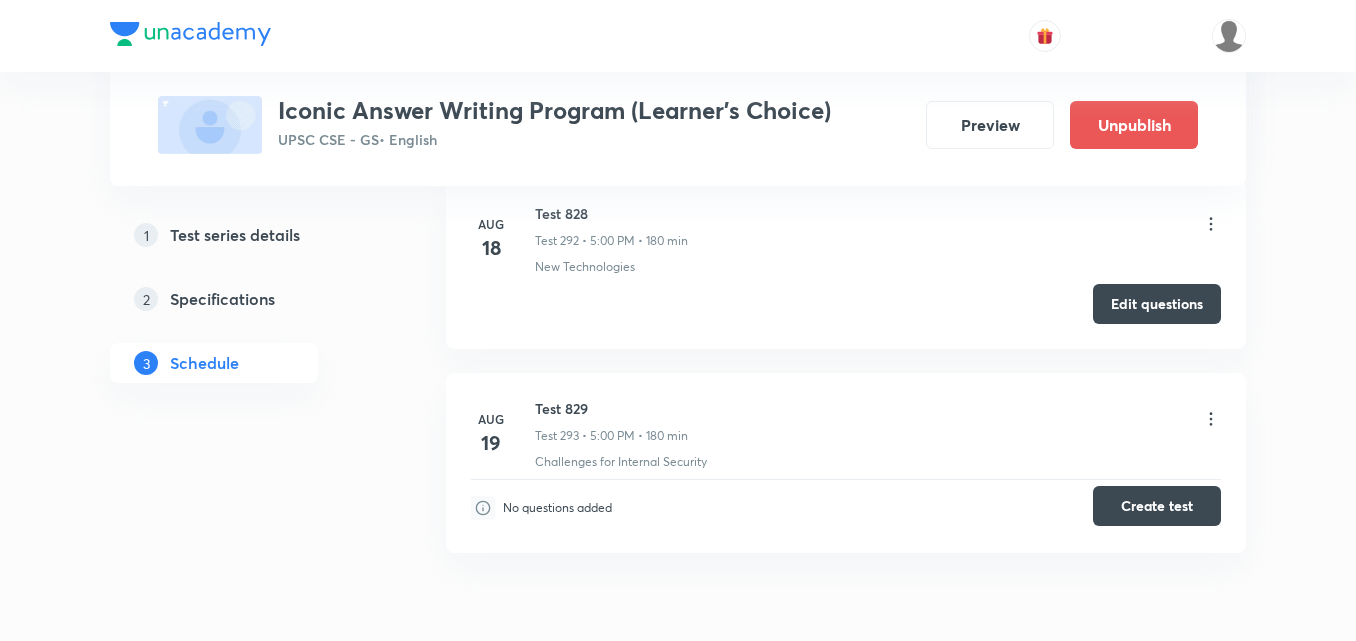 click on "Create test" at bounding box center [1157, 506] 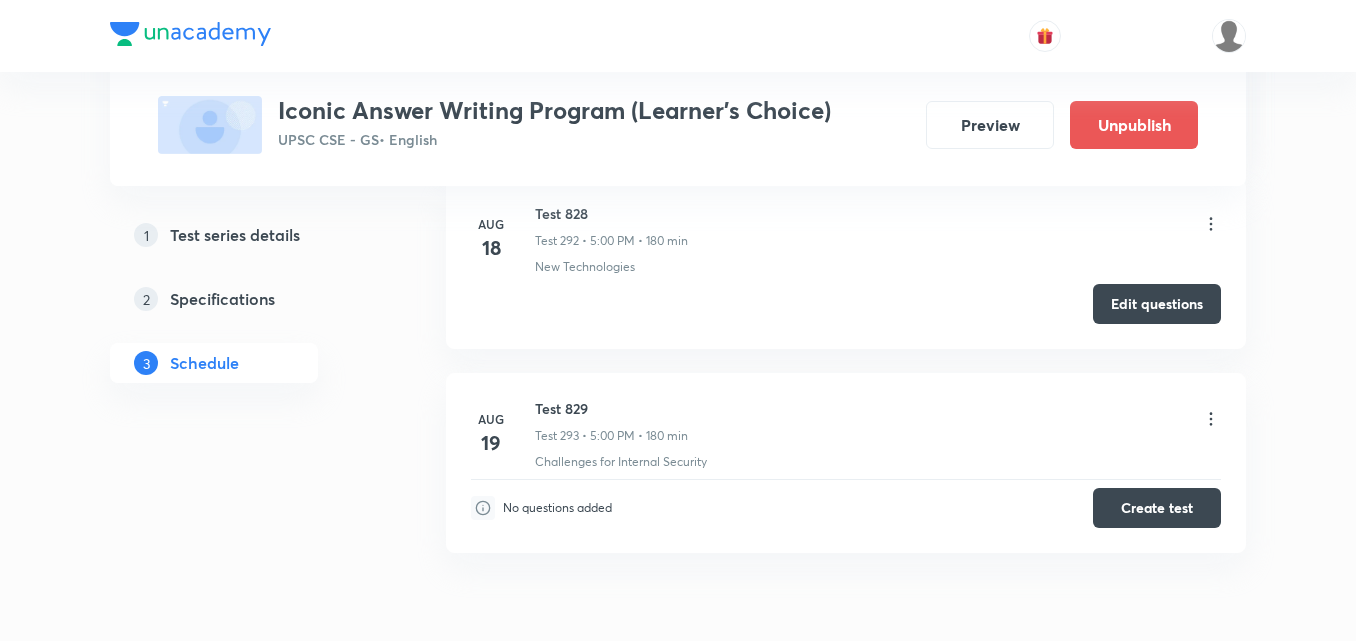 click on "Test 829" at bounding box center (611, 408) 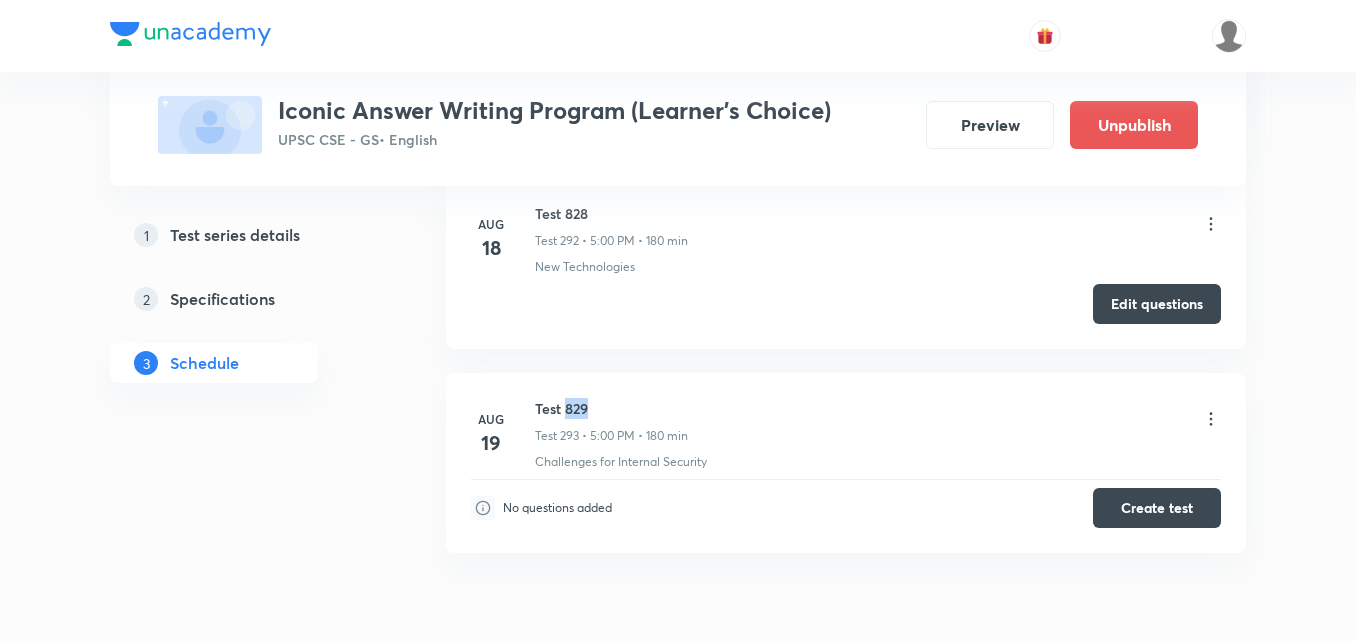 click on "Test 829" at bounding box center (611, 408) 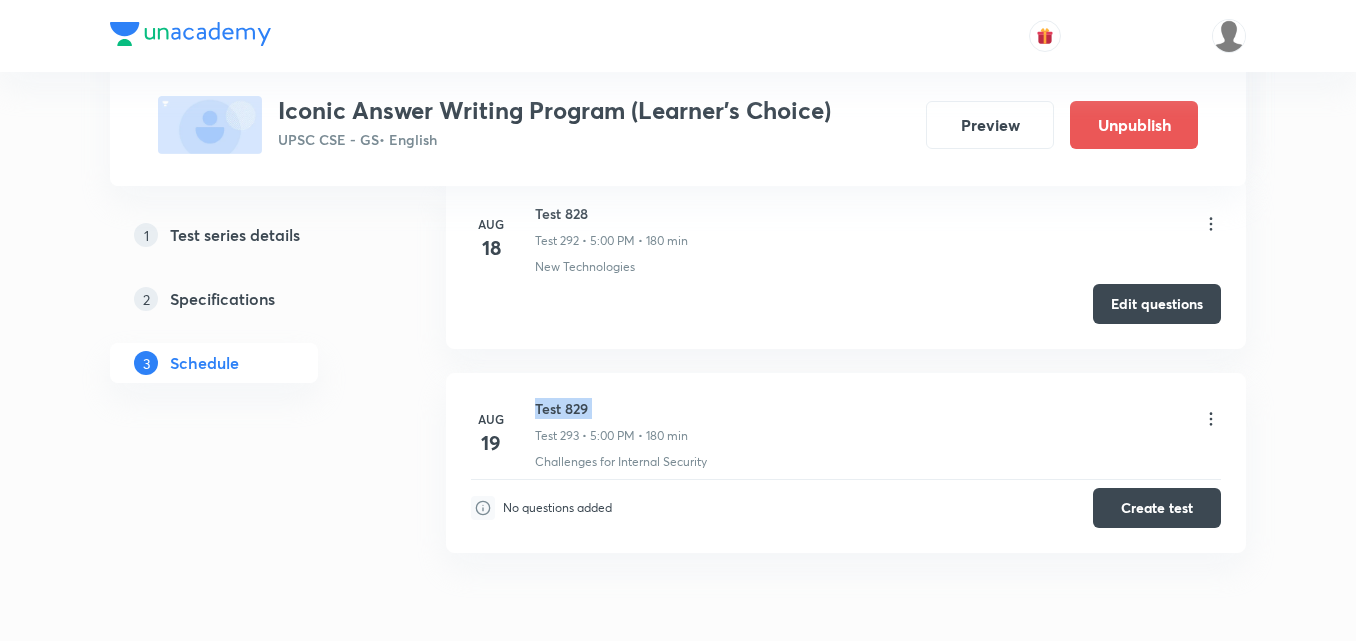 click on "Test 829" at bounding box center [611, 408] 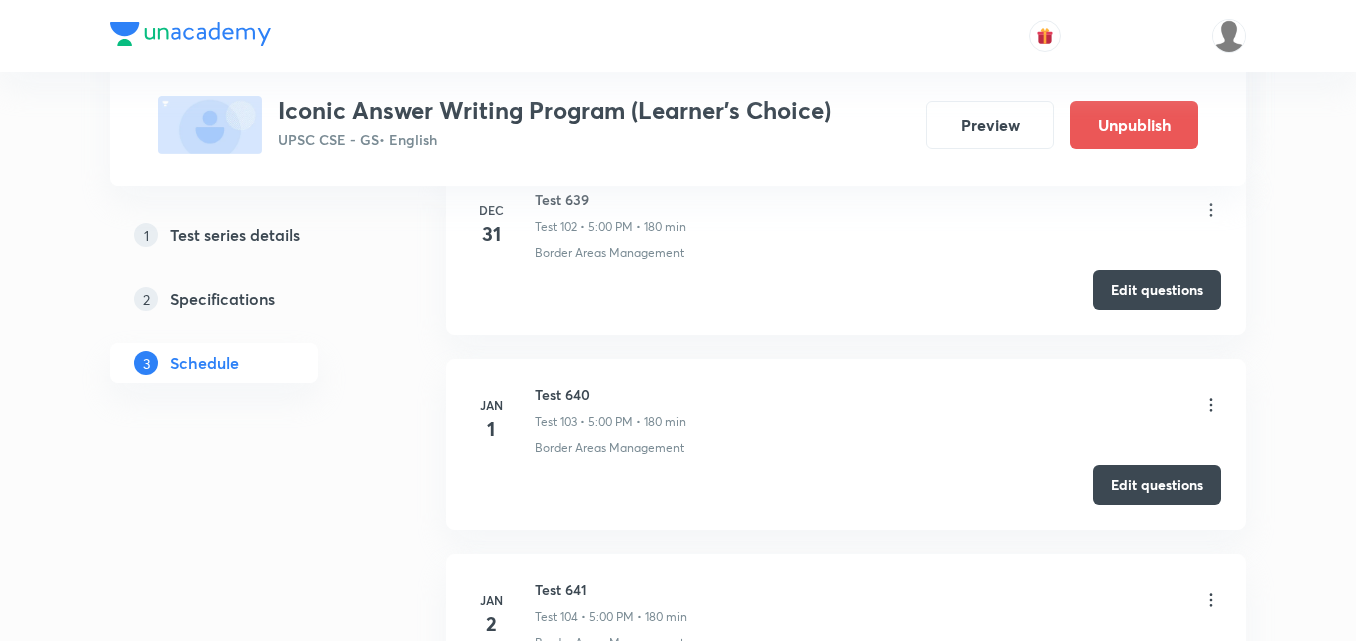 scroll, scrollTop: 0, scrollLeft: 0, axis: both 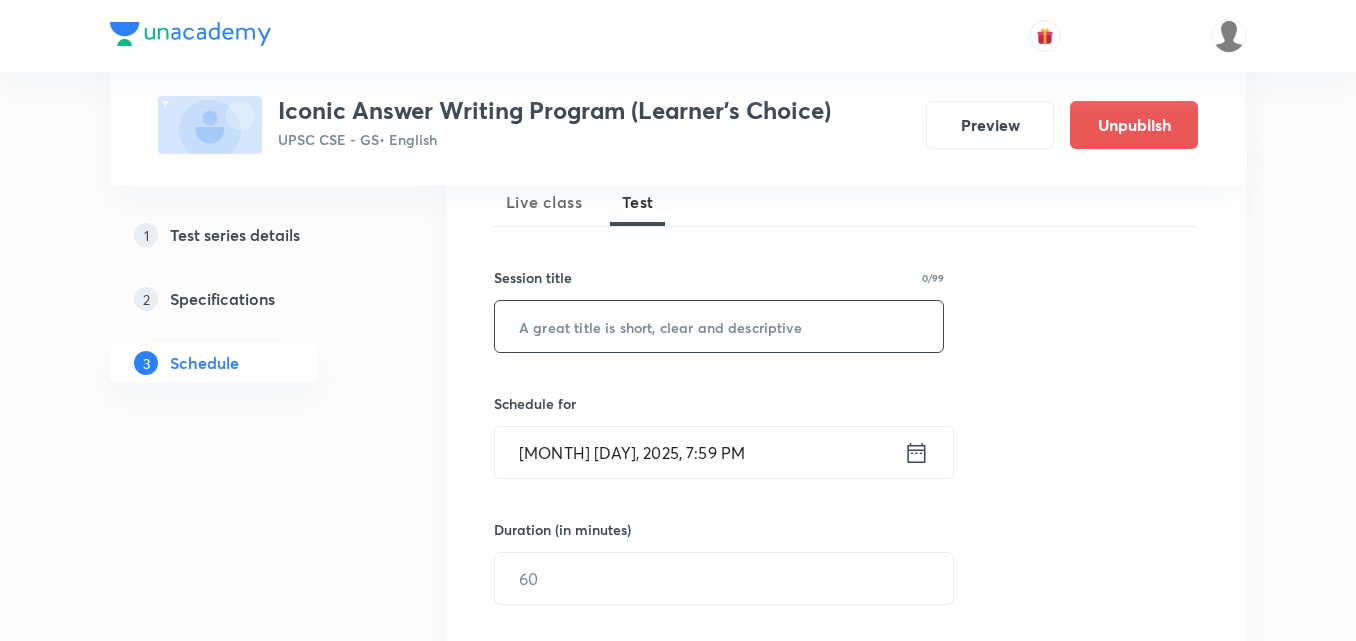 click at bounding box center [719, 326] 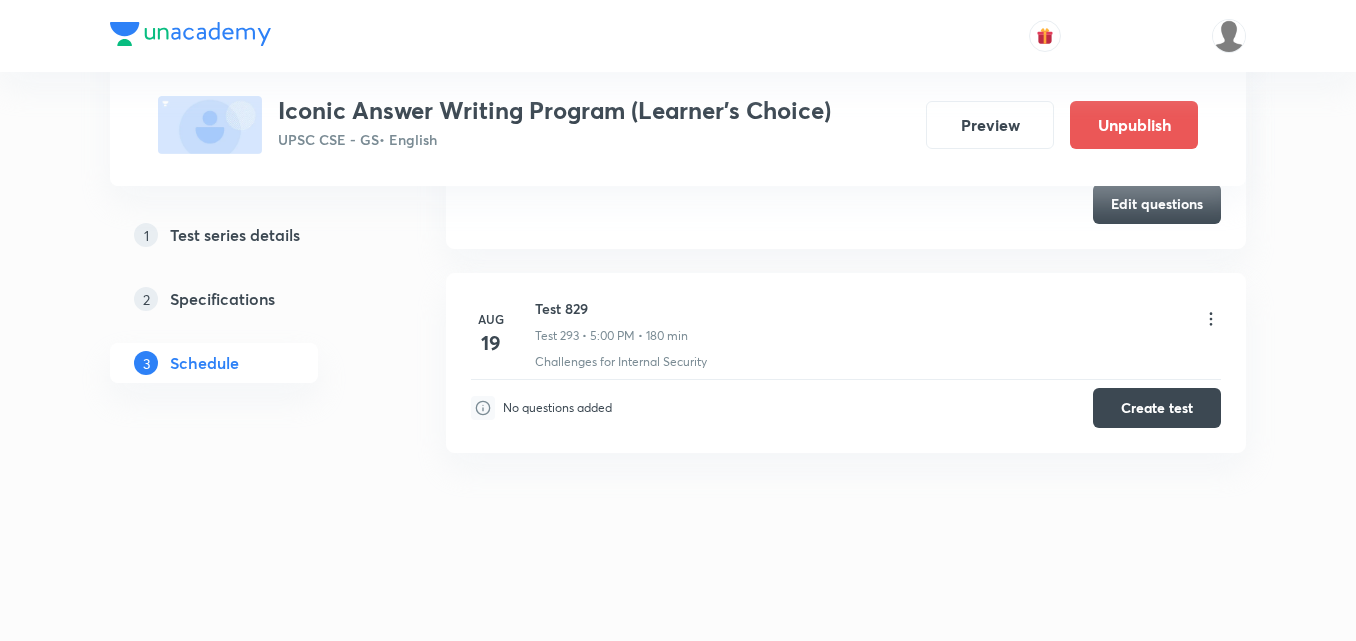 scroll, scrollTop: 0, scrollLeft: 0, axis: both 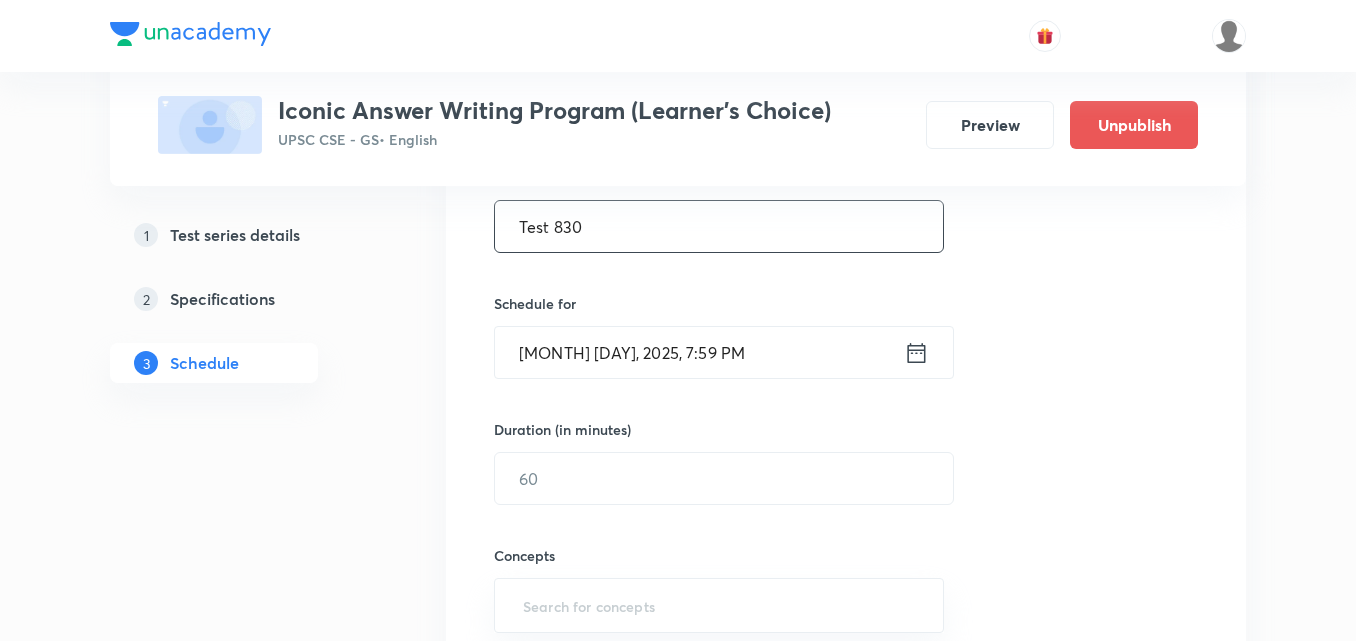 type on "Test 830" 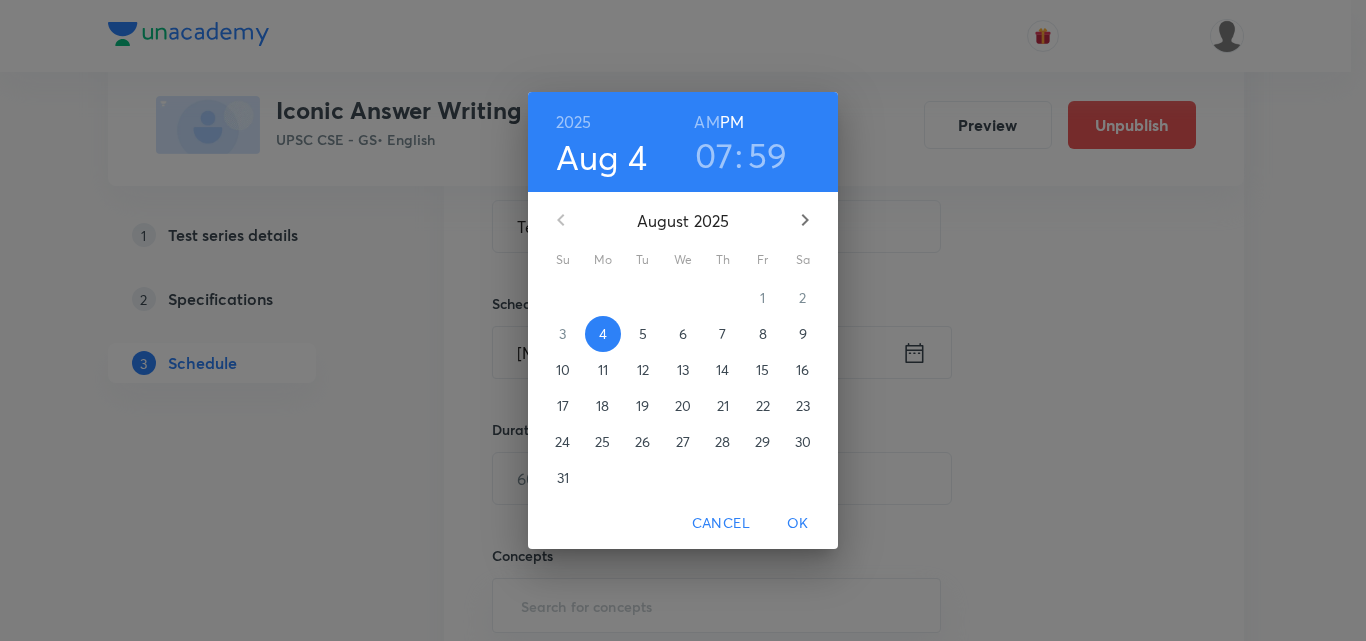 click on "20" at bounding box center [683, 406] 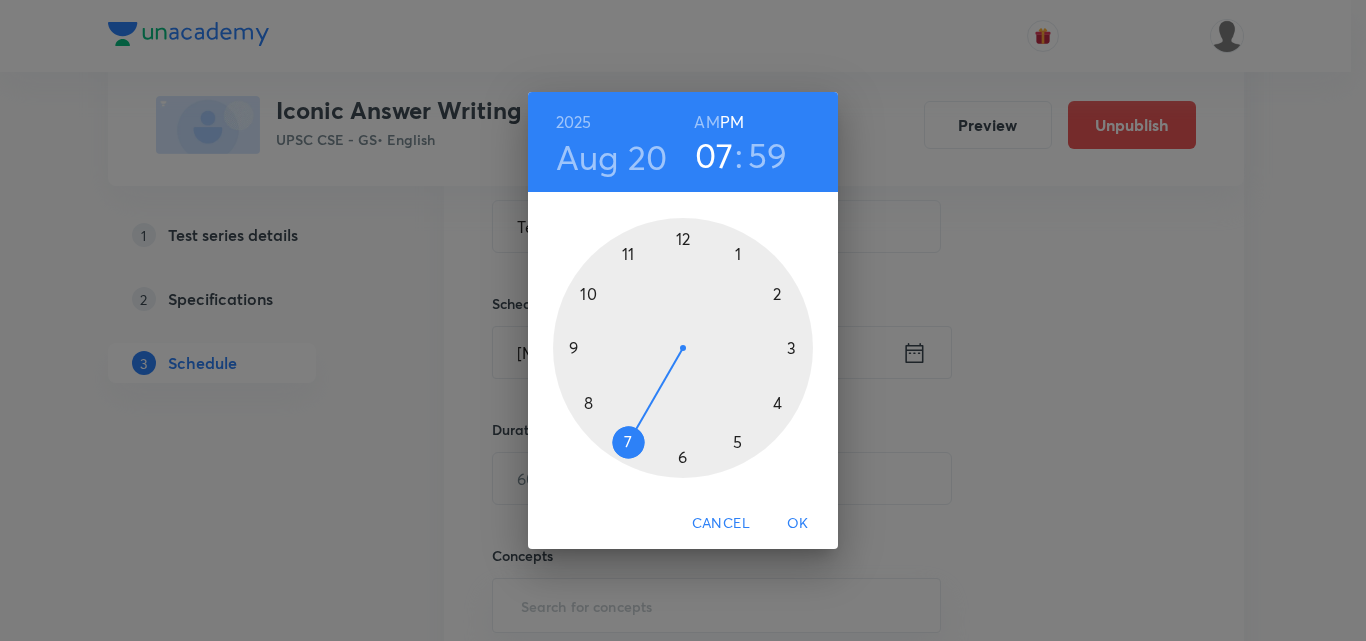 click at bounding box center (683, 348) 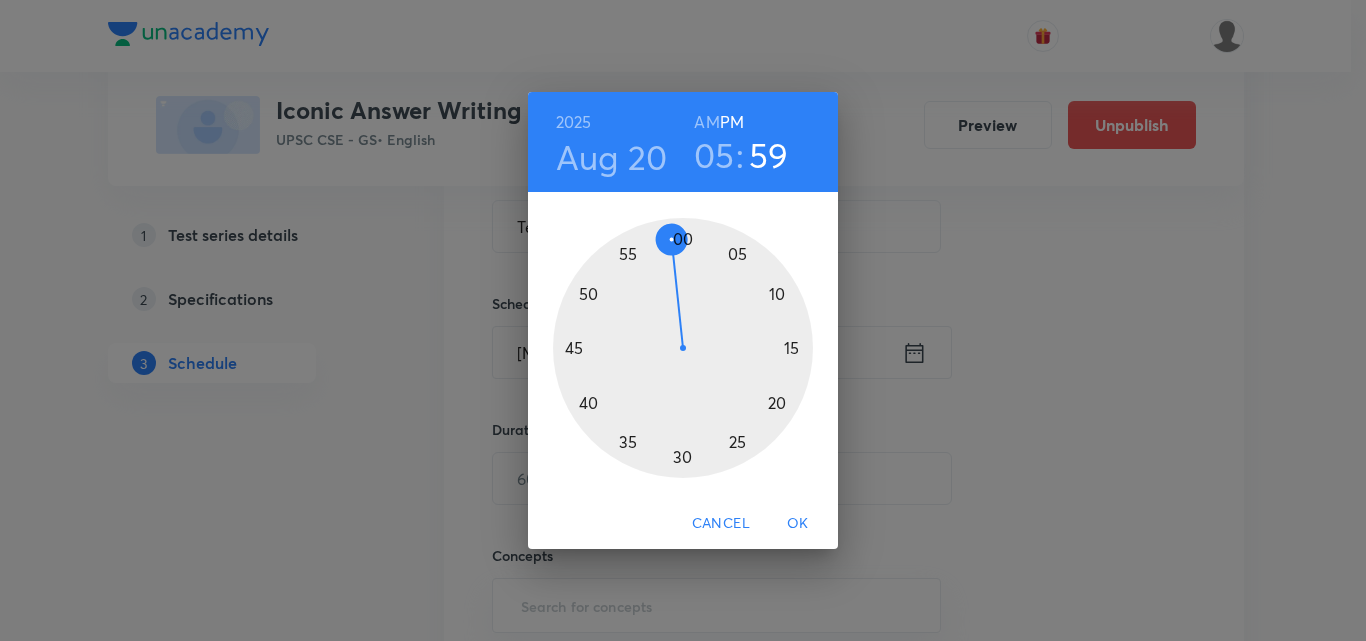 click at bounding box center [683, 348] 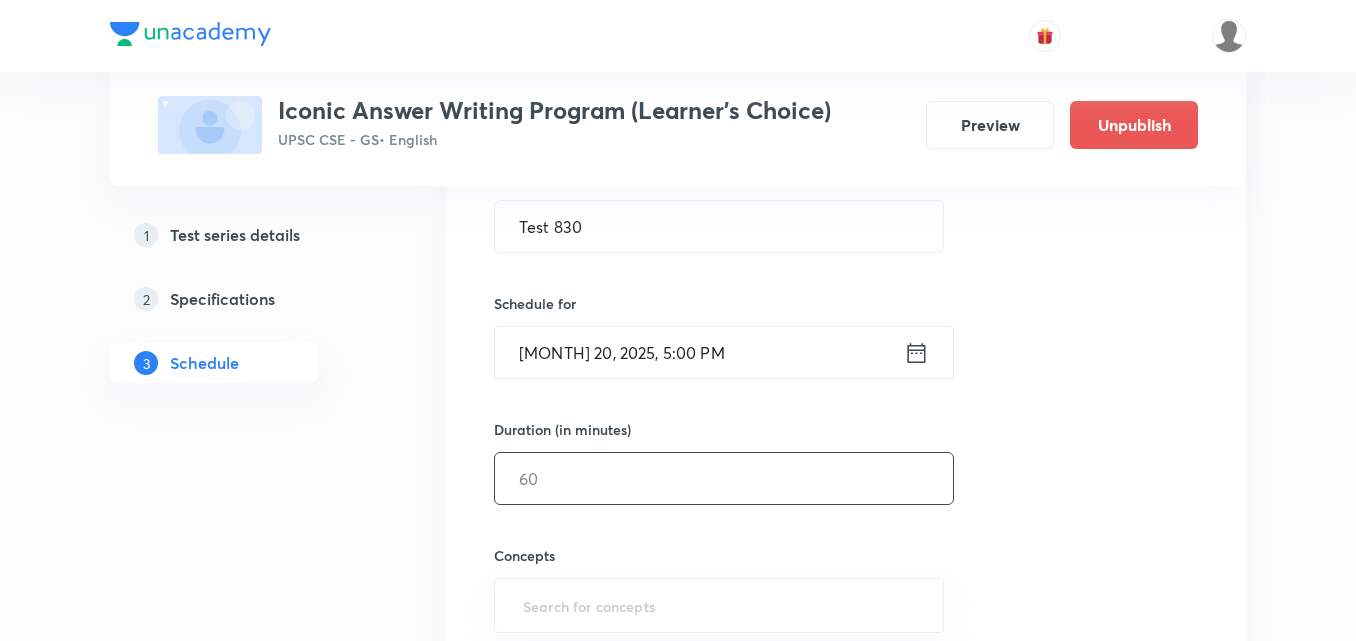 click at bounding box center (724, 478) 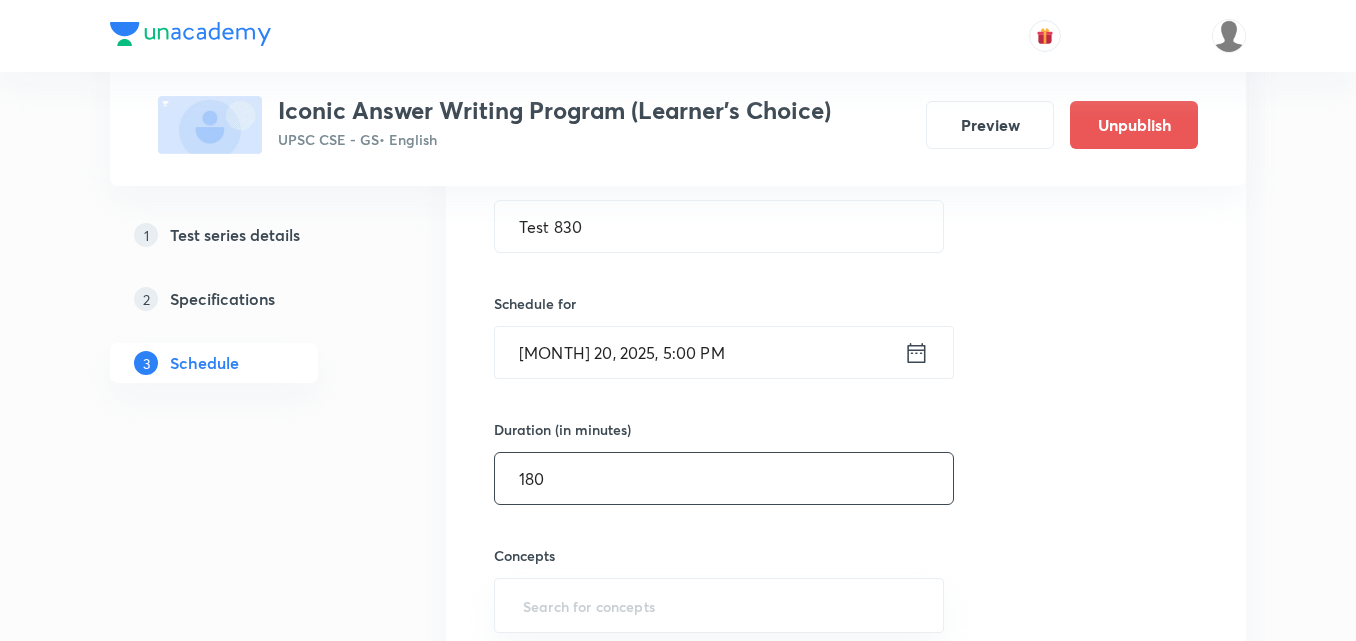 type on "180" 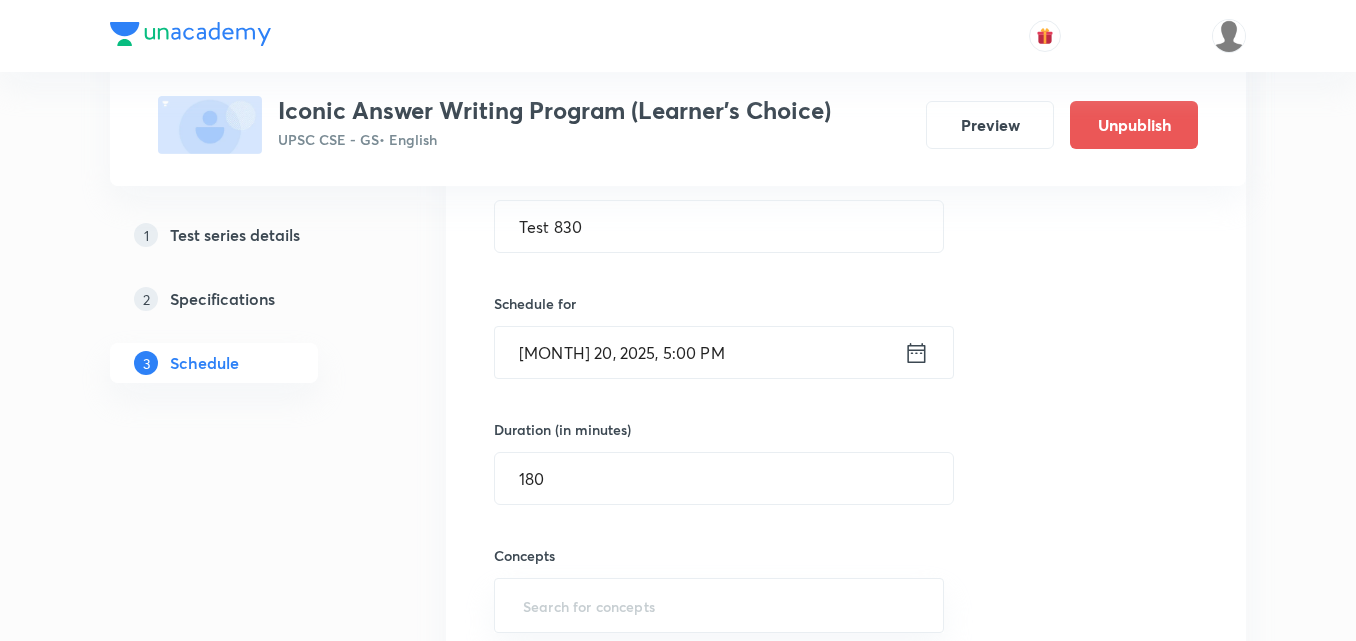 click on "Session  294 Live class Test Session title 8/99 Test 830 ​ Schedule for Aug 20, 2025, 5:00 PM ​ Duration (in minutes) 180 ​ Concepts ​ Sub-concepts ​ Add Cancel" at bounding box center [846, 436] 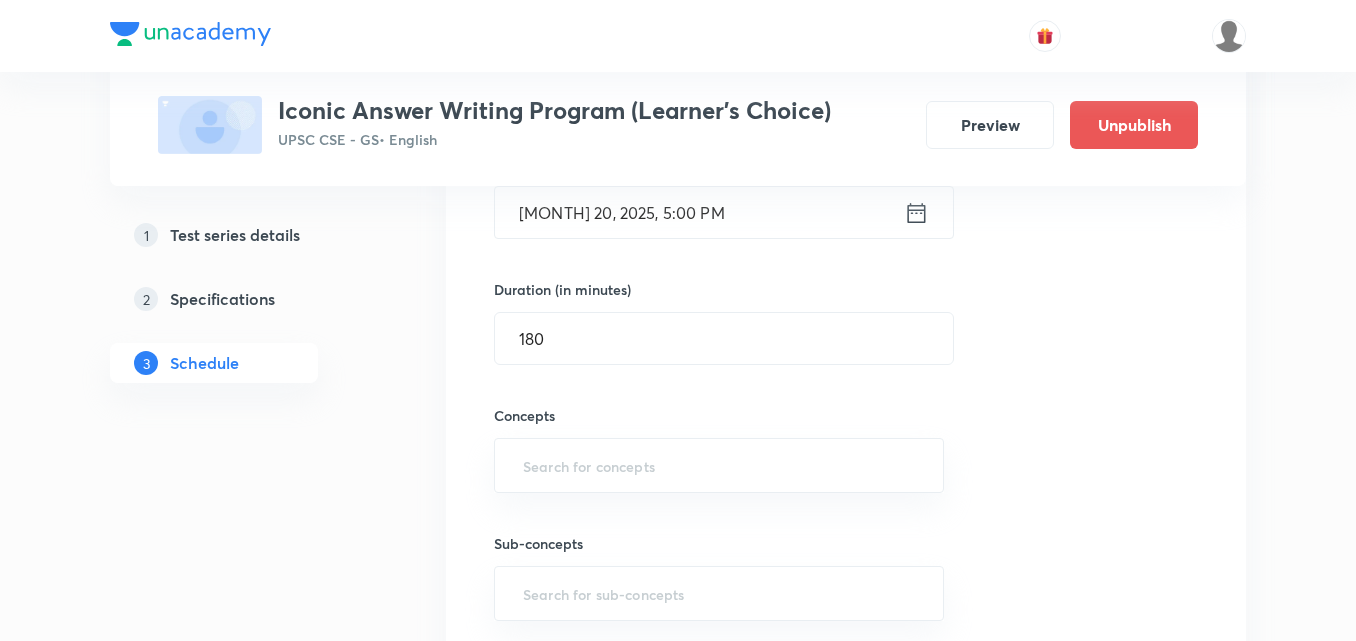 scroll, scrollTop: 700, scrollLeft: 0, axis: vertical 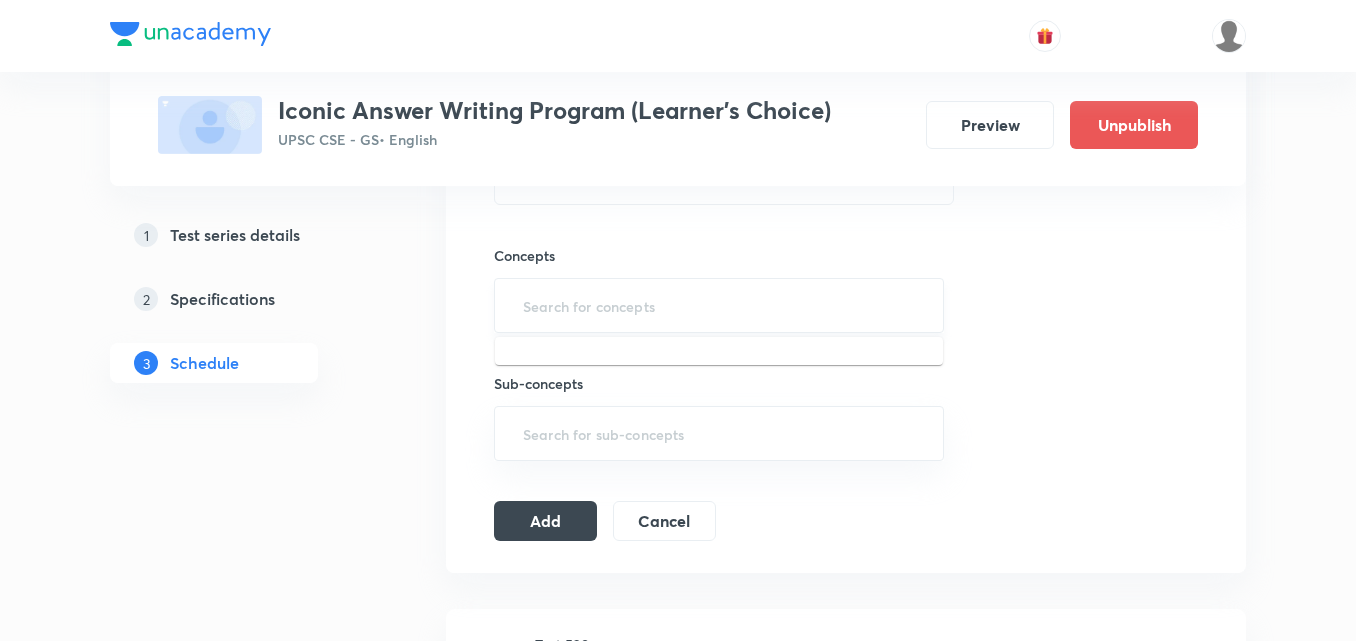 click at bounding box center [719, 305] 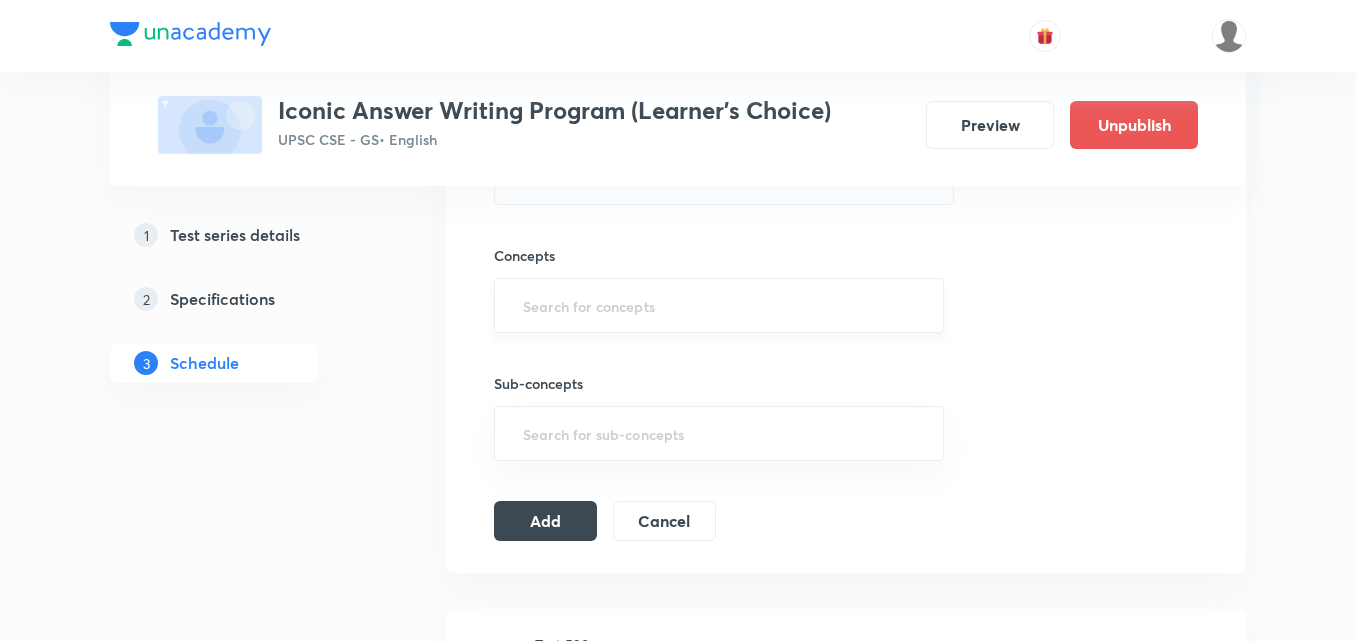 click at bounding box center [719, 305] 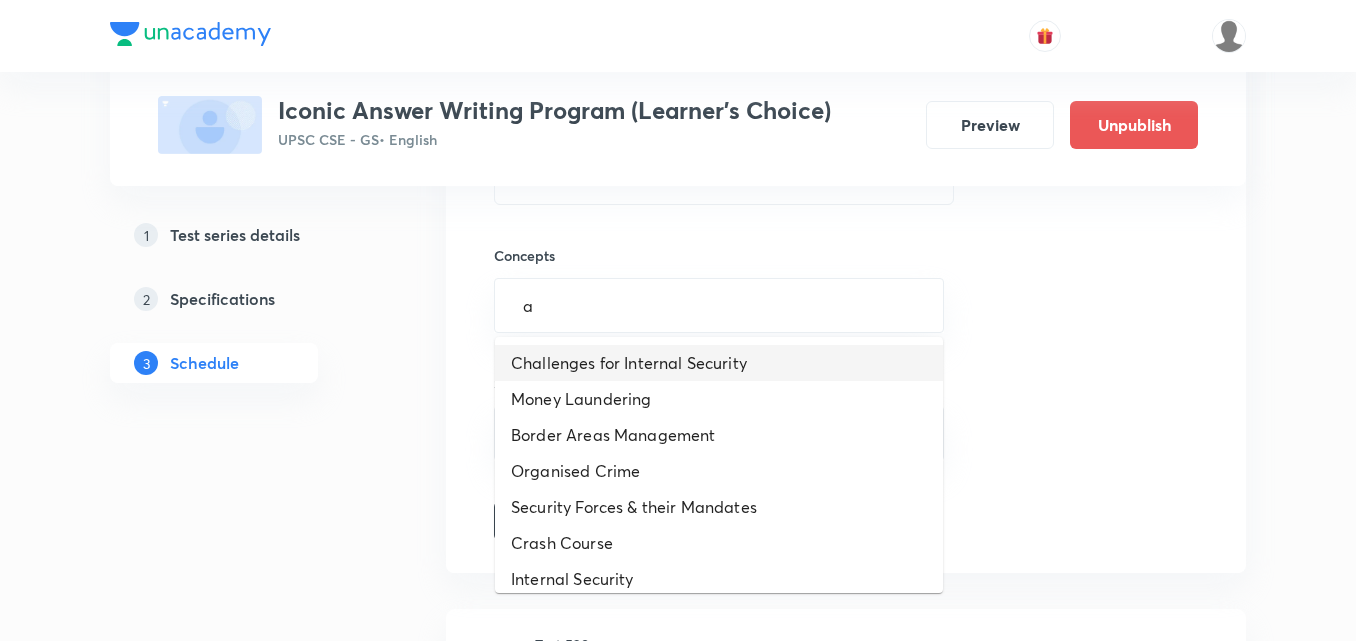 click on "Challenges for Internal Security" at bounding box center (719, 363) 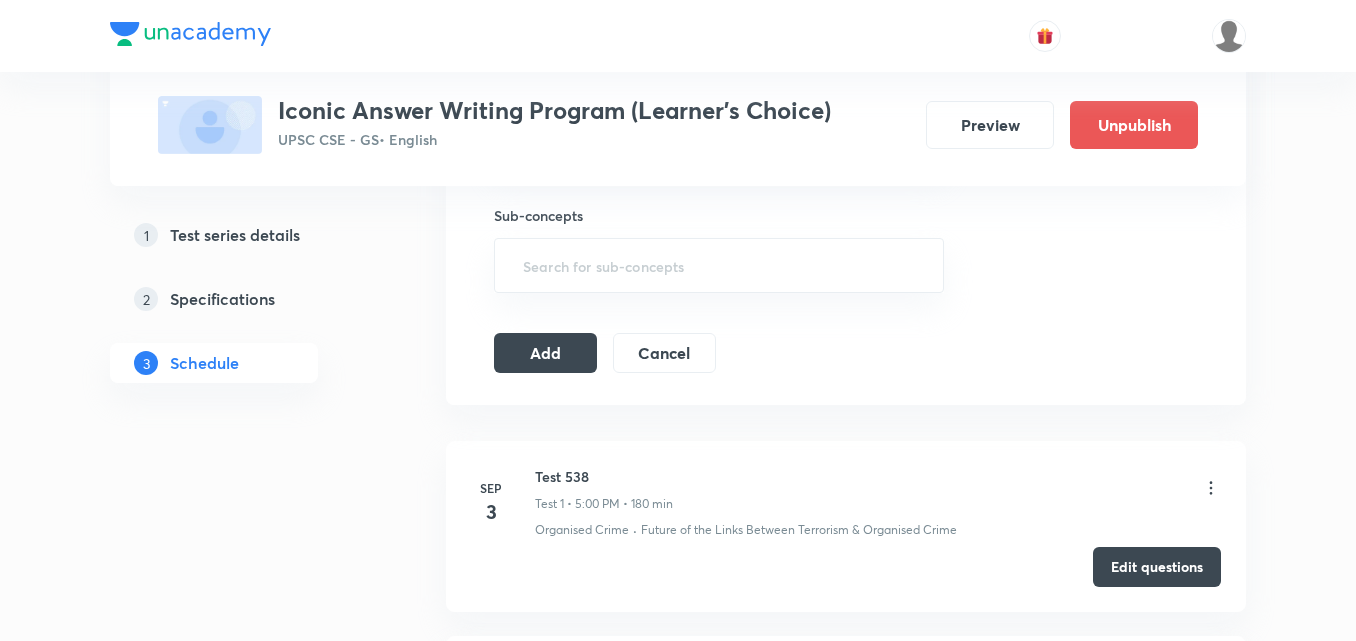 scroll, scrollTop: 900, scrollLeft: 0, axis: vertical 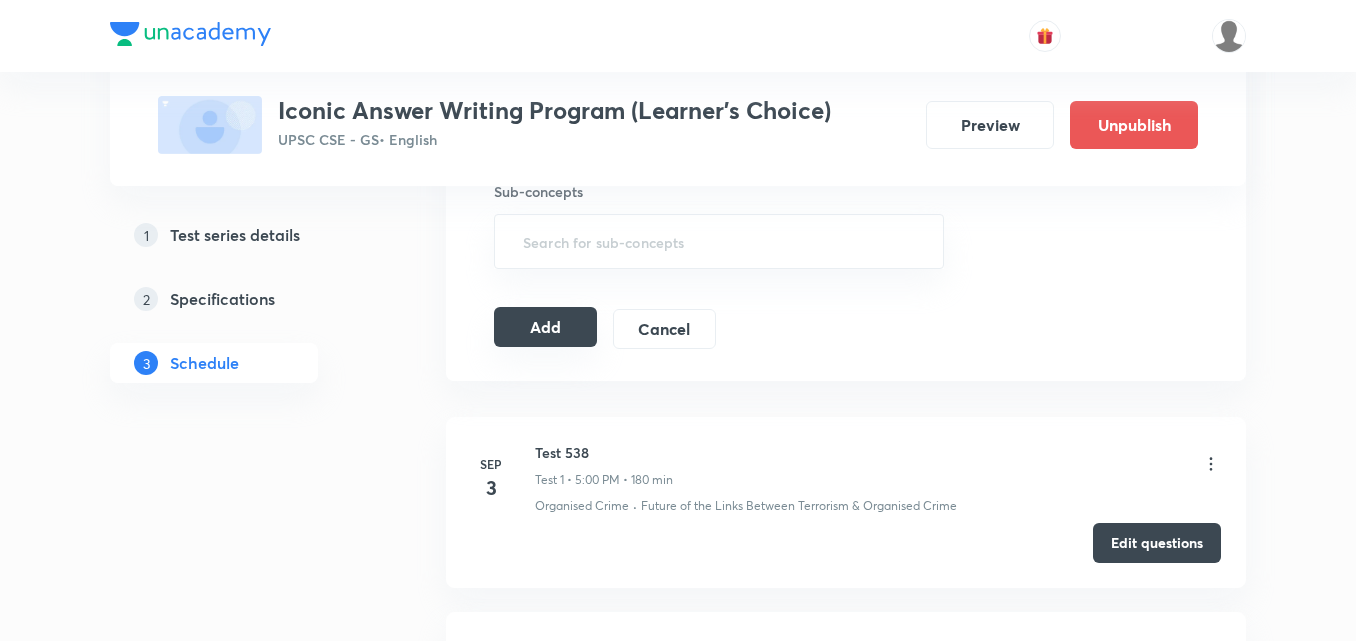 click on "Add" at bounding box center (545, 327) 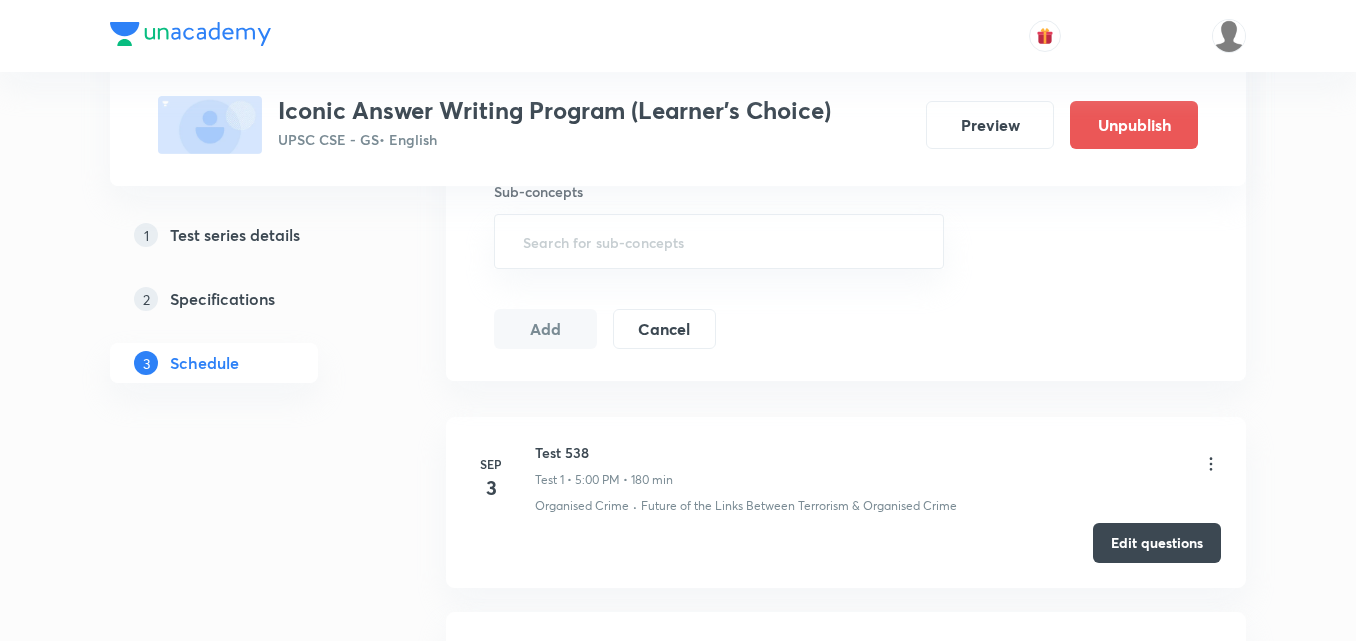 scroll, scrollTop: 1100, scrollLeft: 0, axis: vertical 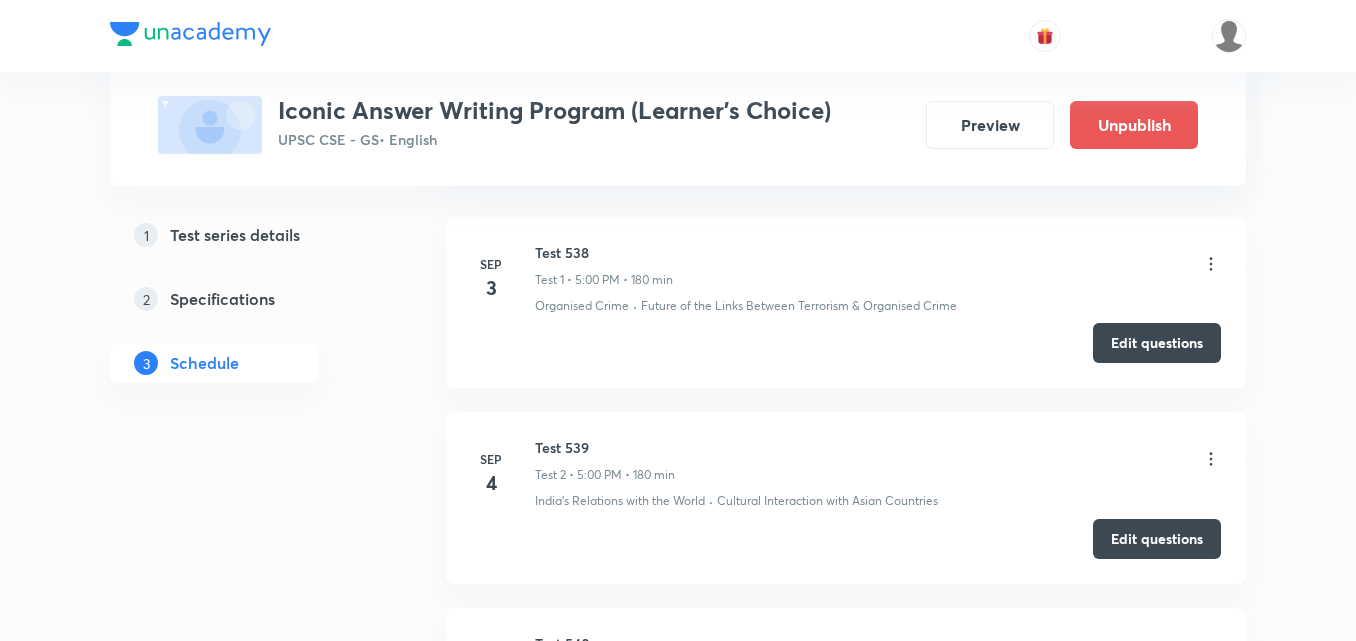 drag, startPoint x: 1015, startPoint y: 350, endPoint x: 414, endPoint y: 353, distance: 601.0075 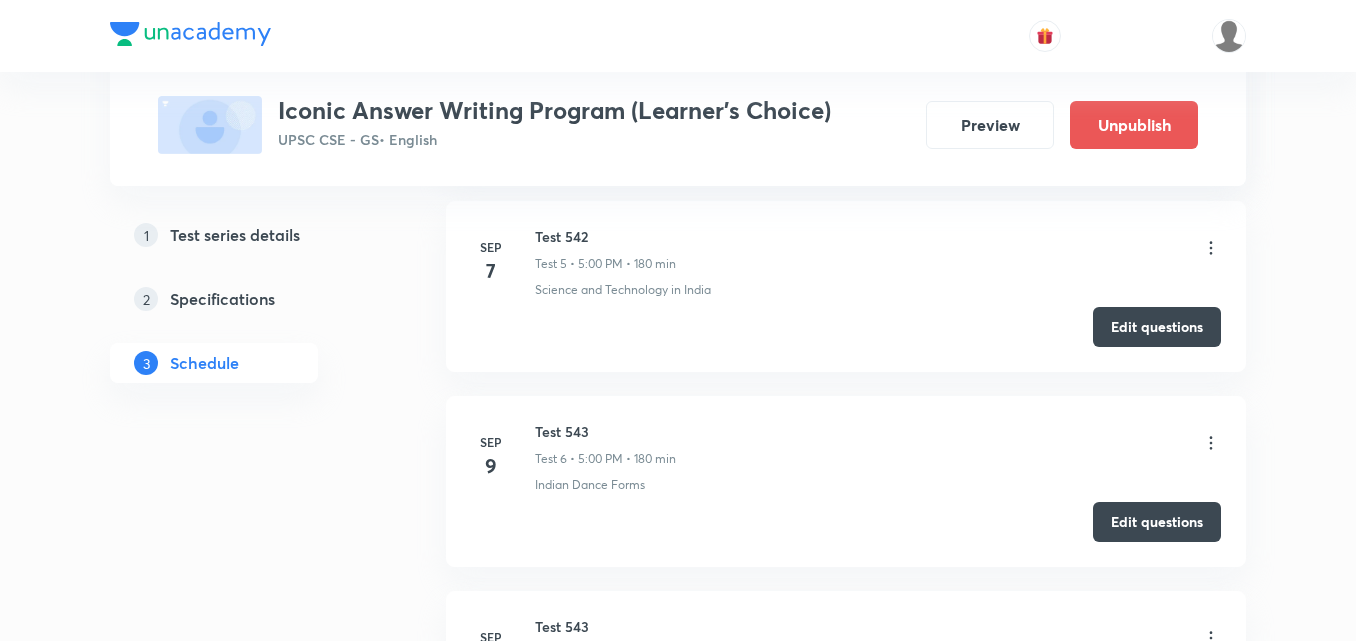 drag, startPoint x: 414, startPoint y: 353, endPoint x: 857, endPoint y: 391, distance: 444.6268 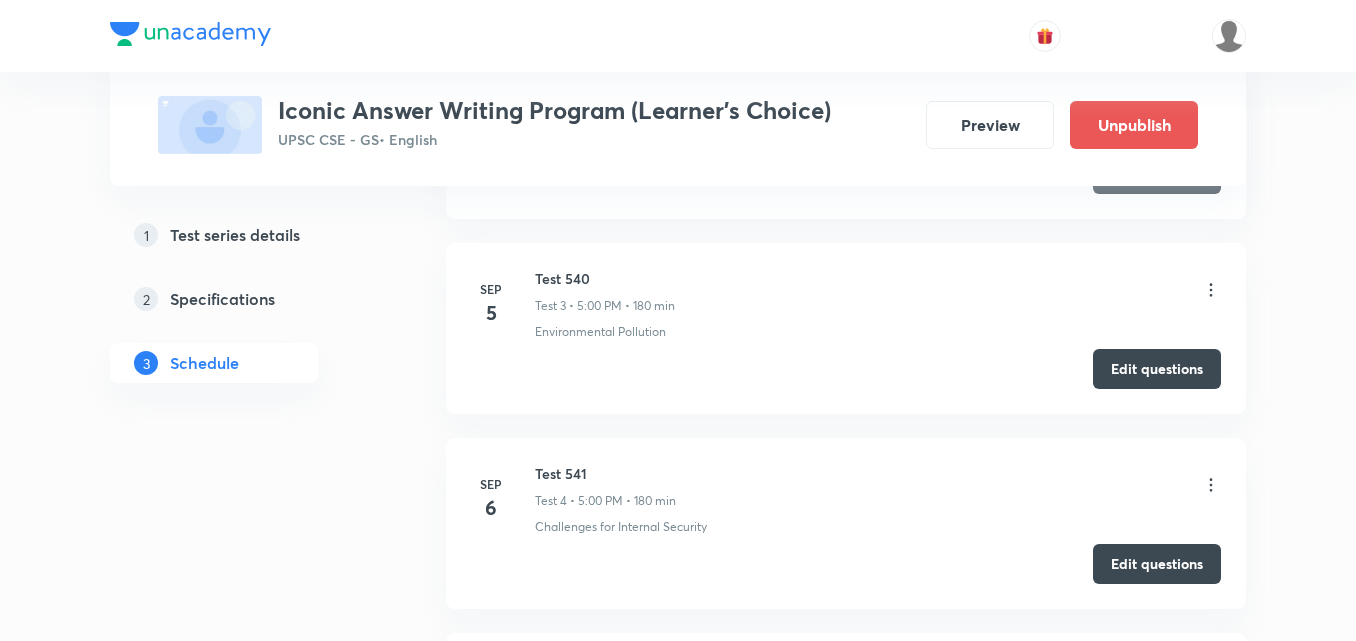 scroll, scrollTop: 500, scrollLeft: 0, axis: vertical 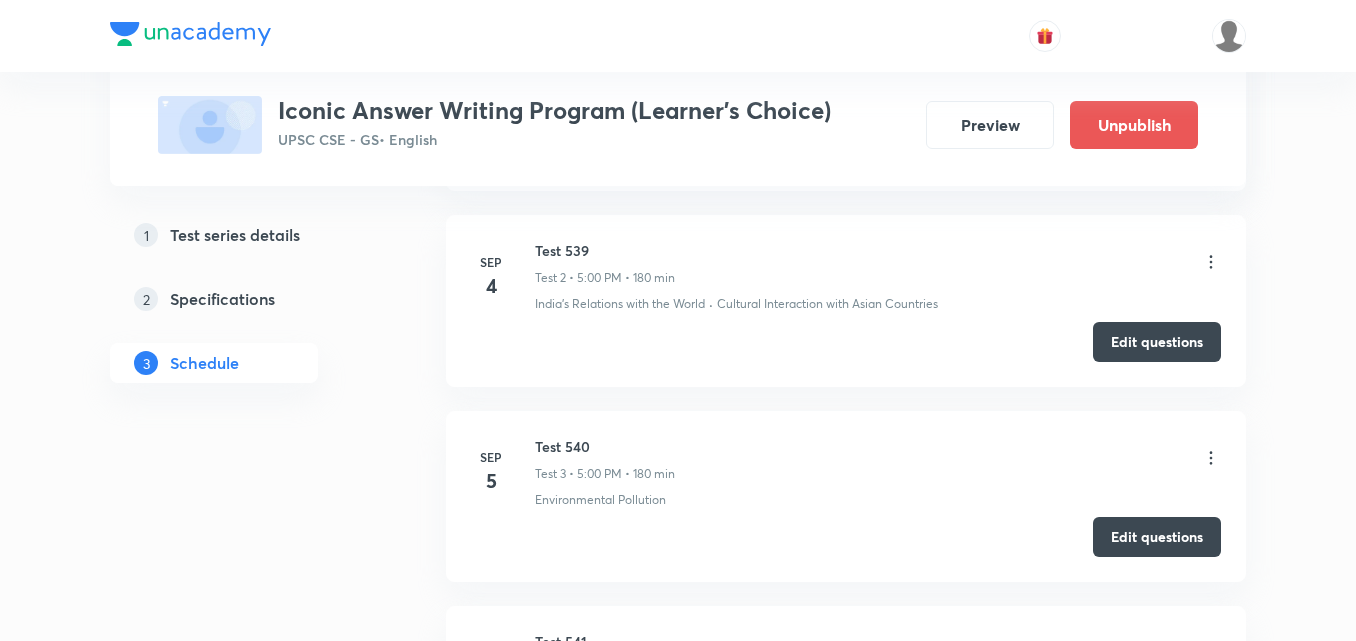 drag, startPoint x: 857, startPoint y: 391, endPoint x: 881, endPoint y: 378, distance: 27.294687 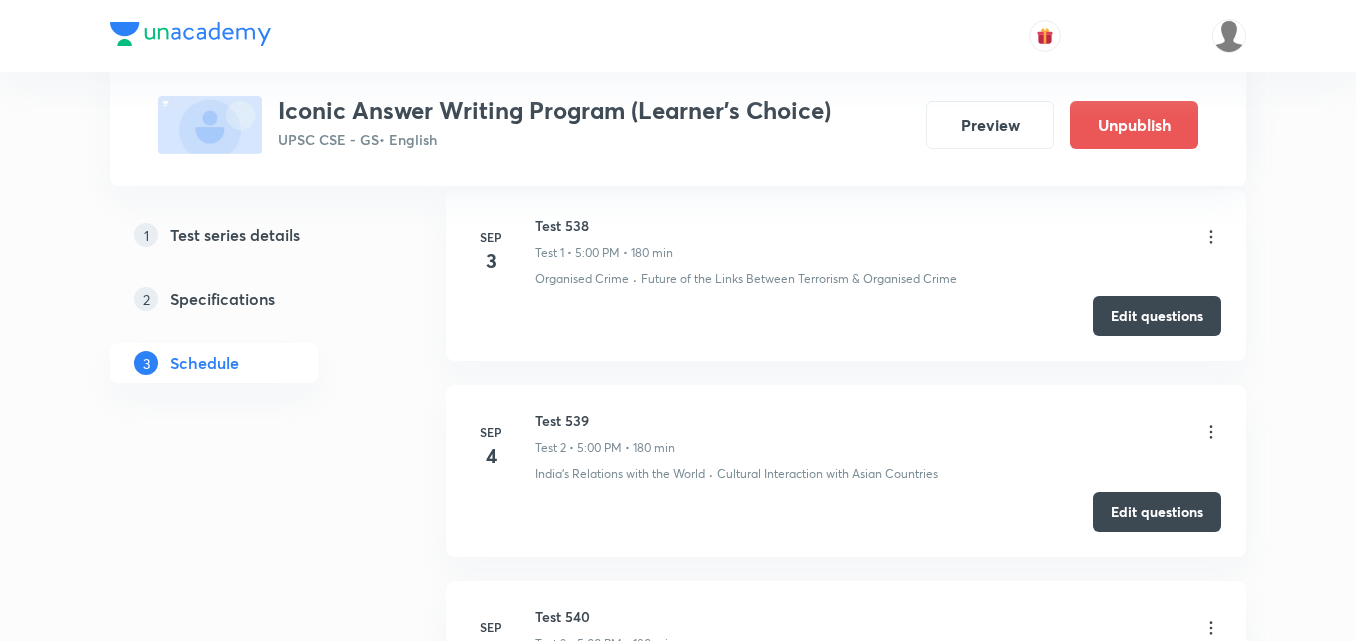 scroll, scrollTop: 200, scrollLeft: 0, axis: vertical 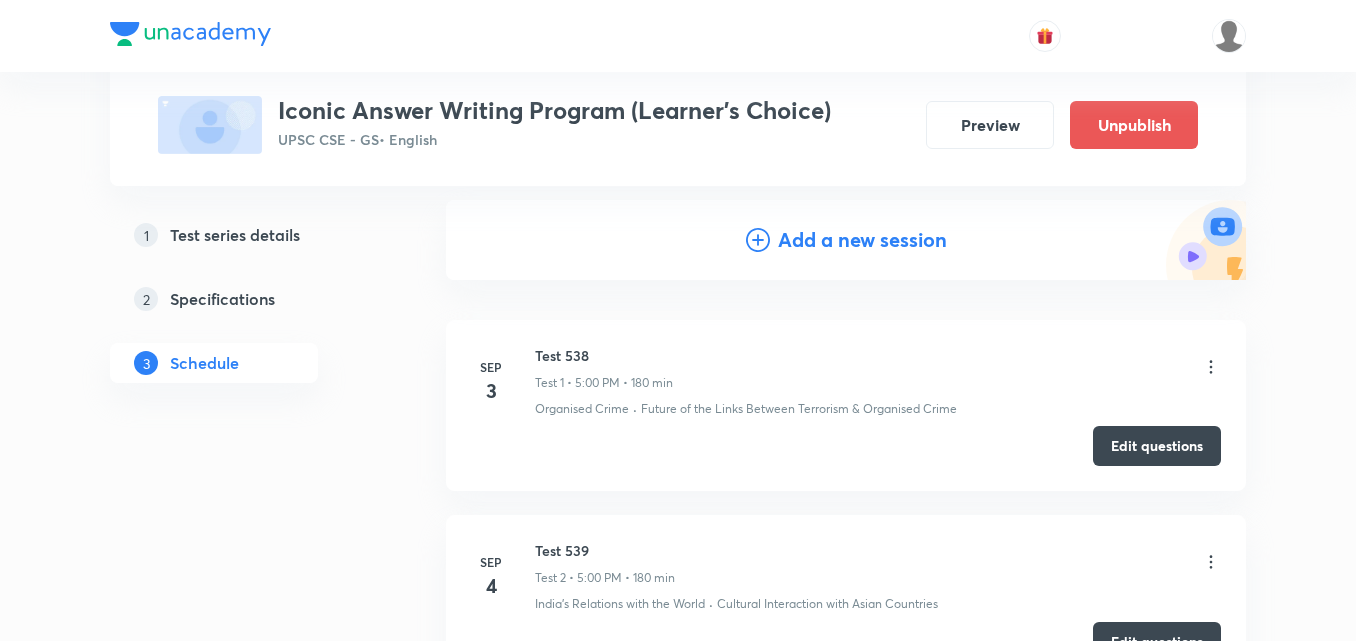 drag, startPoint x: 587, startPoint y: 421, endPoint x: 550, endPoint y: 421, distance: 37 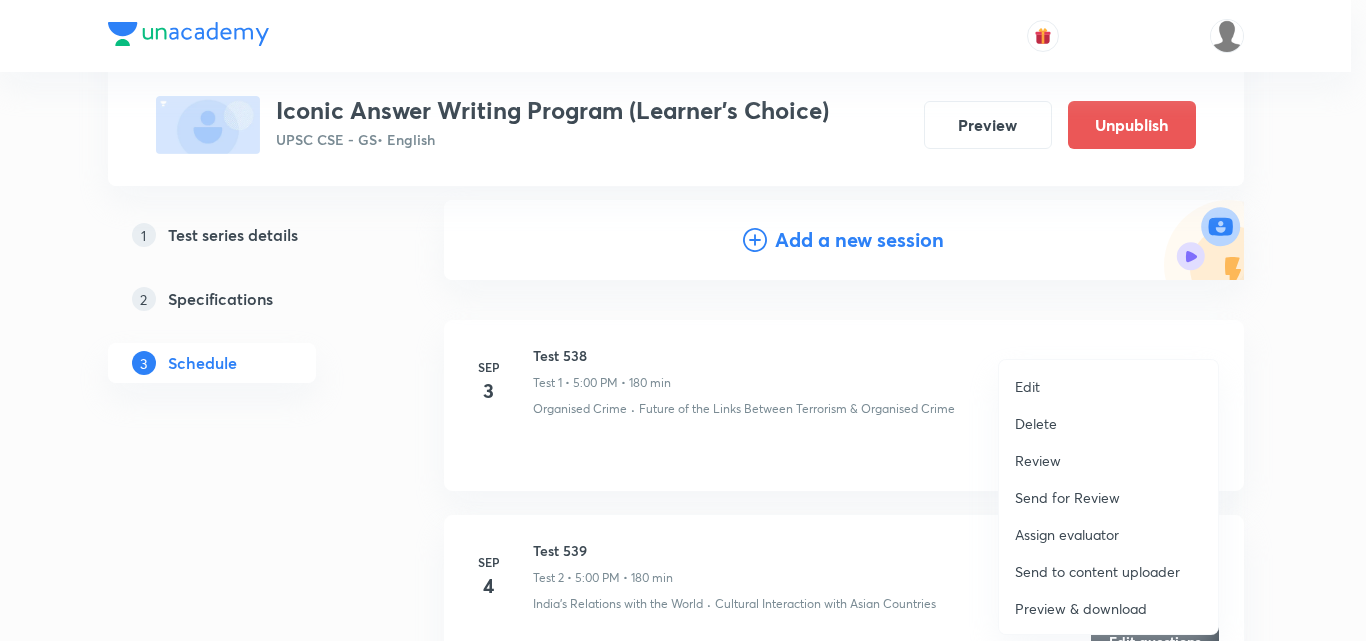 click on "Delete" at bounding box center [1036, 423] 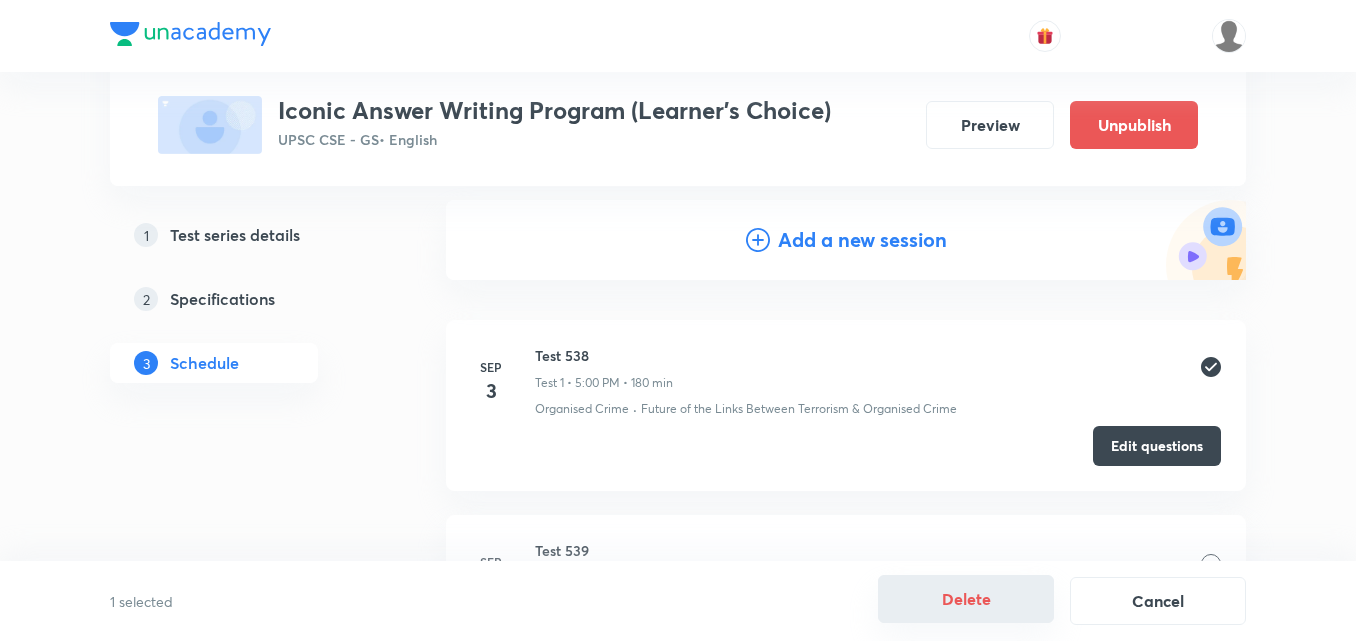 drag, startPoint x: 1030, startPoint y: 417, endPoint x: 992, endPoint y: 582, distance: 169.31923 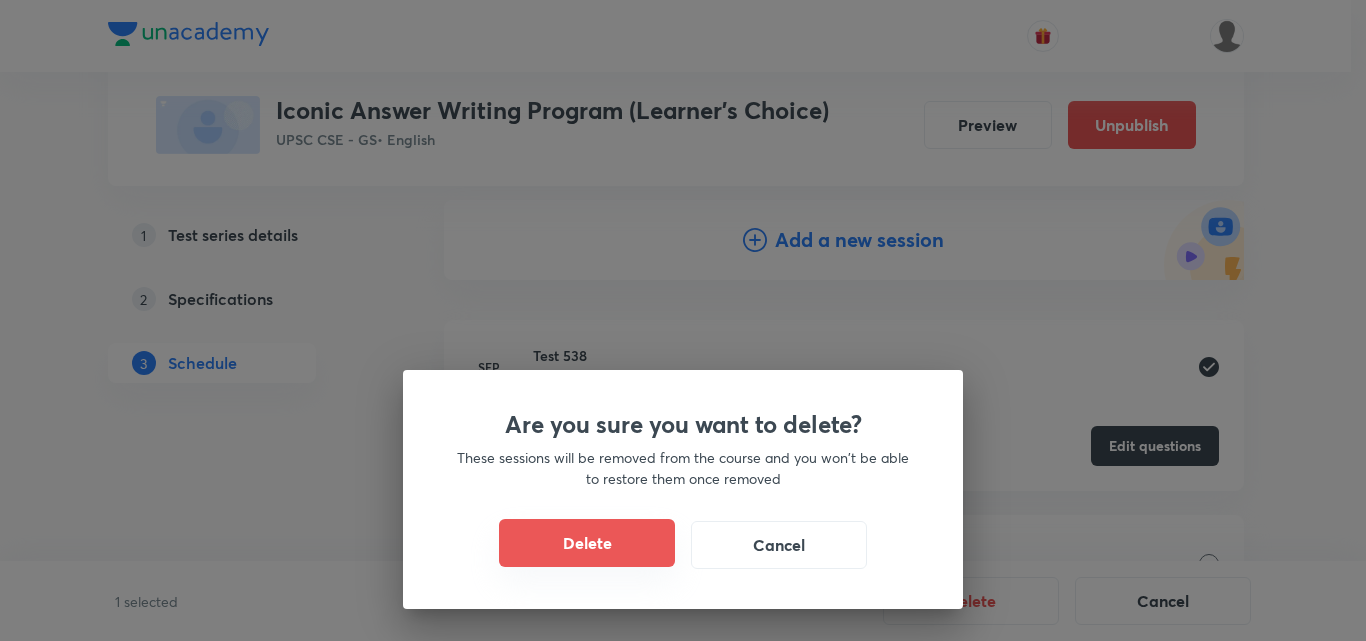 click on "Delete" at bounding box center (587, 543) 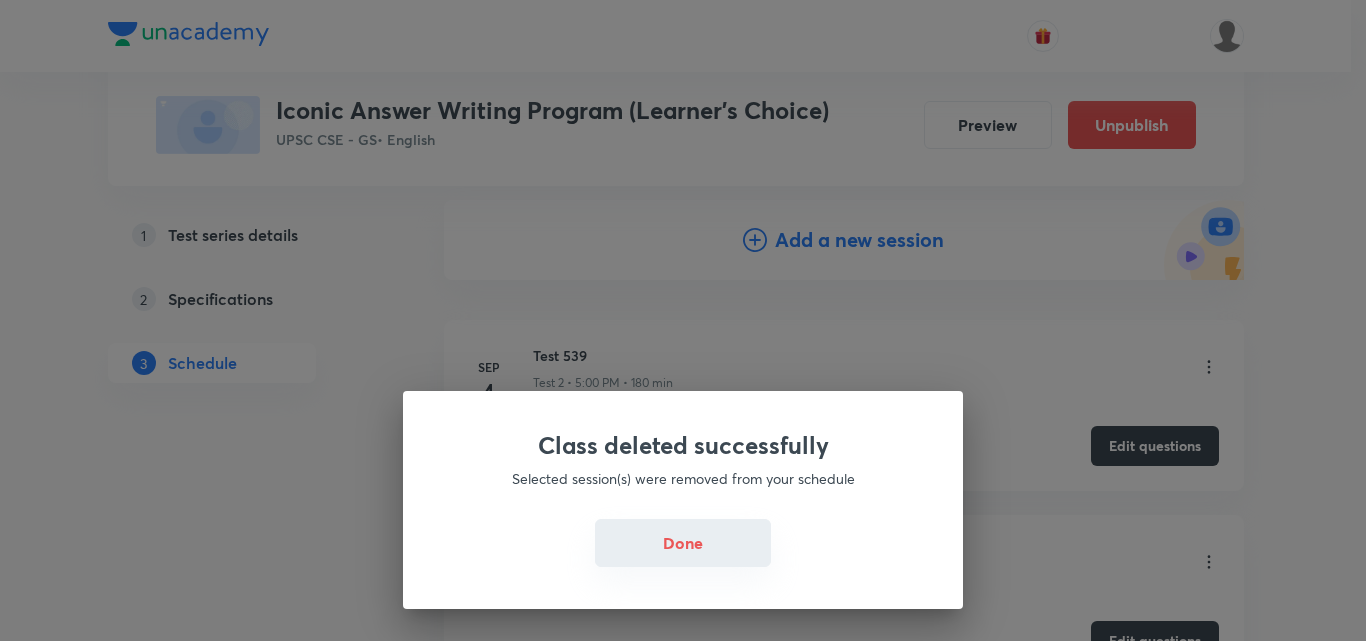 drag, startPoint x: 629, startPoint y: 476, endPoint x: 695, endPoint y: 539, distance: 91.24144 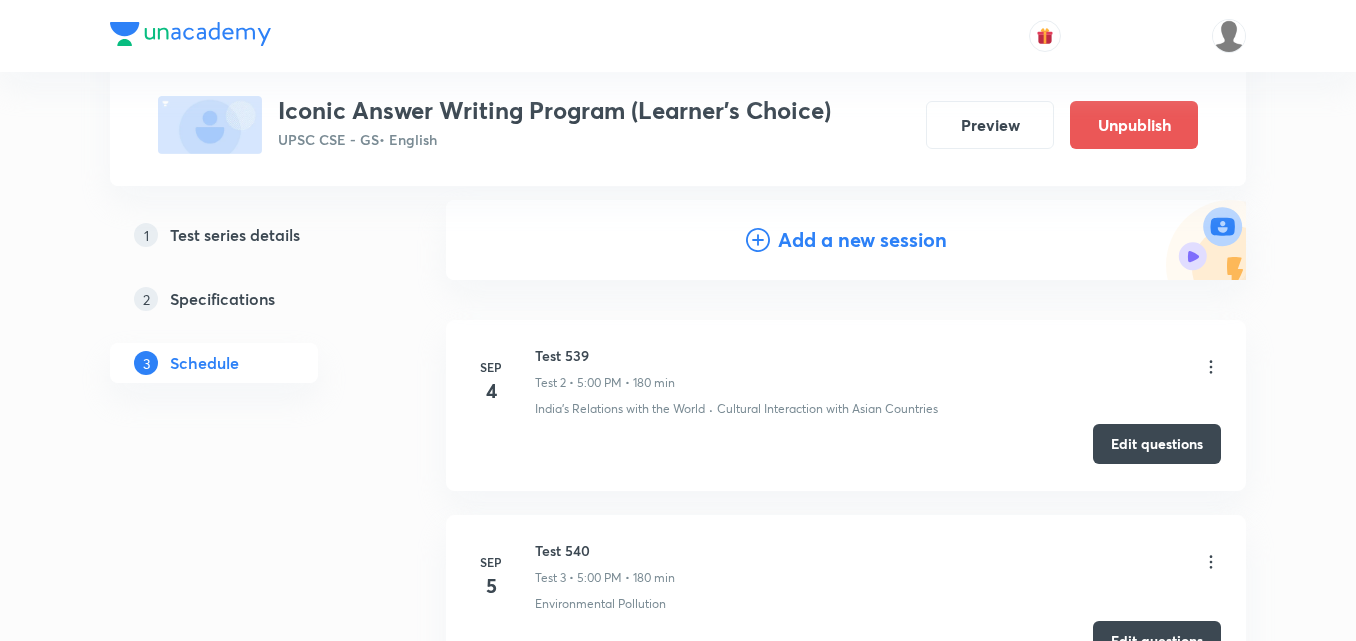 click on "Edit questions" at bounding box center [1157, 444] 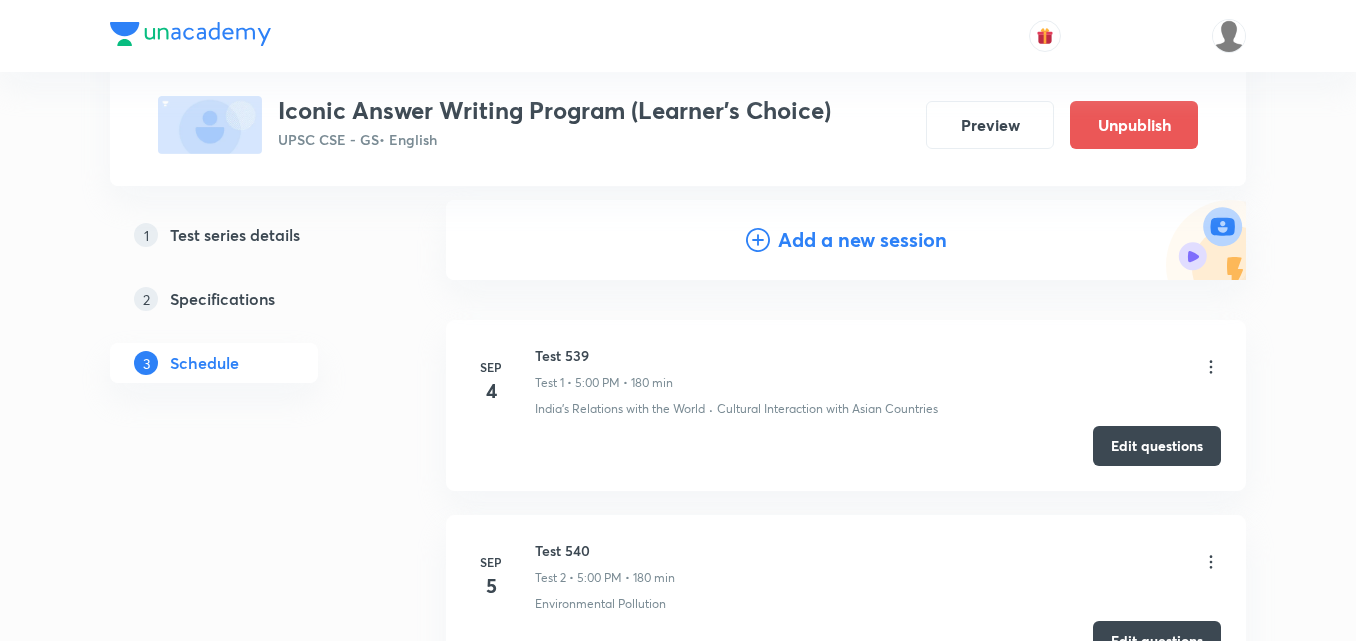 drag, startPoint x: 1310, startPoint y: 195, endPoint x: 1295, endPoint y: 87, distance: 109.03669 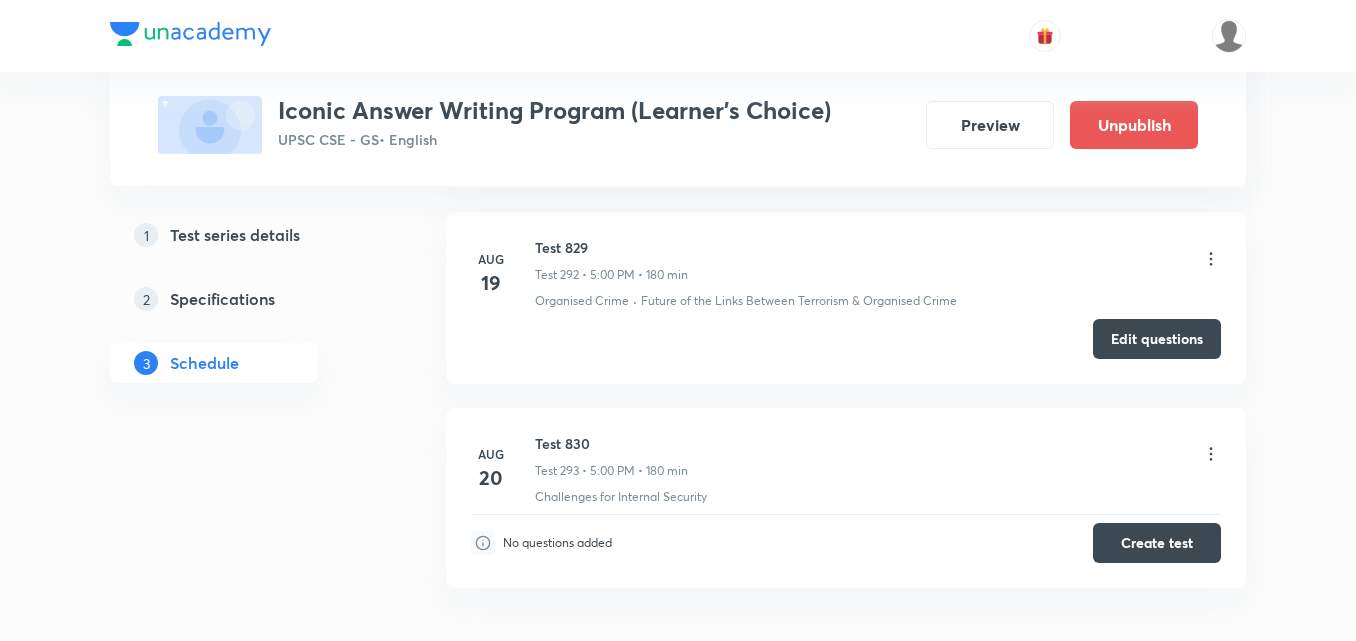 scroll, scrollTop: 57112, scrollLeft: 0, axis: vertical 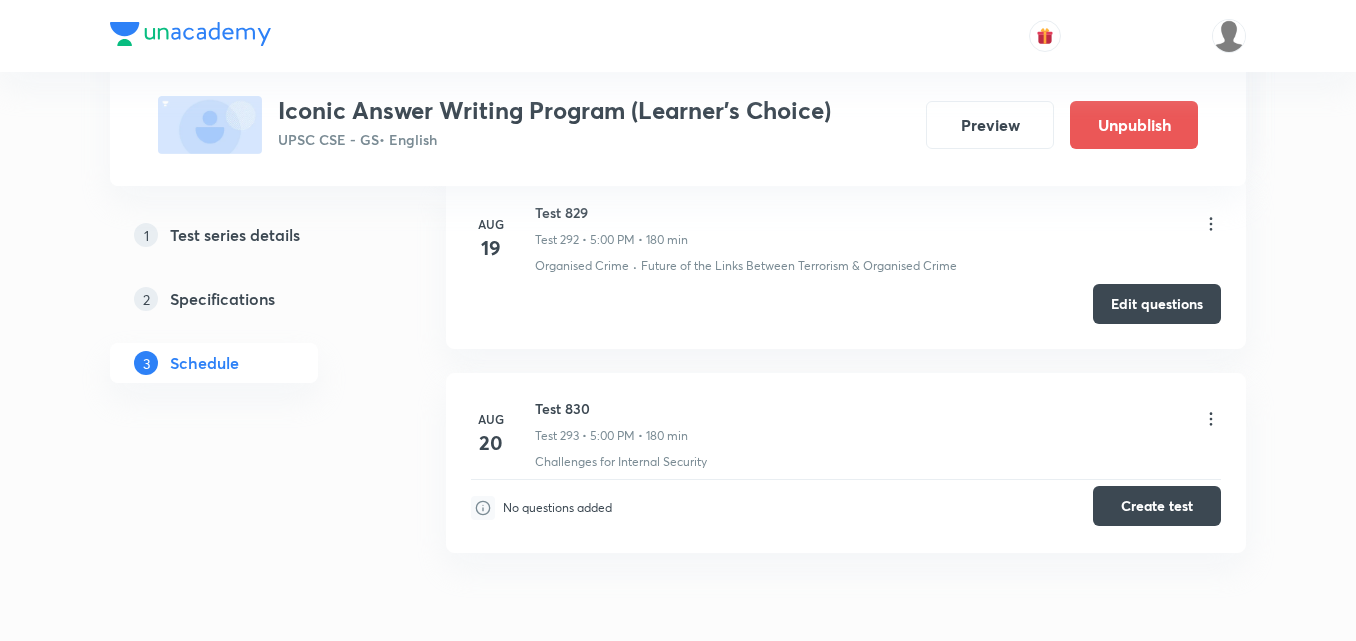 click on "Create test" at bounding box center [1157, 506] 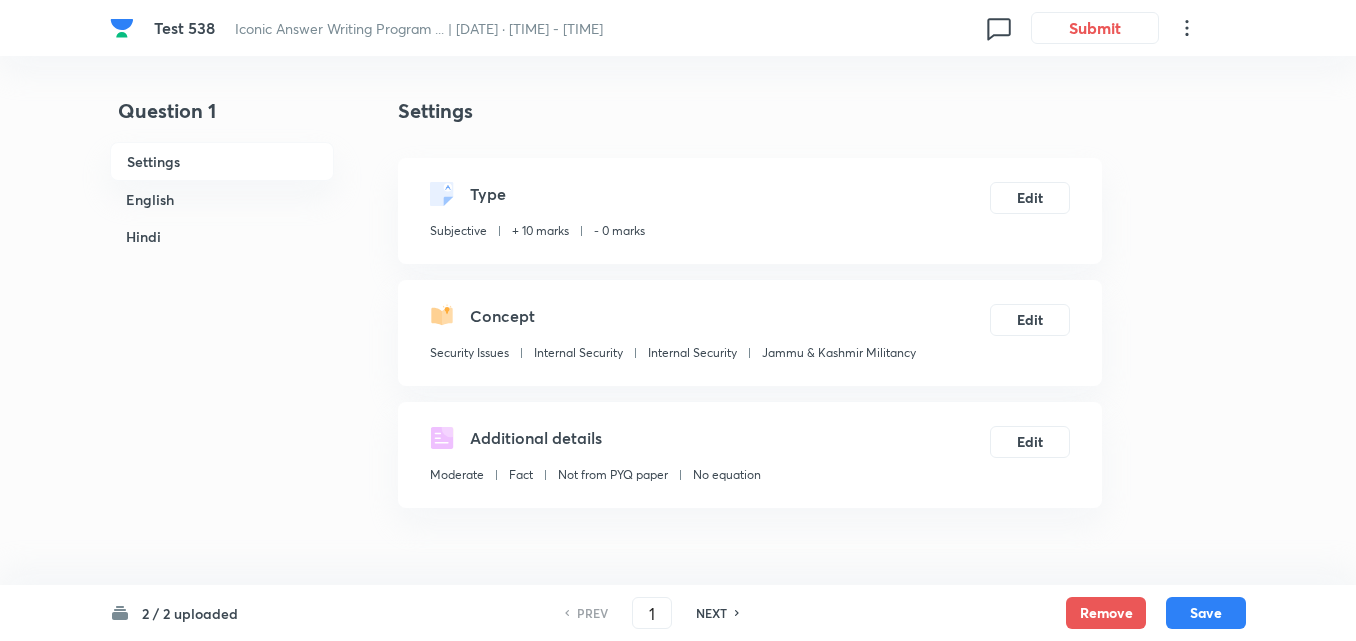 scroll, scrollTop: 0, scrollLeft: 0, axis: both 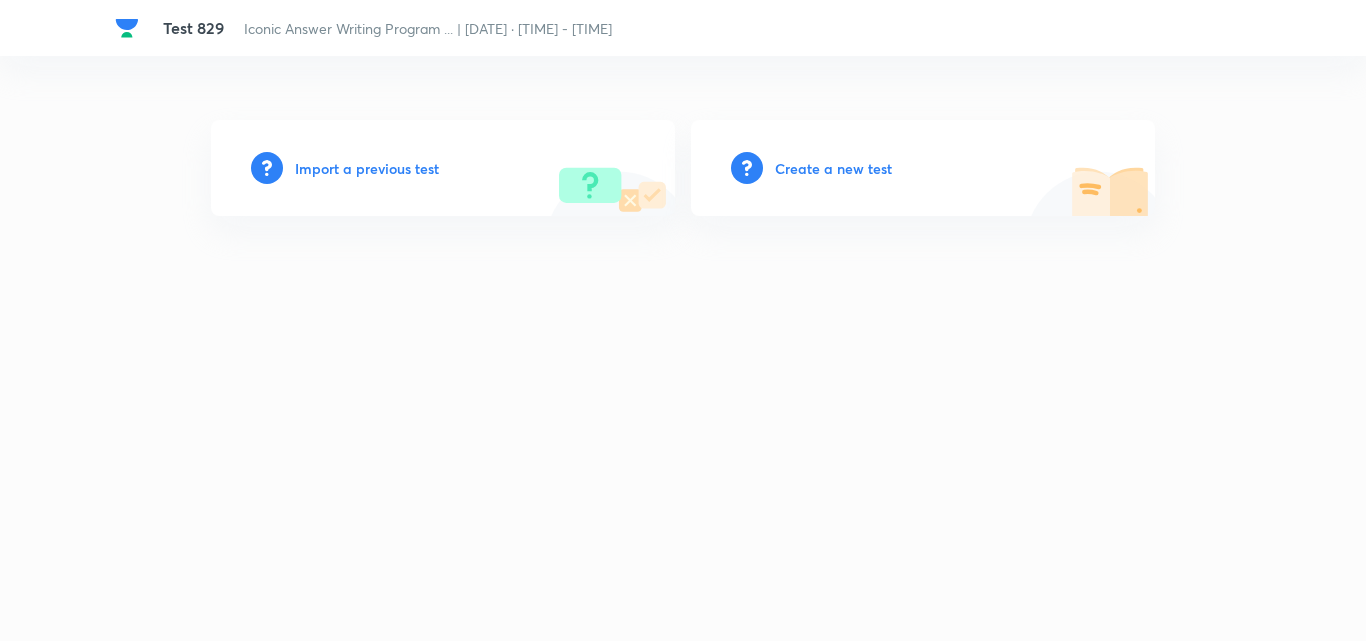 click on "Import a previous test" at bounding box center [367, 168] 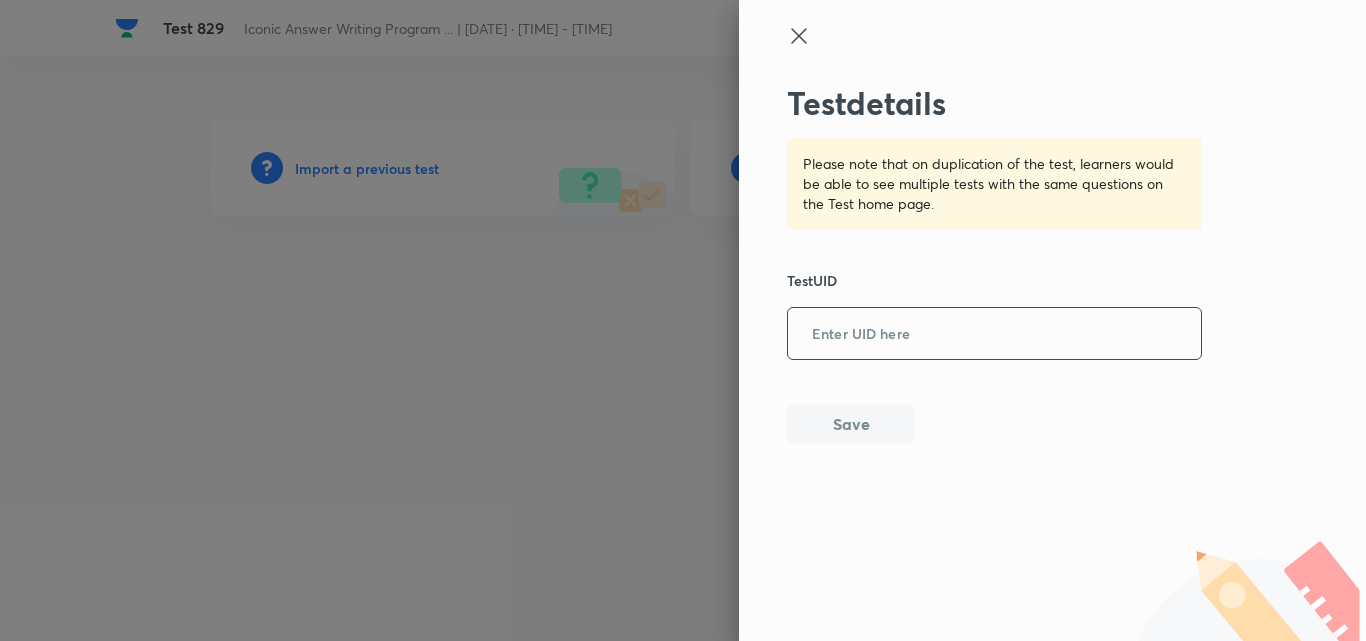 click at bounding box center [994, 334] 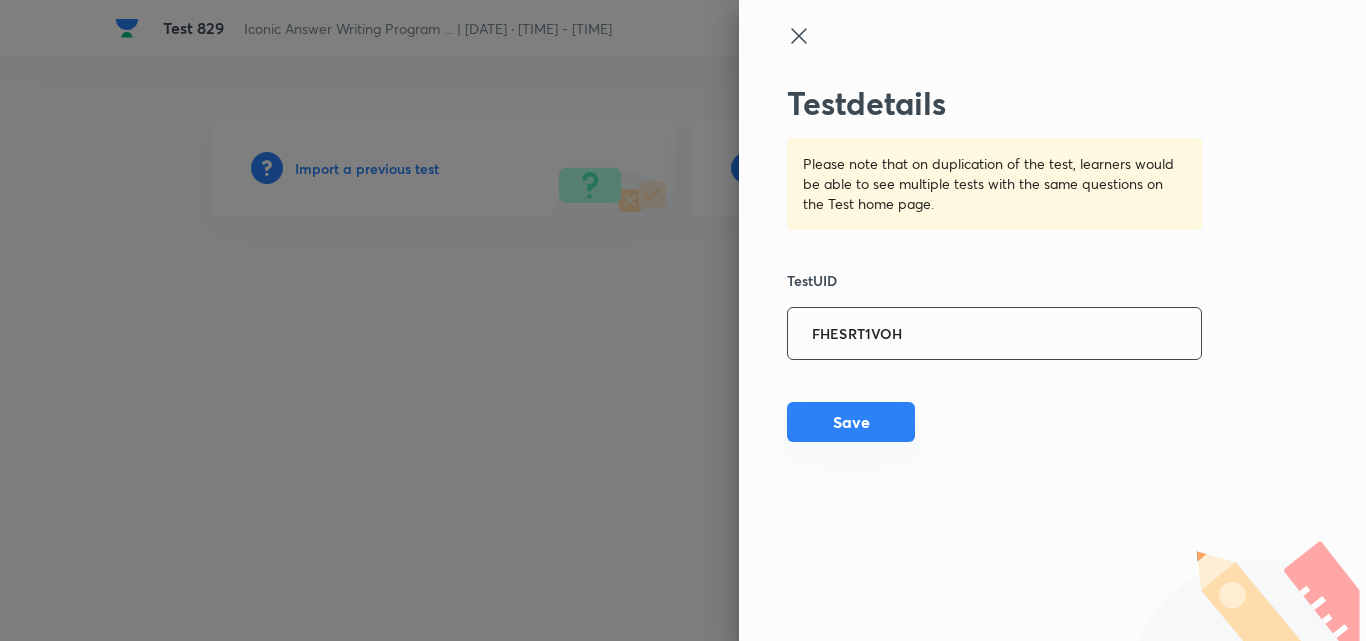 type on "FHESRT1VOH" 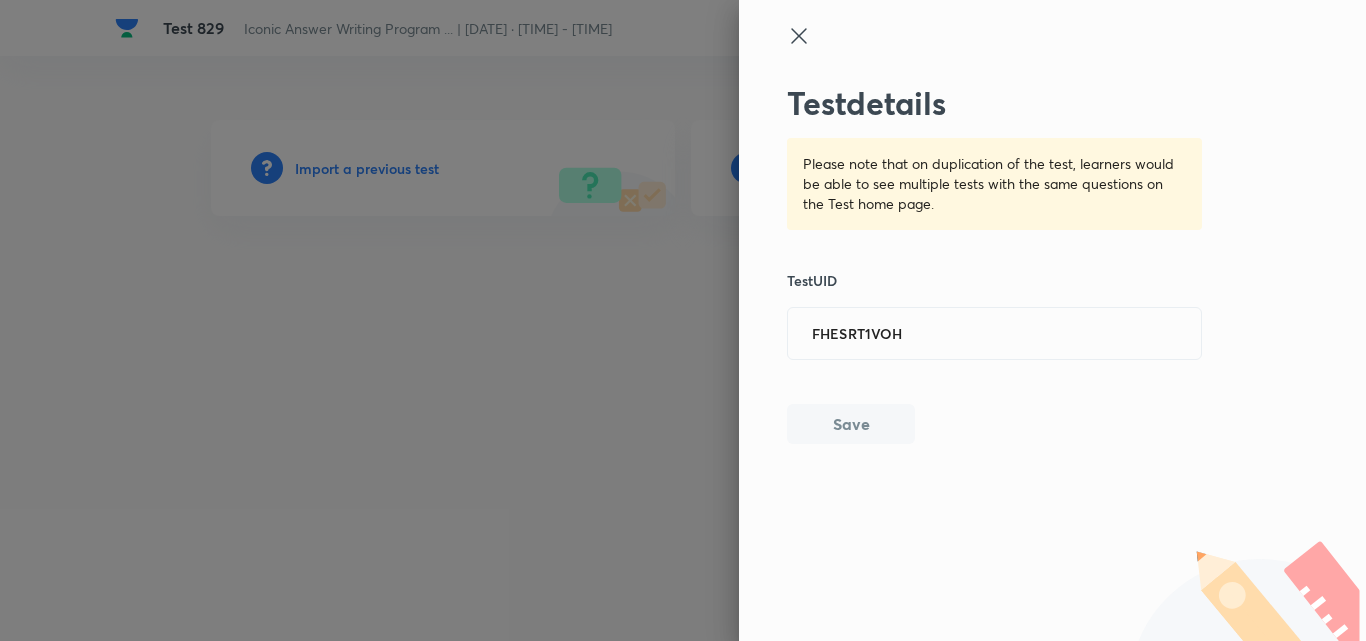 type 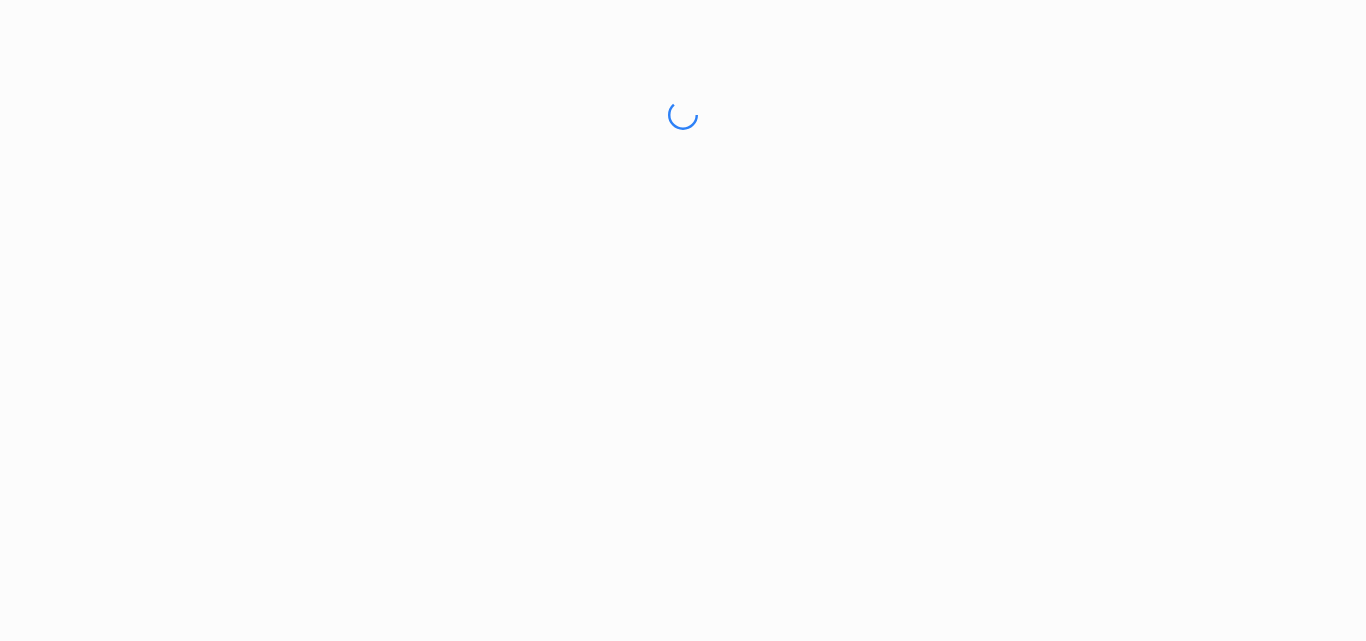 scroll, scrollTop: 0, scrollLeft: 0, axis: both 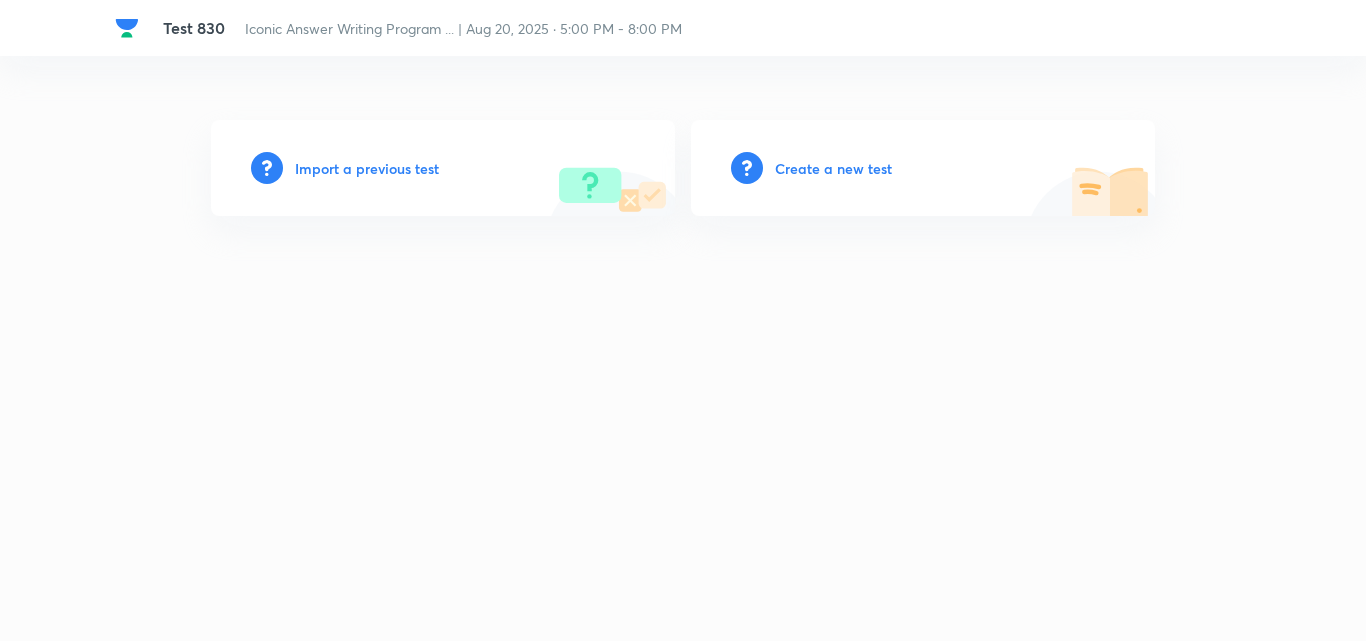 click on "Import a previous test" at bounding box center (367, 168) 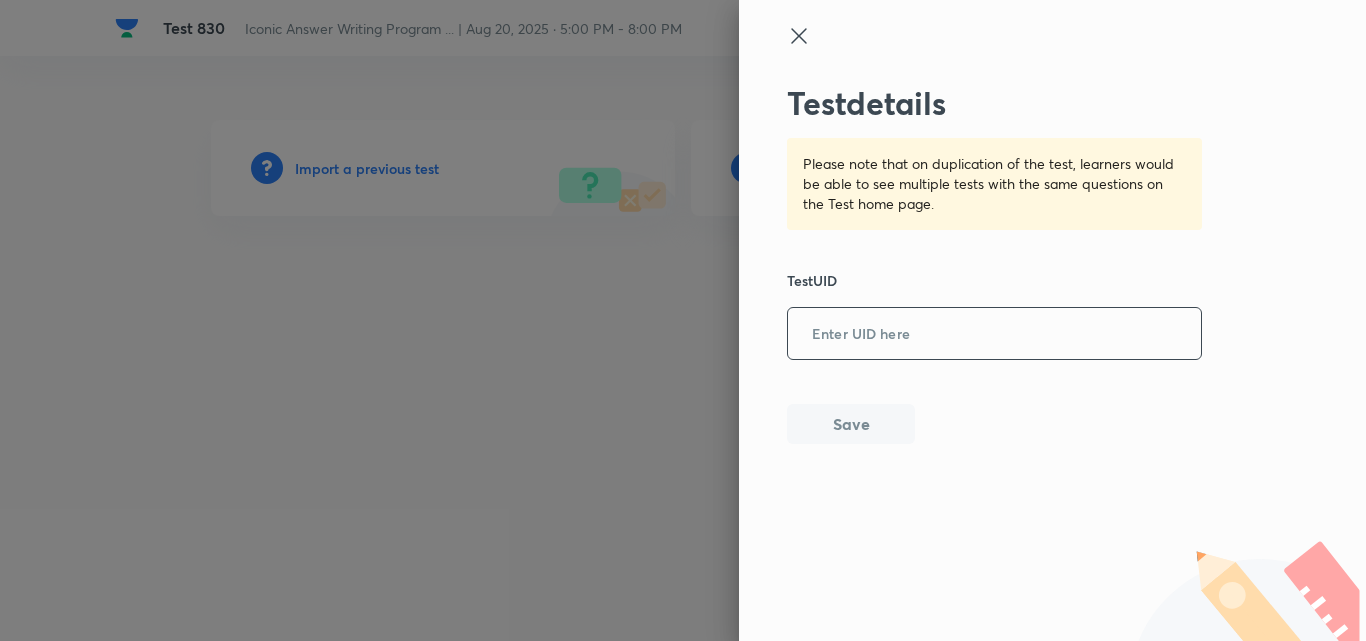 click at bounding box center (994, 334) 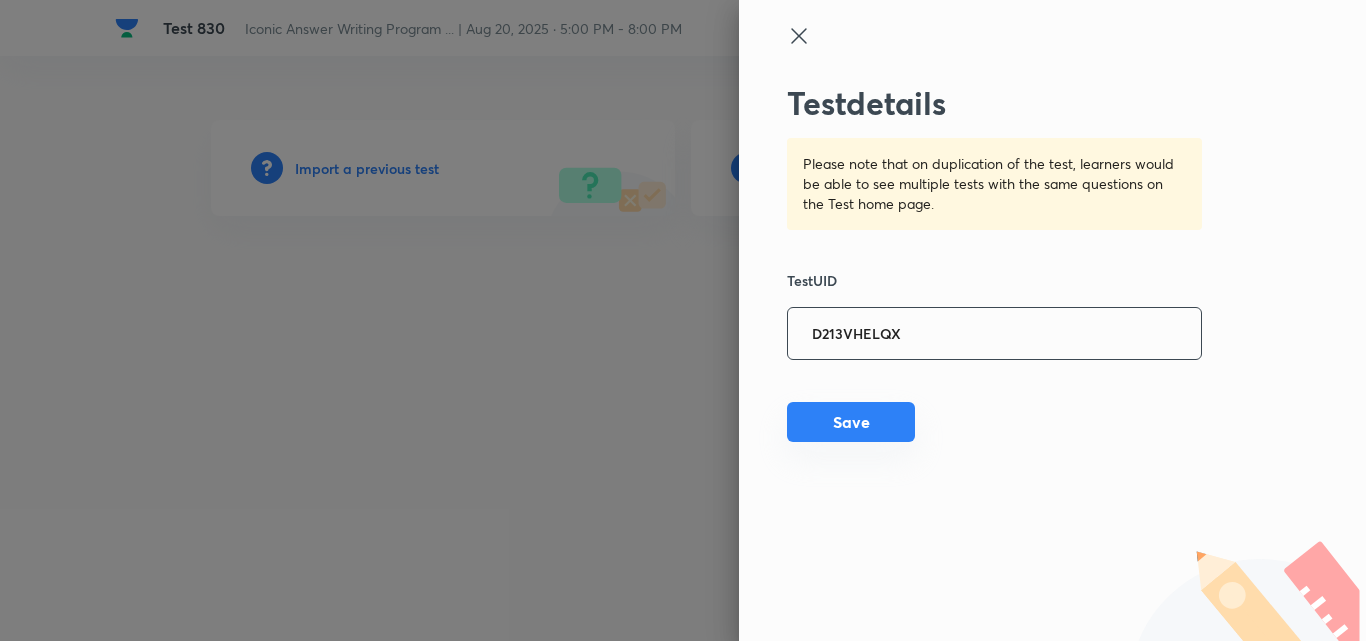 type on "D213VHELQX" 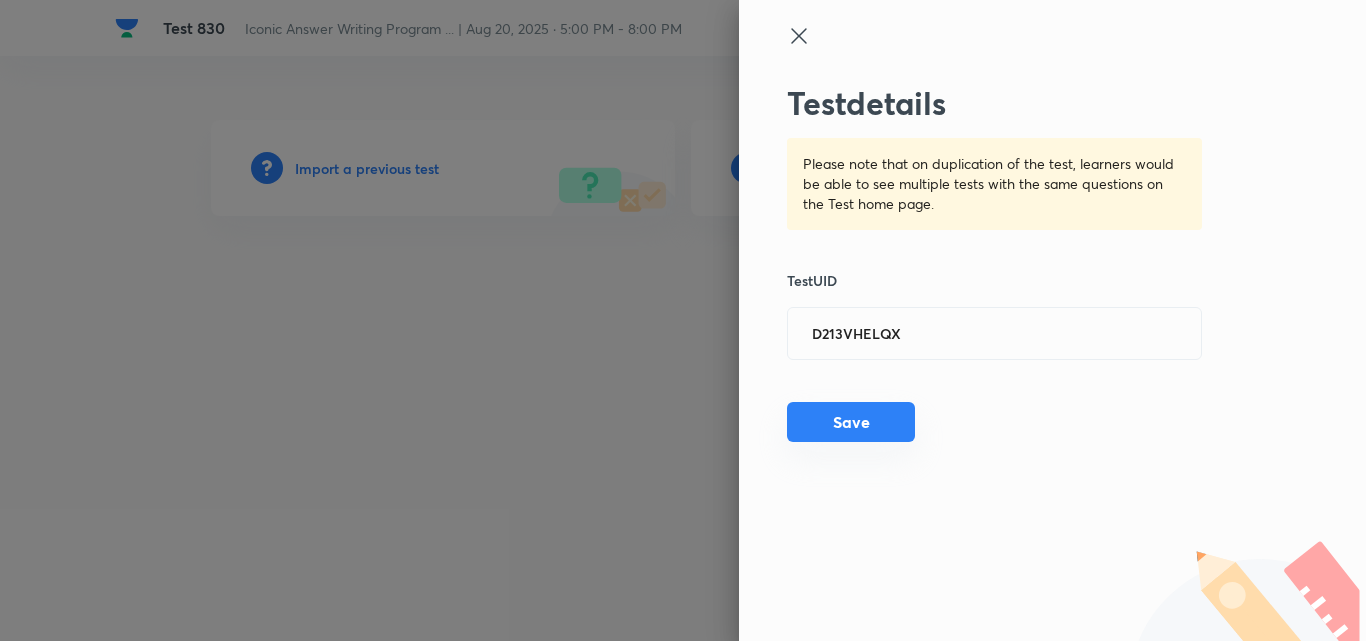 click on "Save" at bounding box center [851, 422] 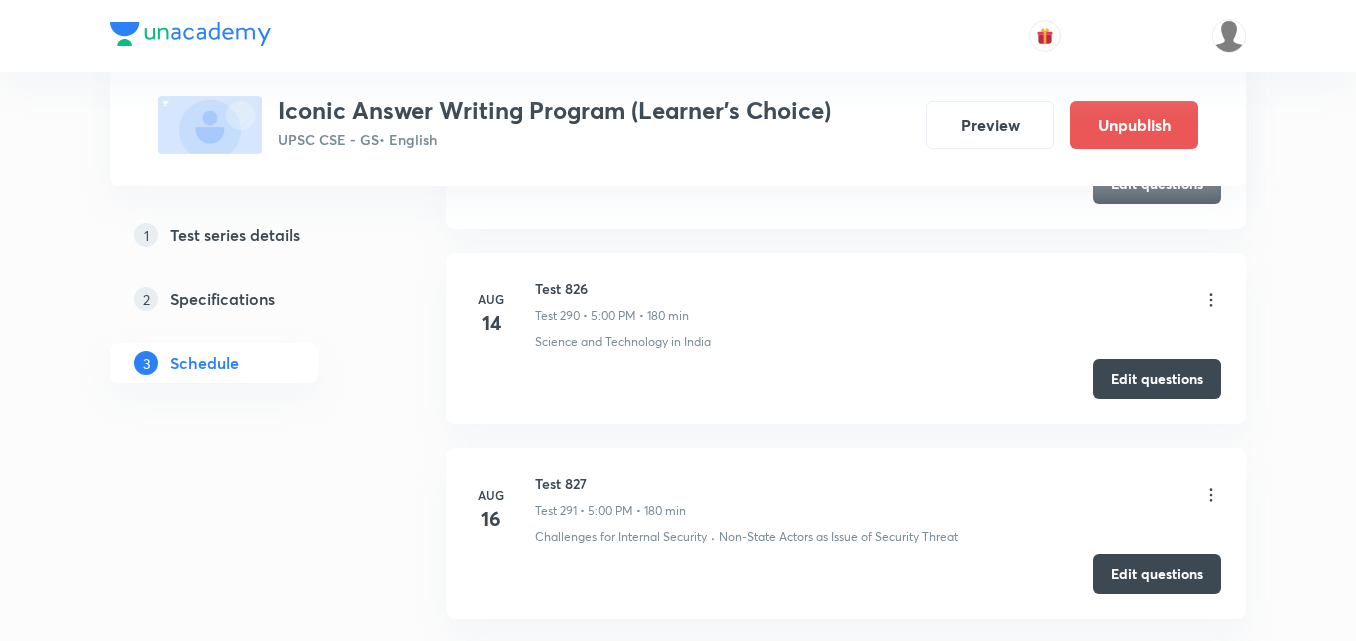 scroll, scrollTop: 0, scrollLeft: 0, axis: both 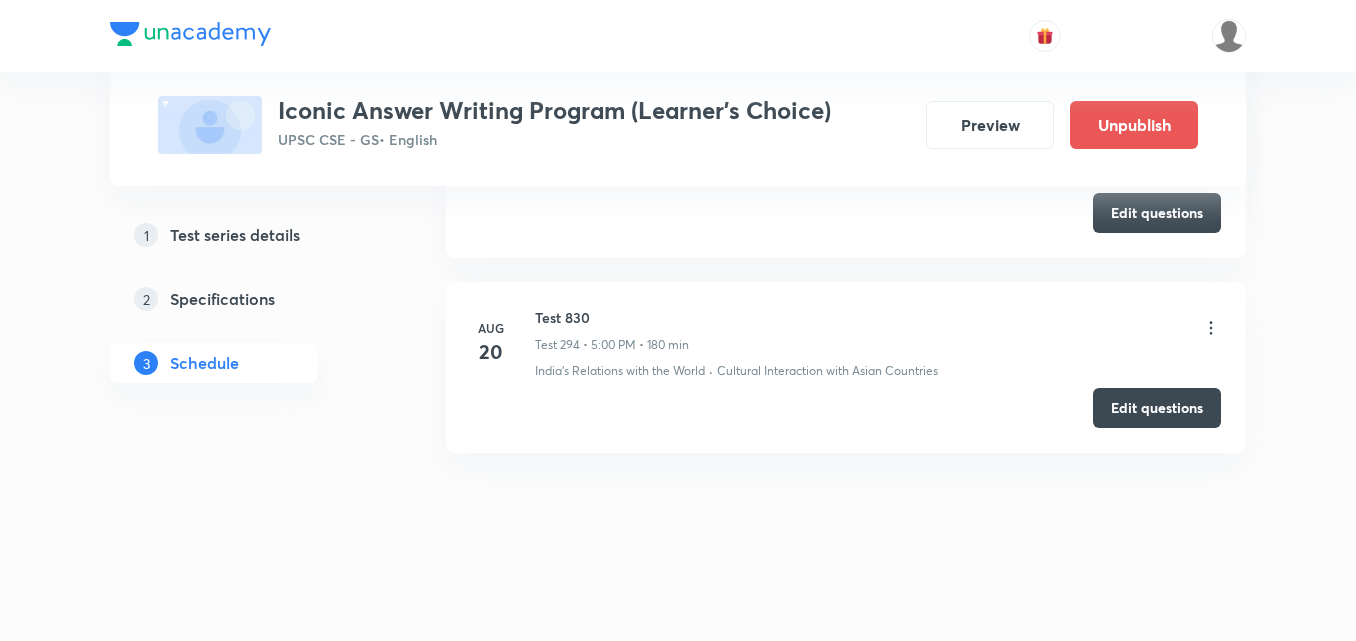click on "Test 830" at bounding box center (612, 317) 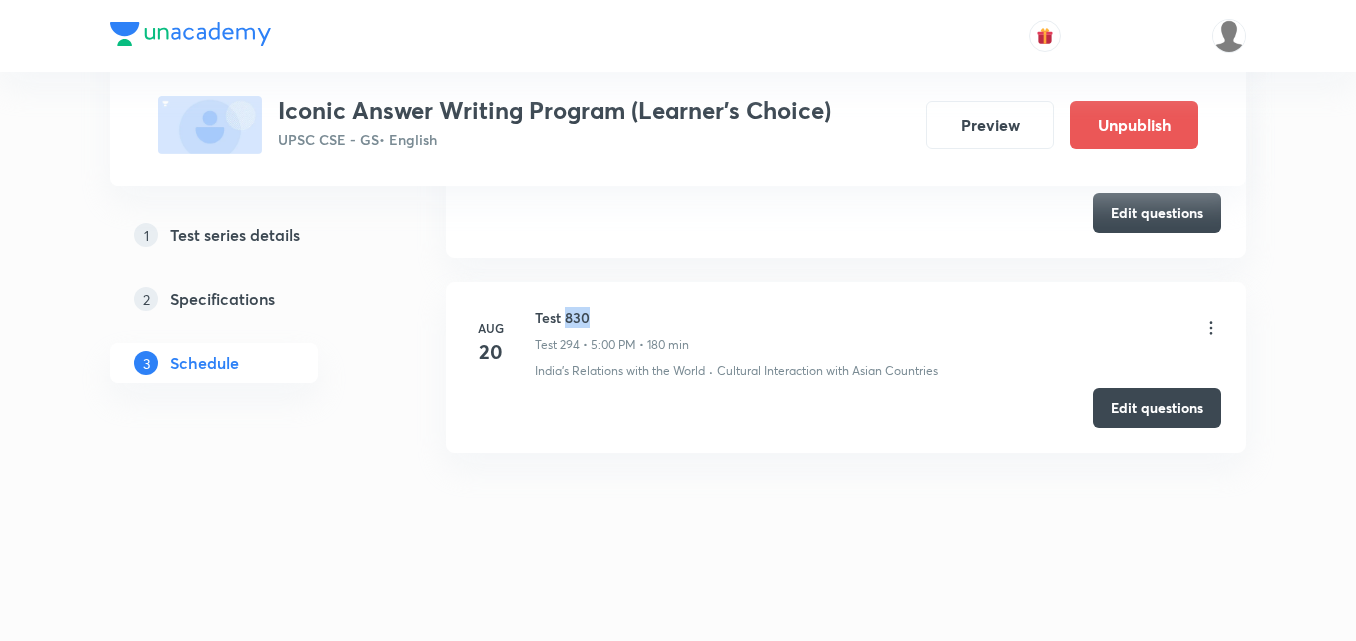 click on "Test 830" at bounding box center [612, 317] 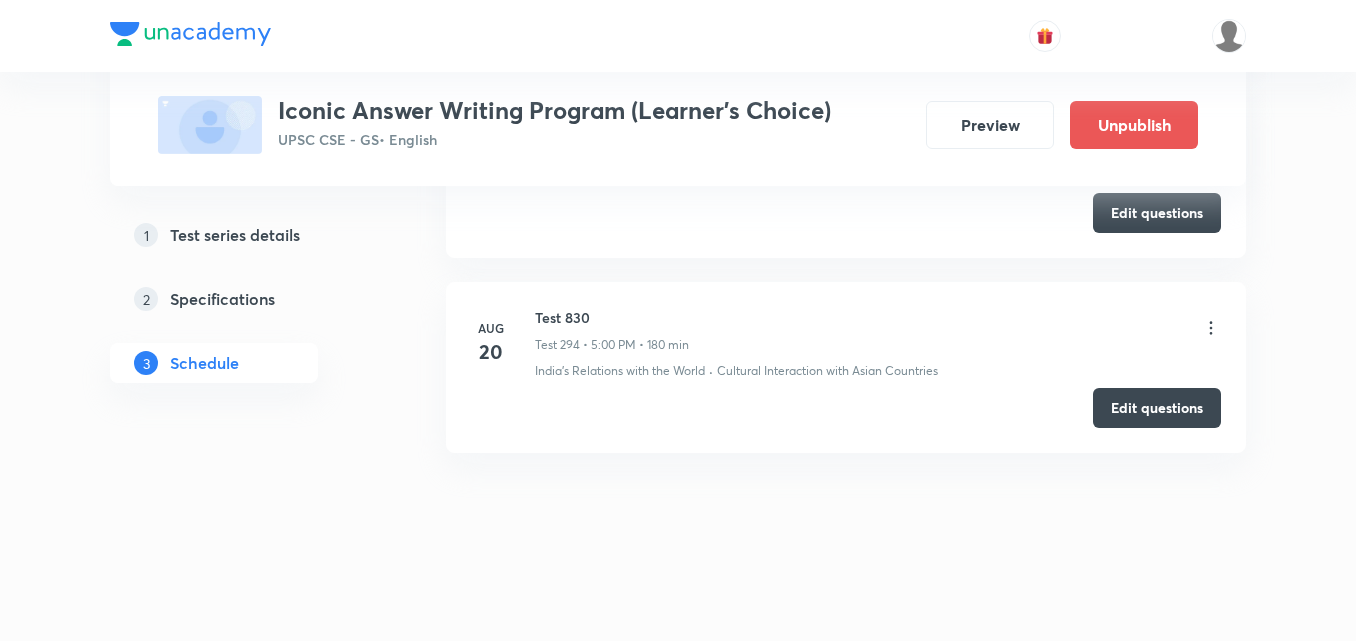 click on "Test 830" at bounding box center (612, 317) 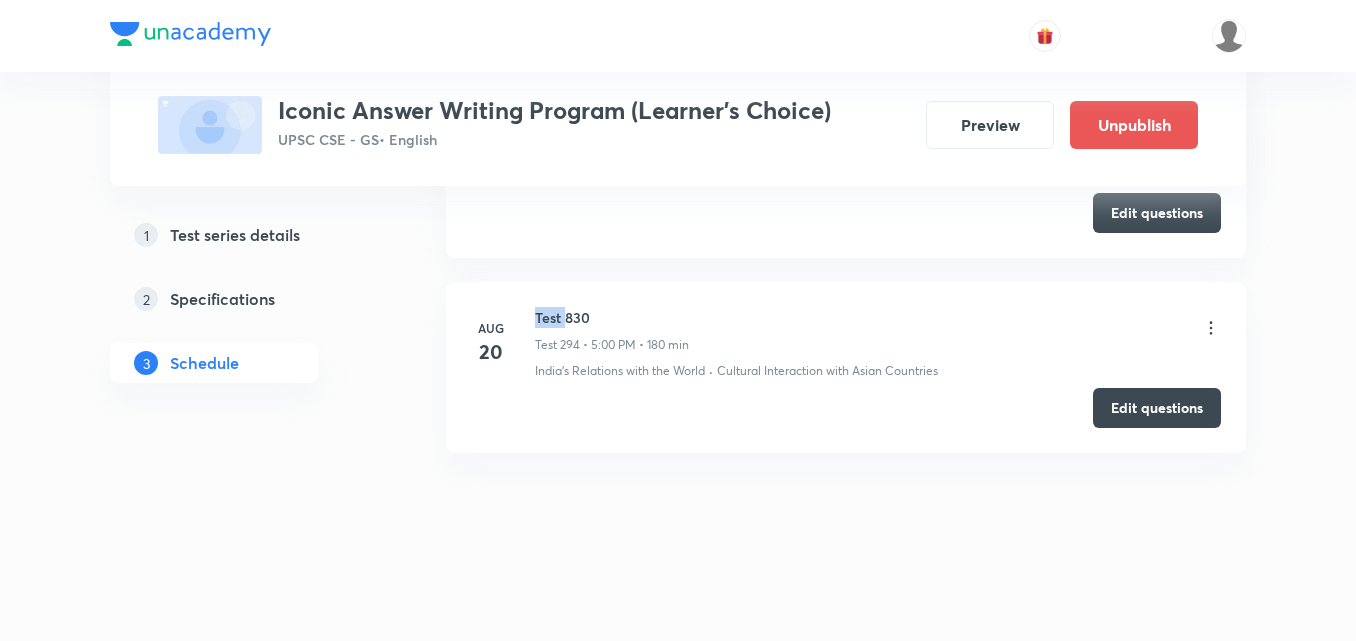 click on "Test 830" at bounding box center (612, 317) 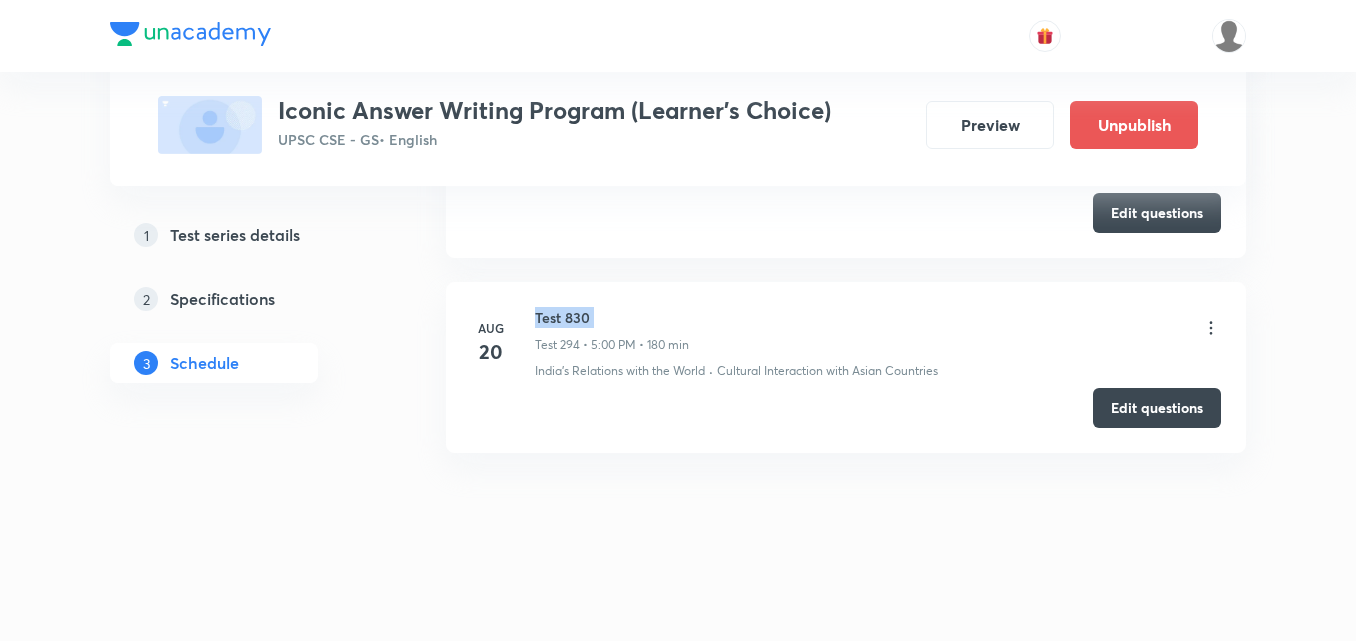 click on "Test 830" at bounding box center [612, 317] 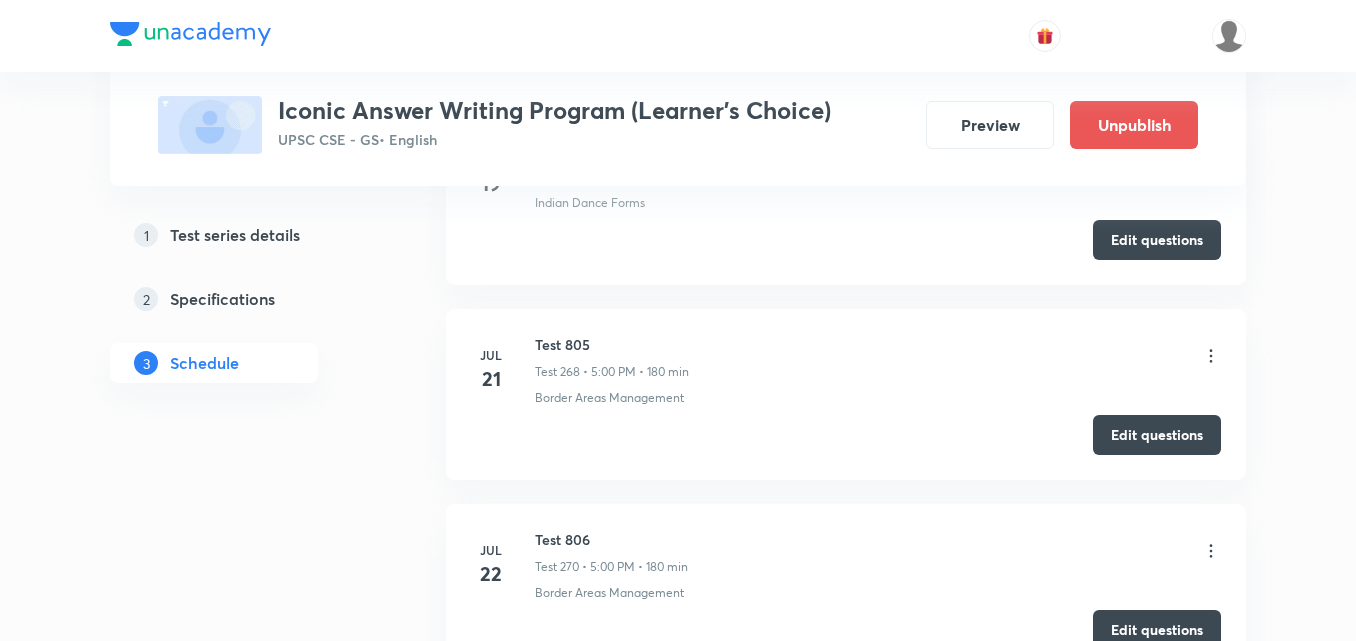 scroll, scrollTop: 52816, scrollLeft: 0, axis: vertical 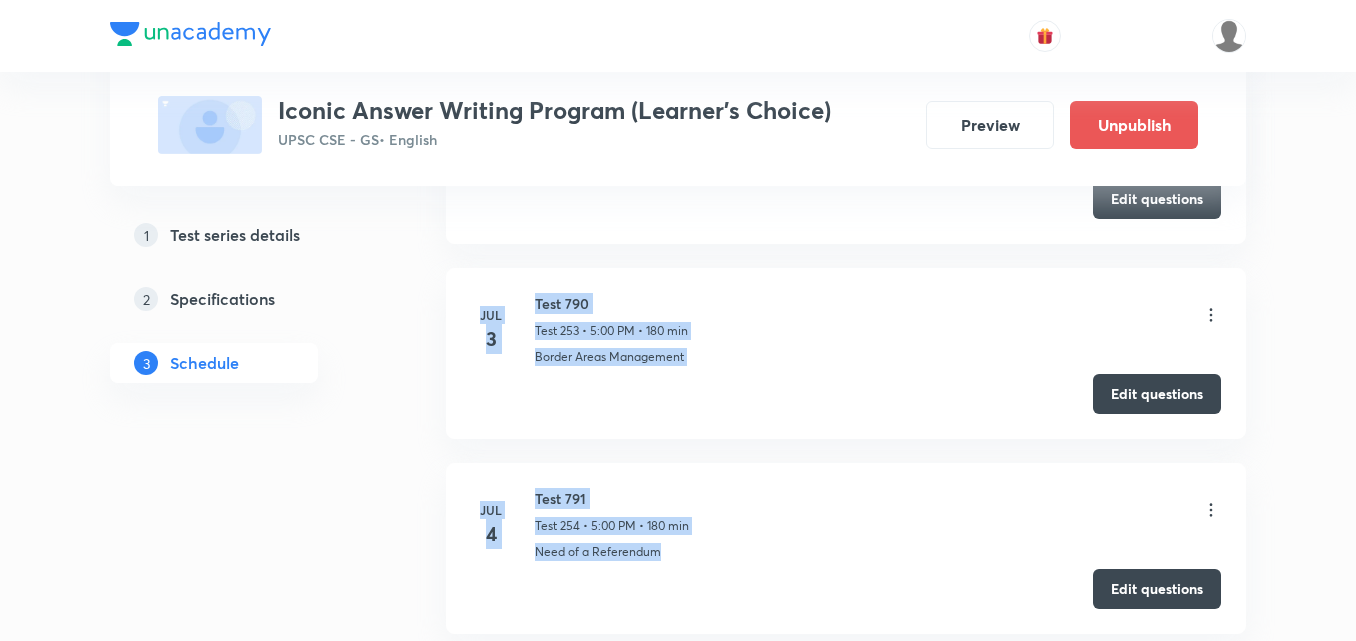 drag, startPoint x: 1316, startPoint y: 539, endPoint x: 1325, endPoint y: 163, distance: 376.1077 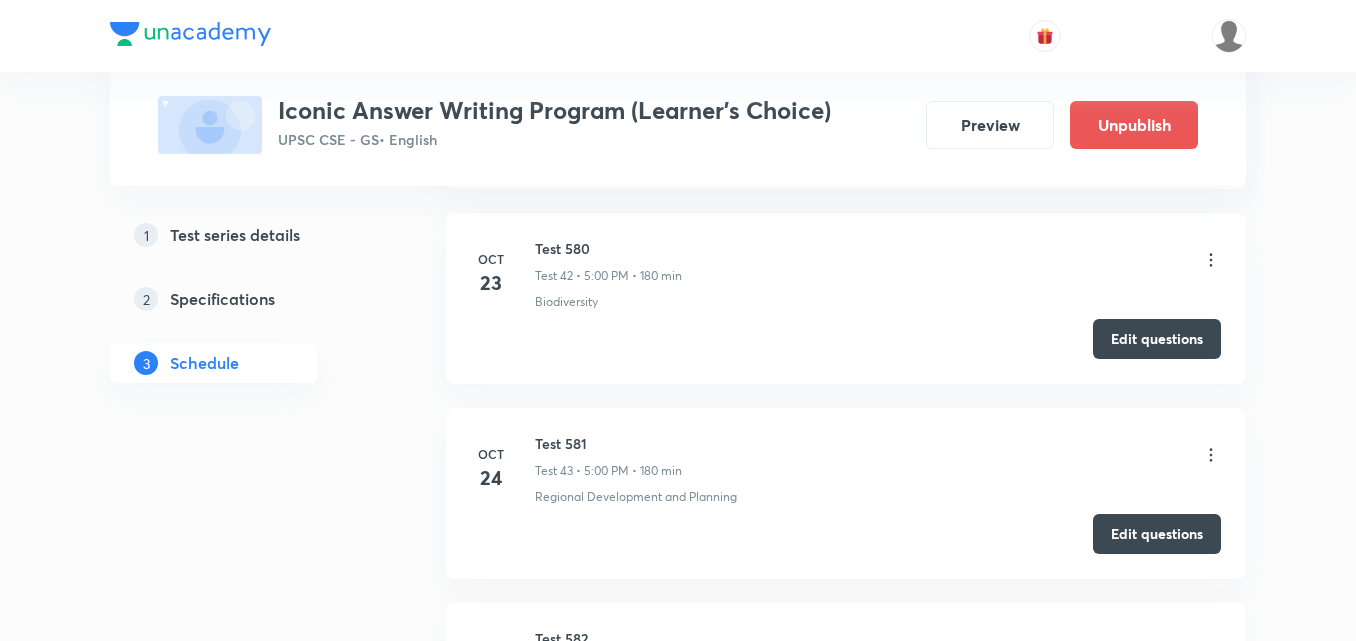 scroll, scrollTop: 0, scrollLeft: 0, axis: both 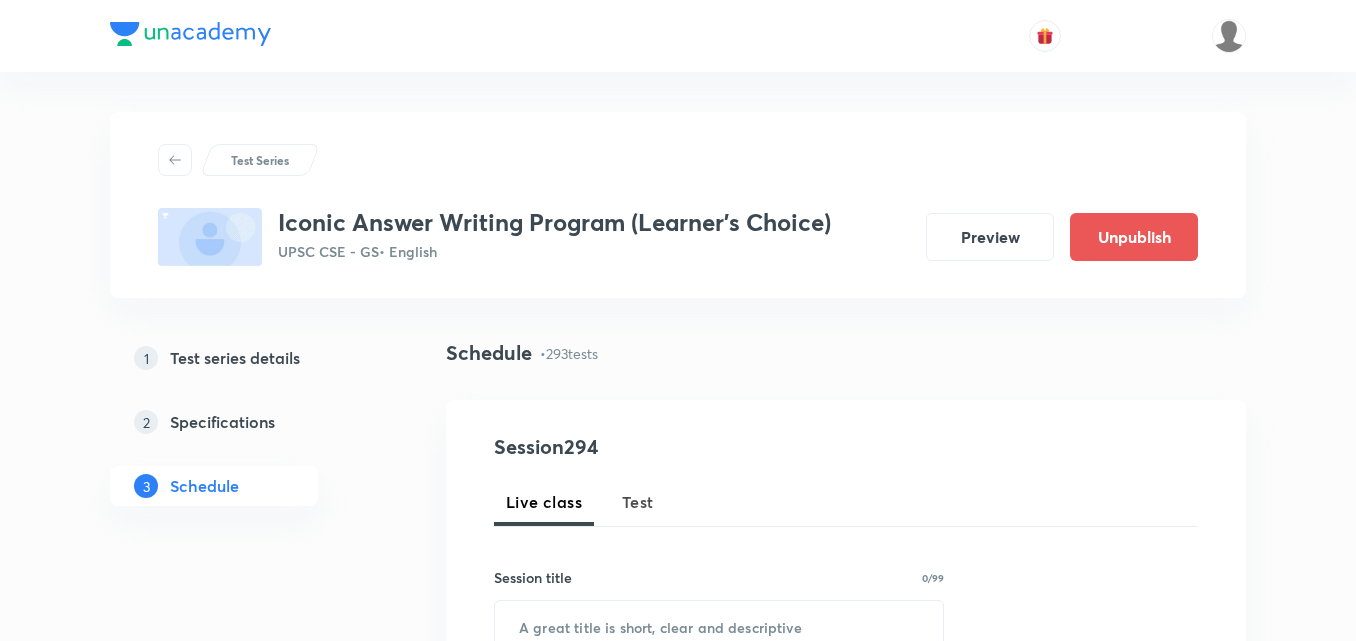 click on "Test" at bounding box center [638, 502] 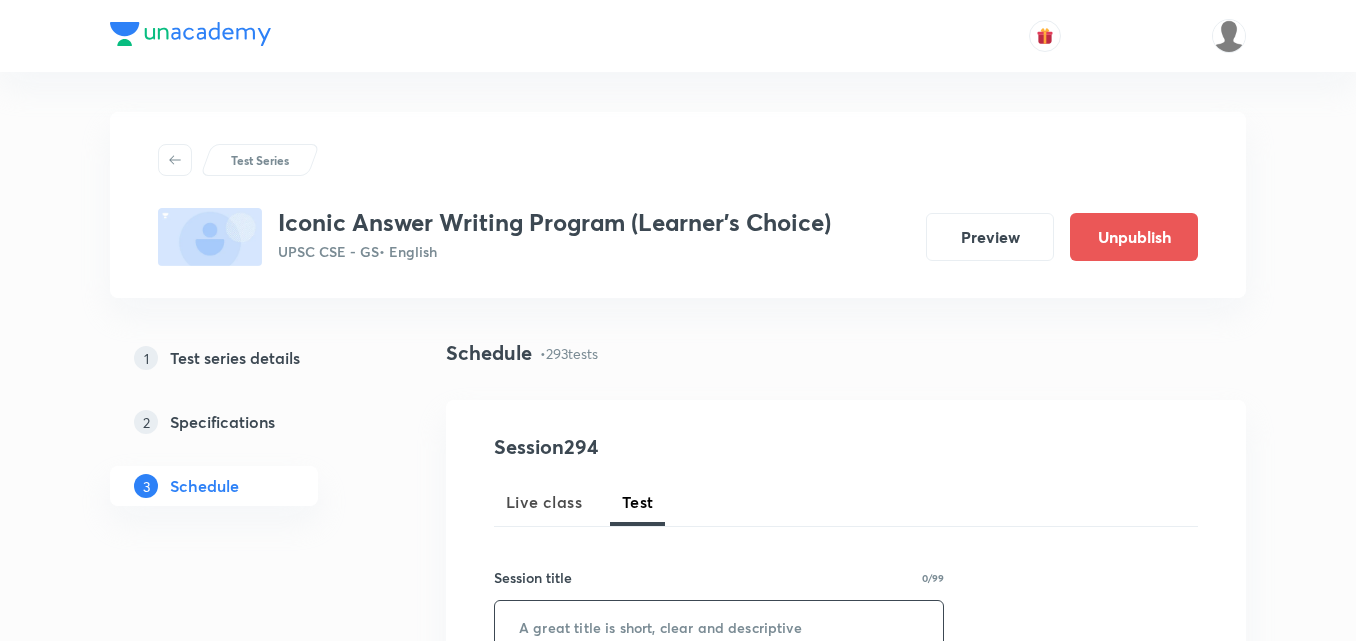 scroll, scrollTop: 300, scrollLeft: 0, axis: vertical 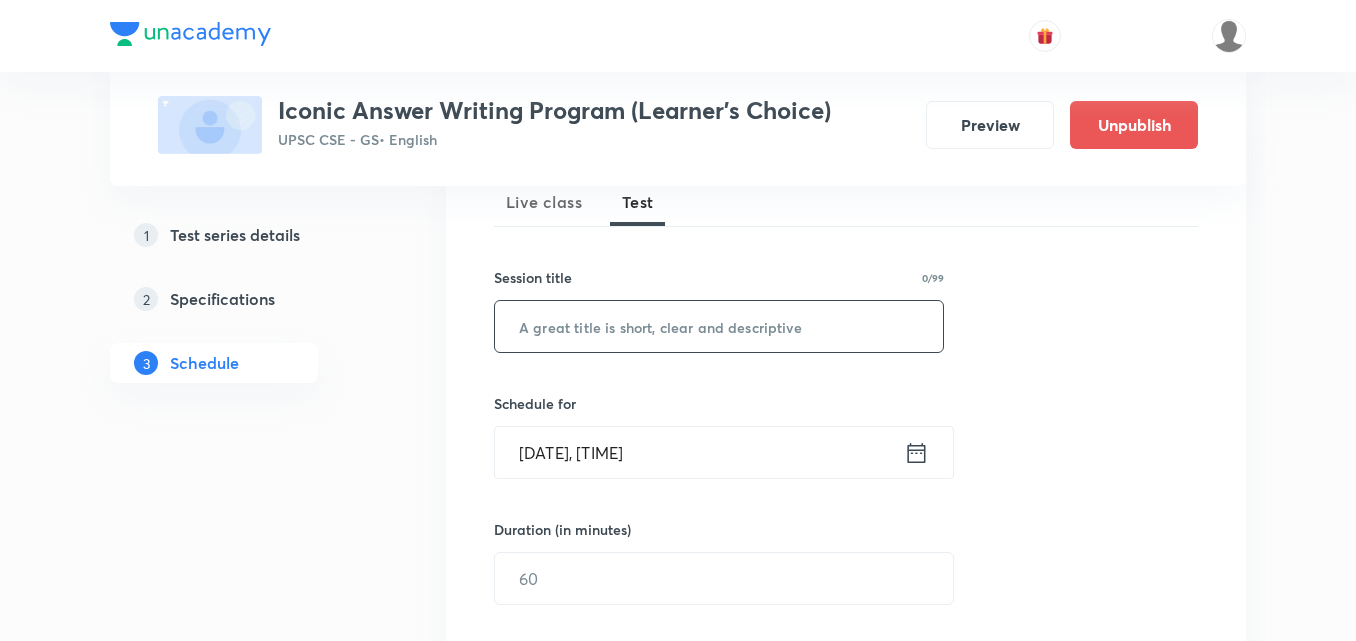 click at bounding box center [719, 326] 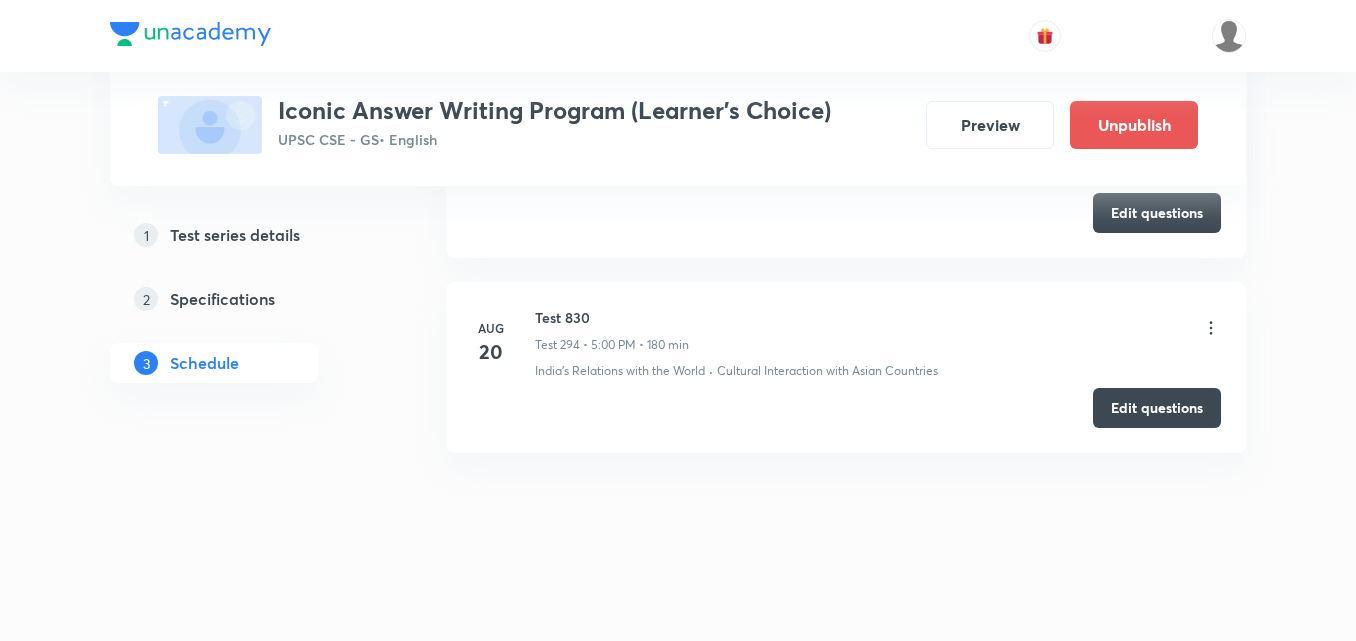 scroll, scrollTop: 0, scrollLeft: 0, axis: both 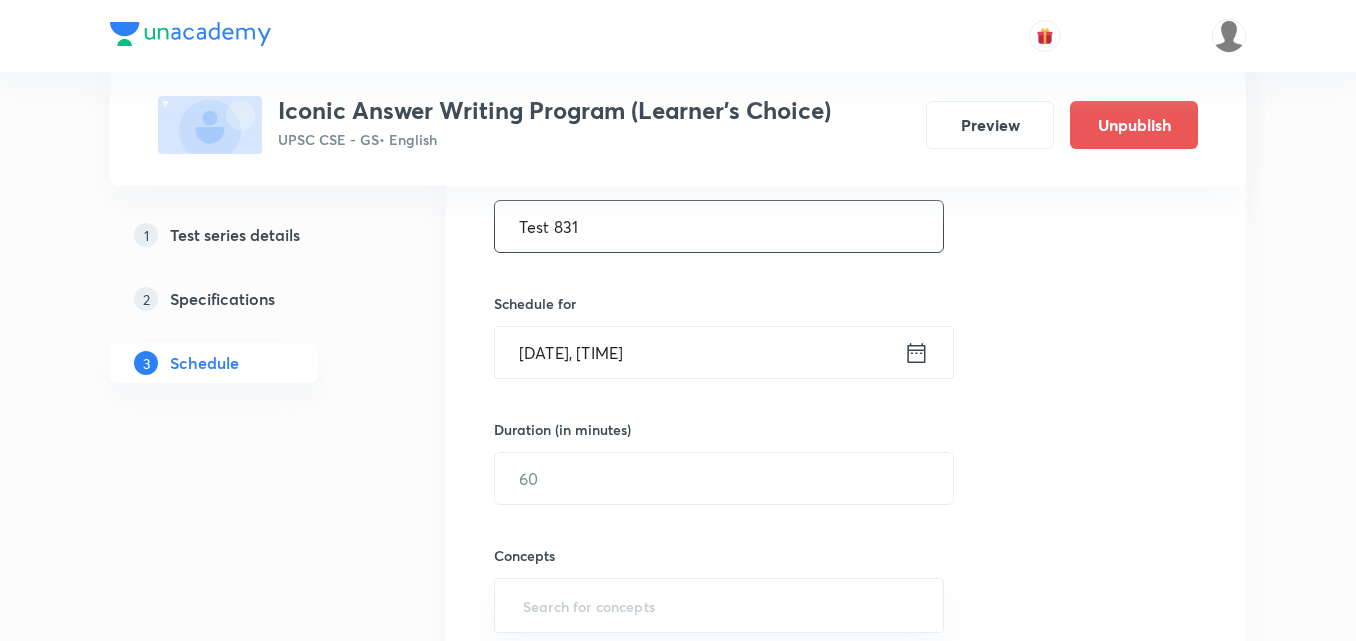 type on "Test 831" 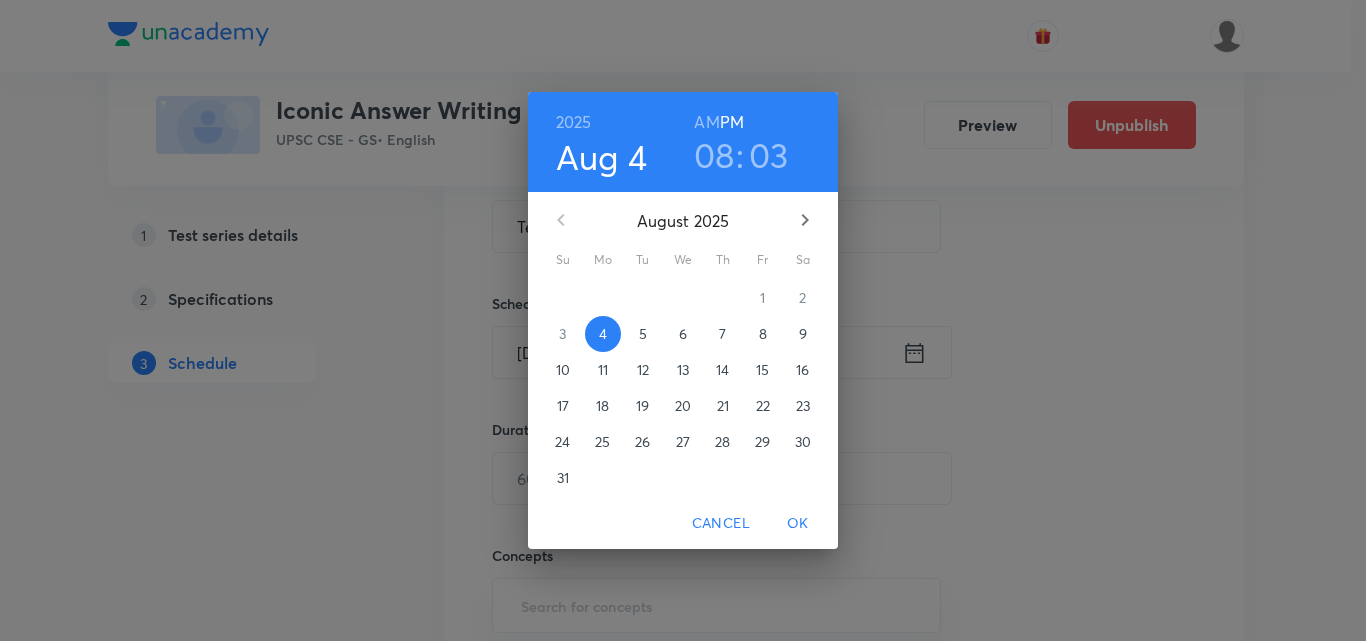 click on "21" at bounding box center (723, 406) 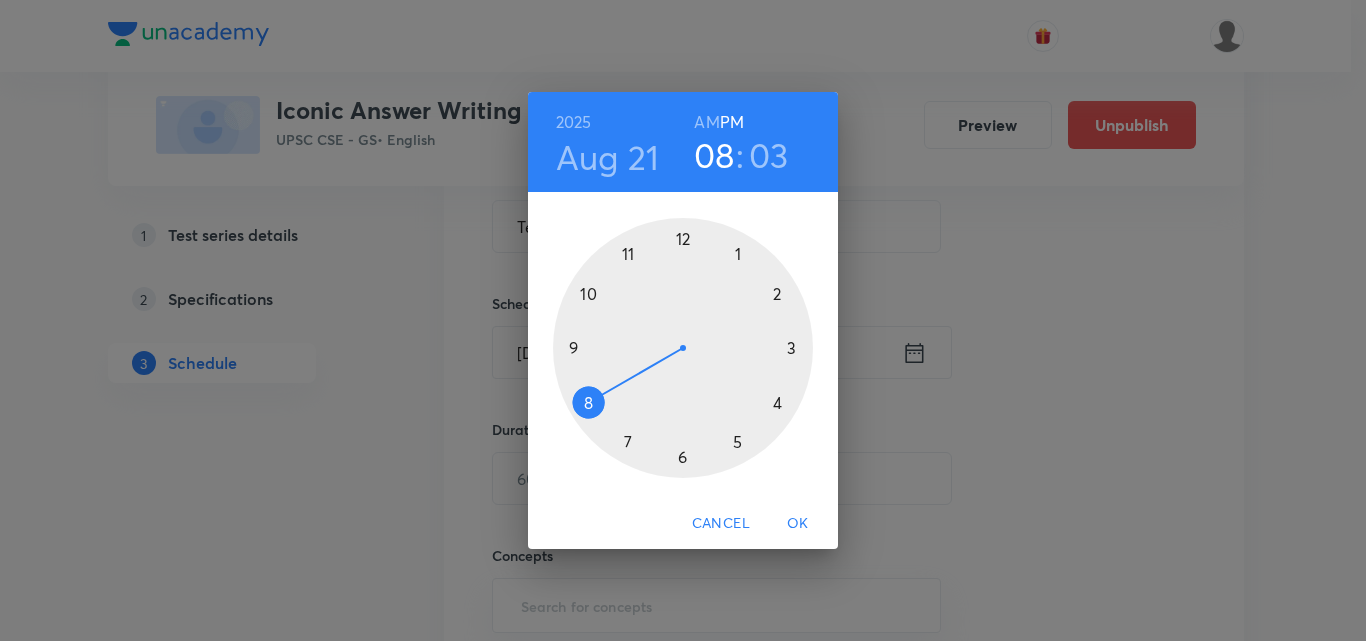 click at bounding box center [683, 348] 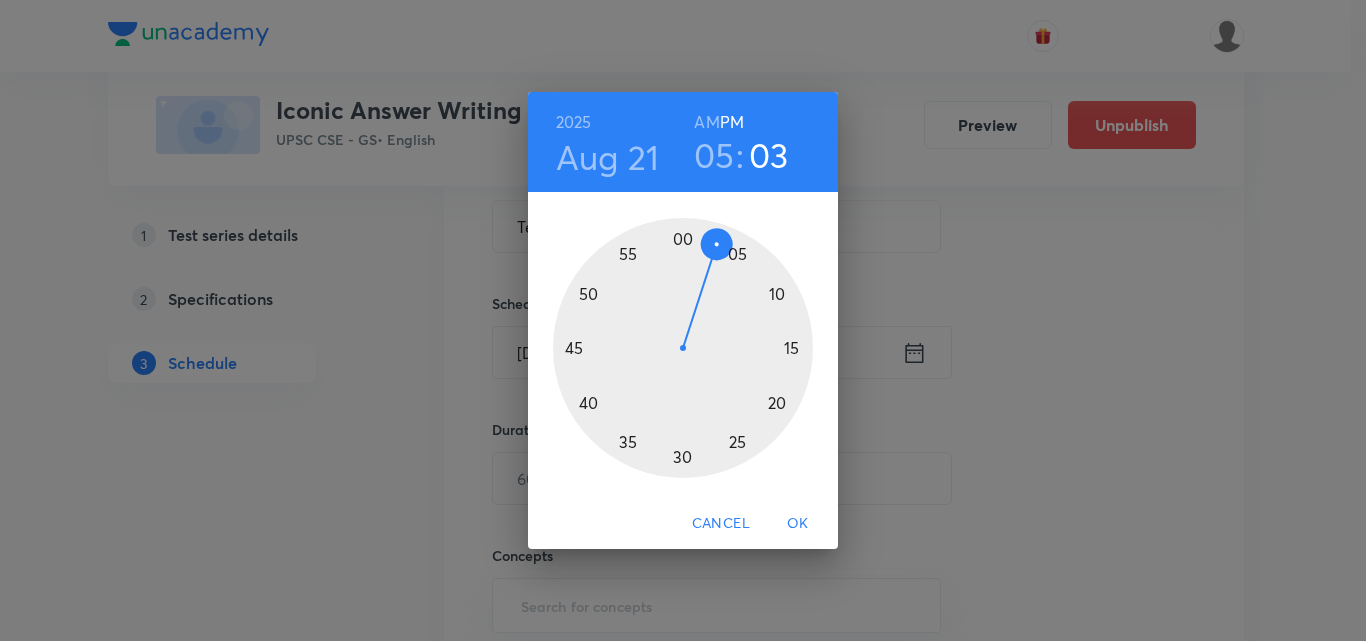 click at bounding box center (683, 348) 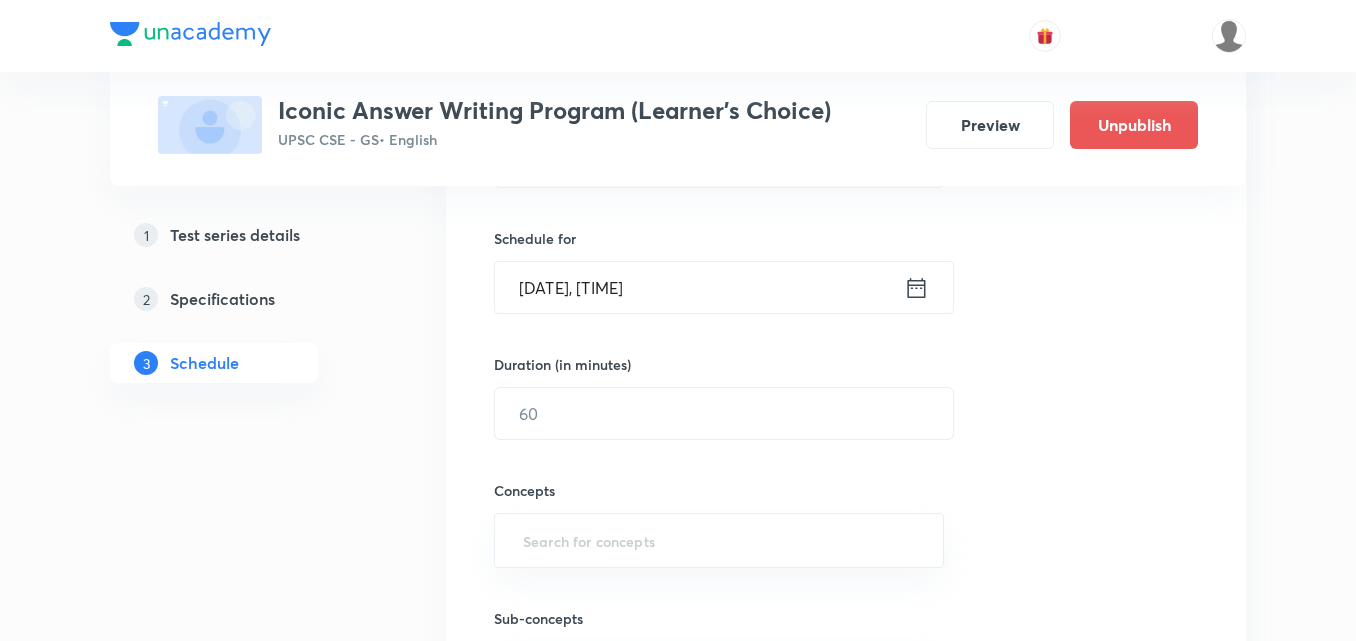 scroll, scrollTop: 500, scrollLeft: 0, axis: vertical 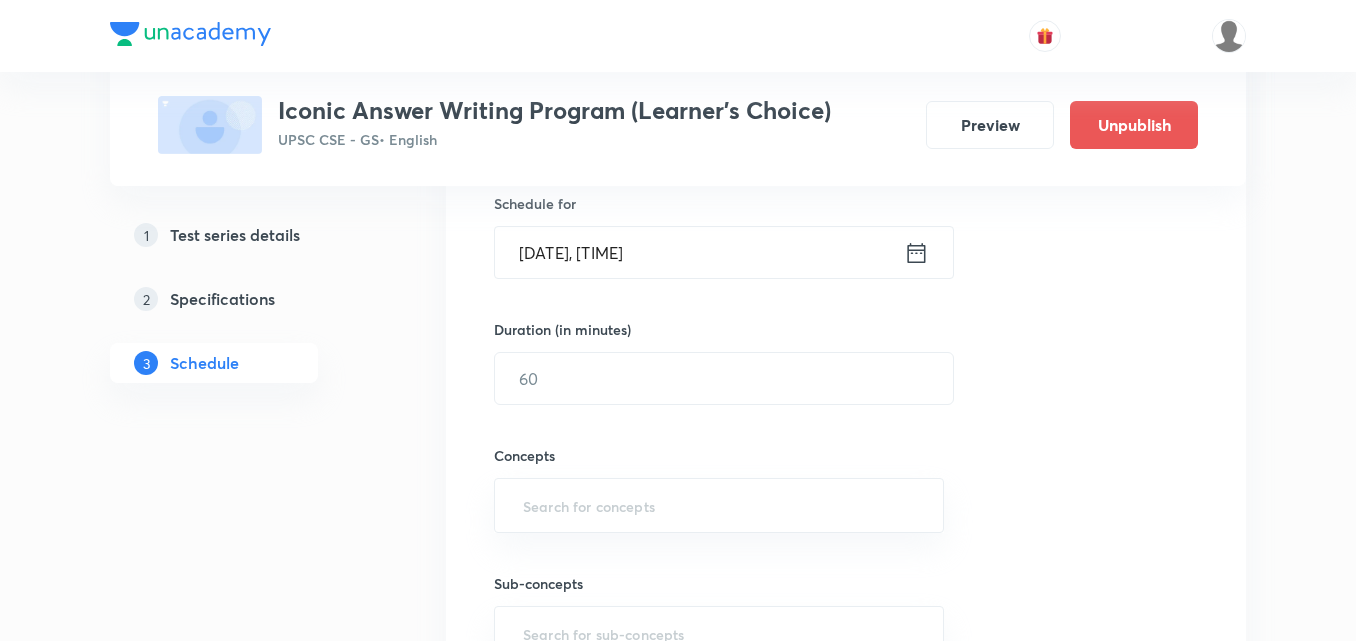 click on "Duration (in minutes)" at bounding box center [562, 329] 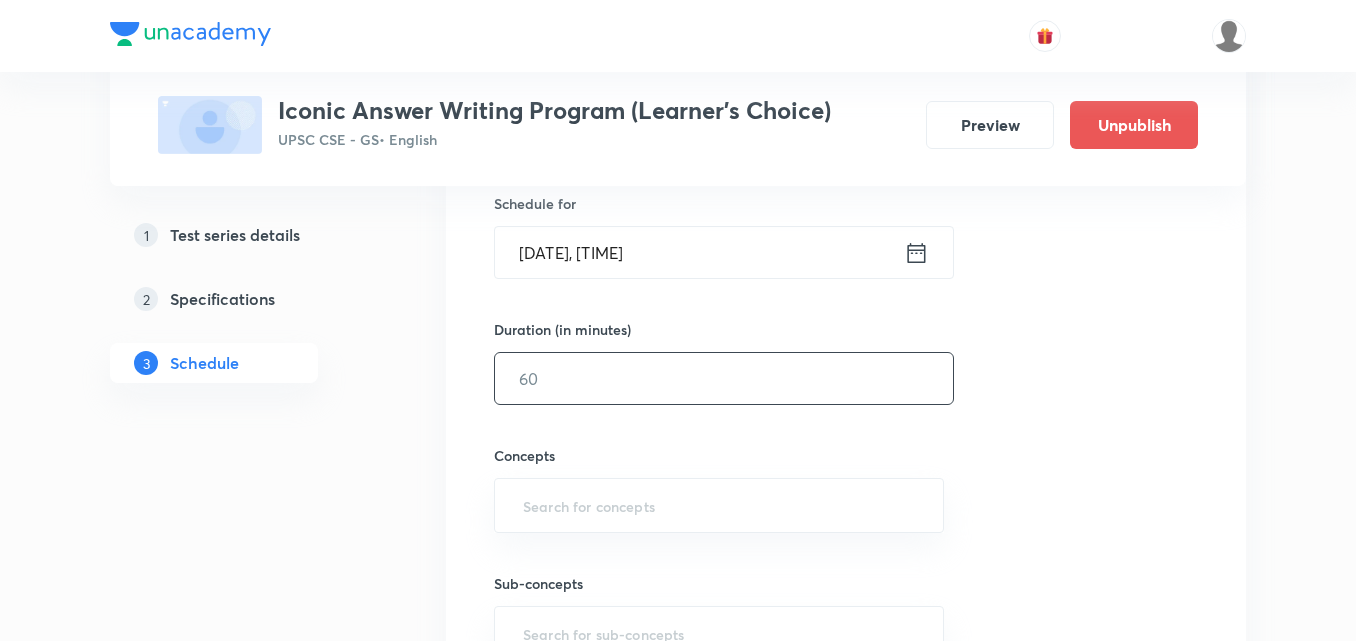 click at bounding box center [724, 378] 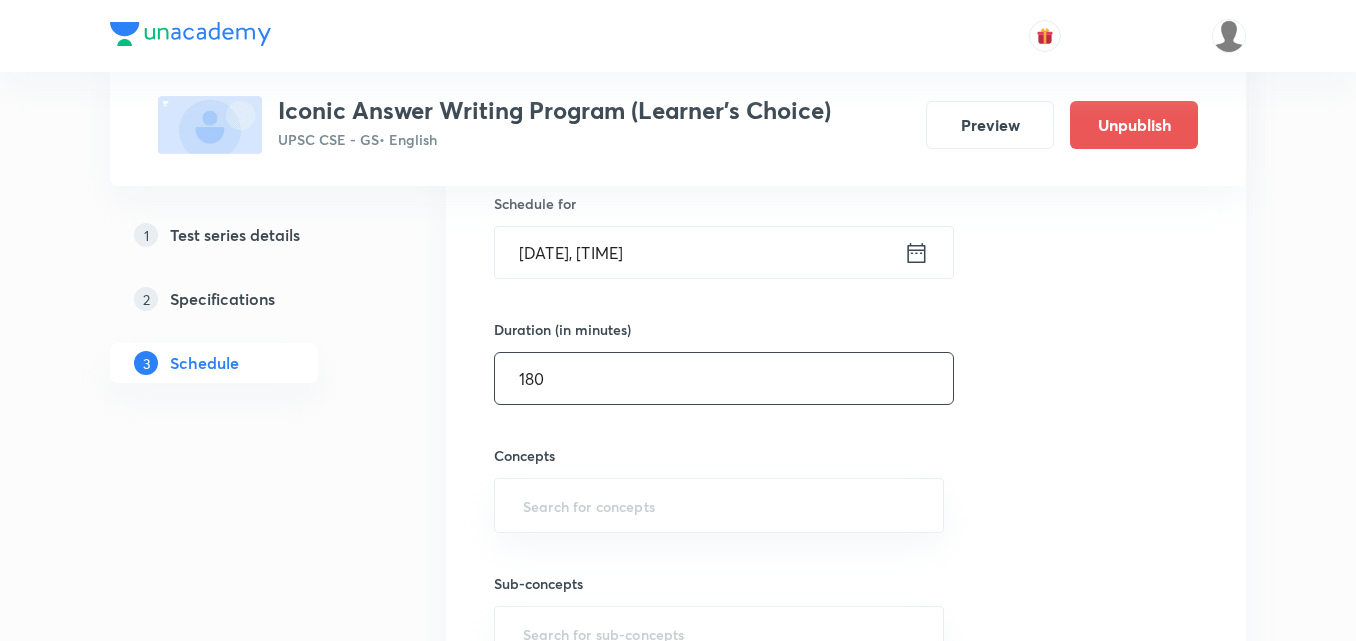 type on "180" 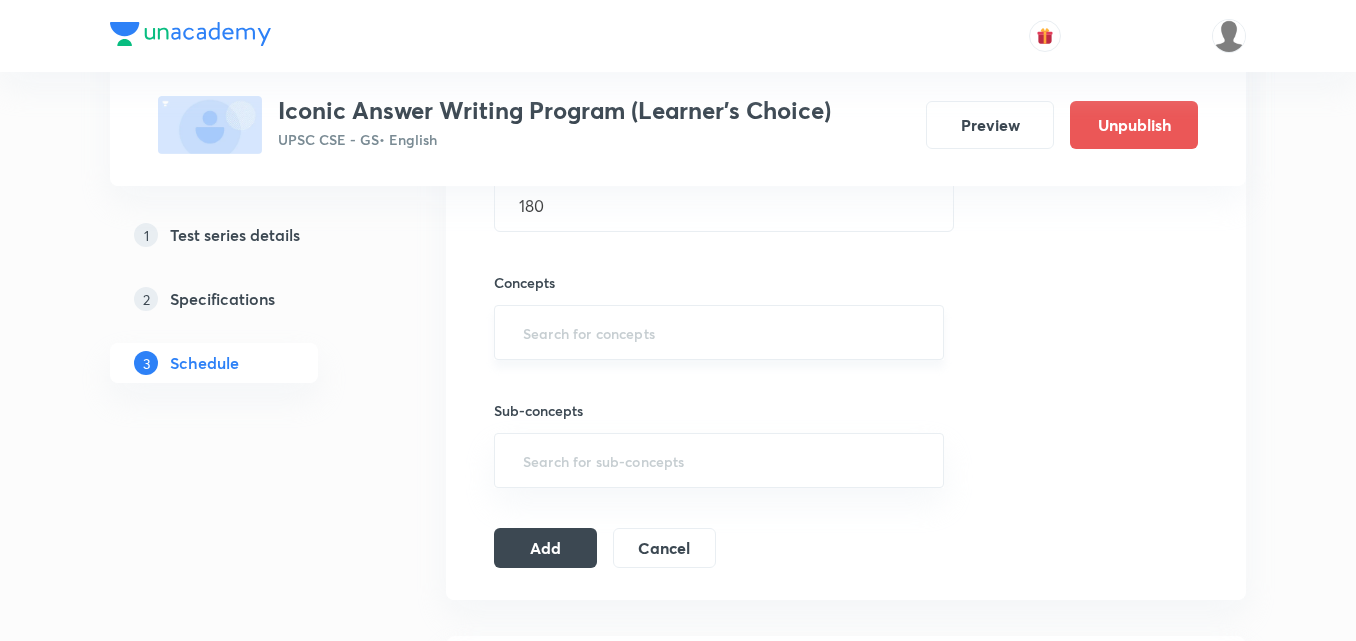 scroll, scrollTop: 700, scrollLeft: 0, axis: vertical 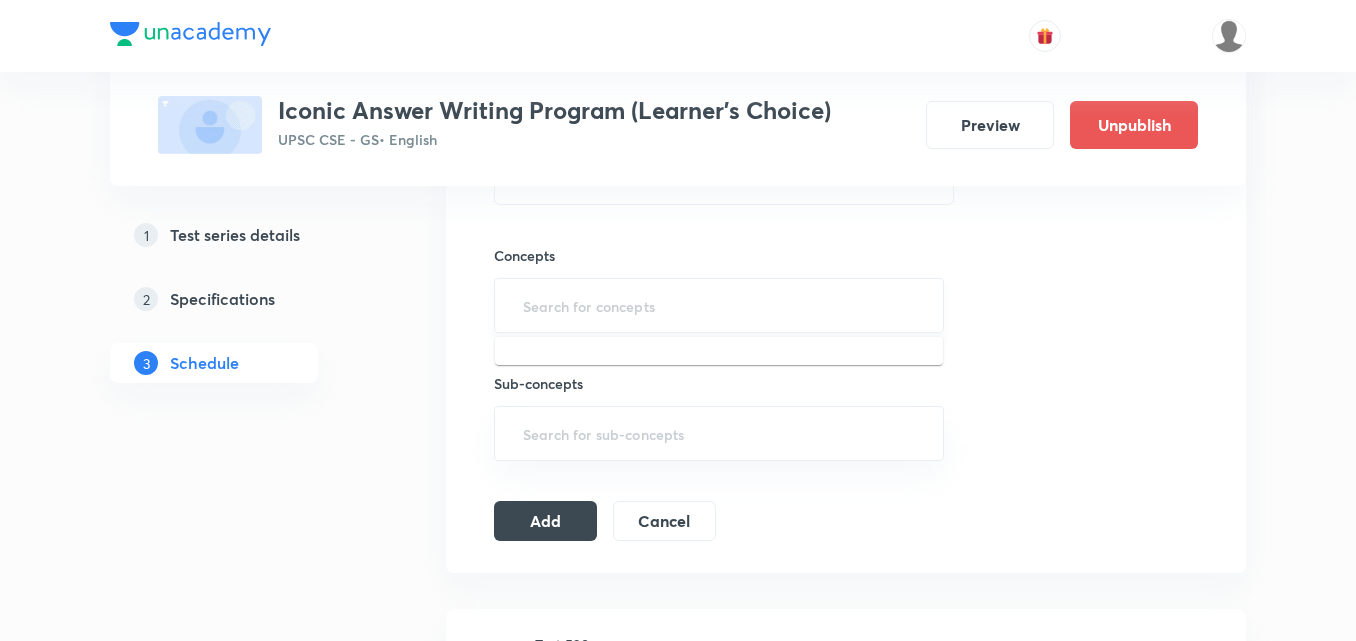 click at bounding box center (719, 305) 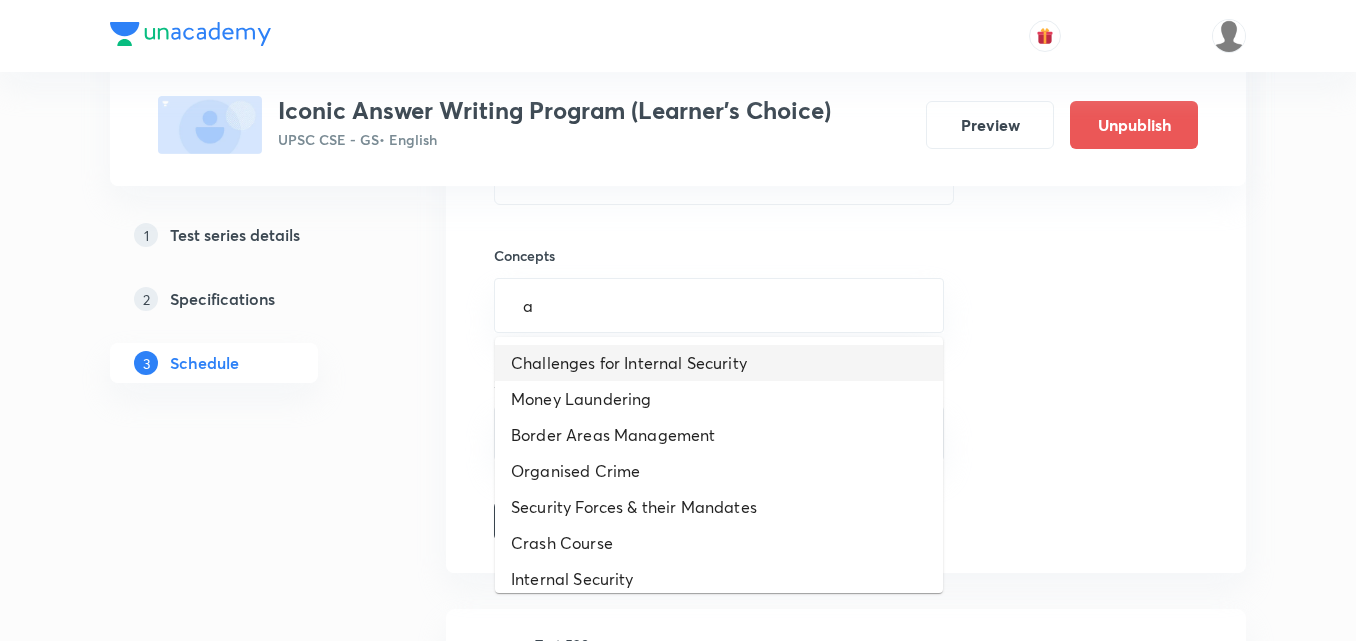 click on "Challenges for Internal Security" at bounding box center (719, 363) 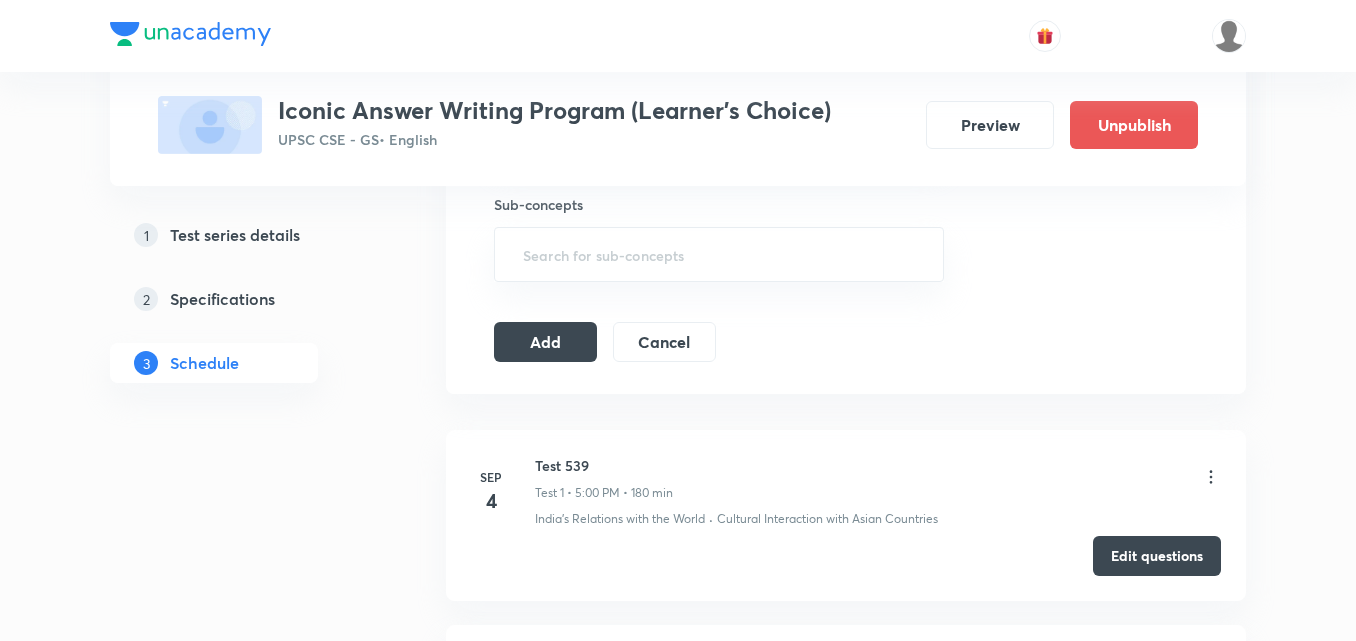 scroll, scrollTop: 900, scrollLeft: 0, axis: vertical 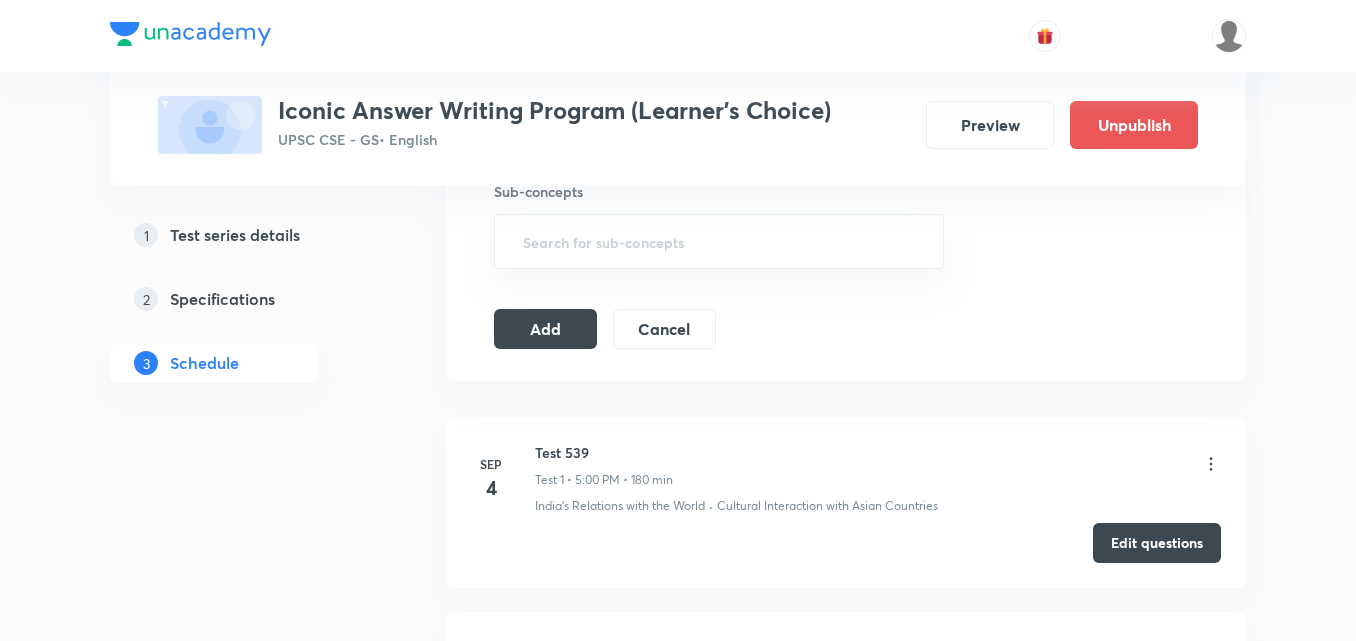 click 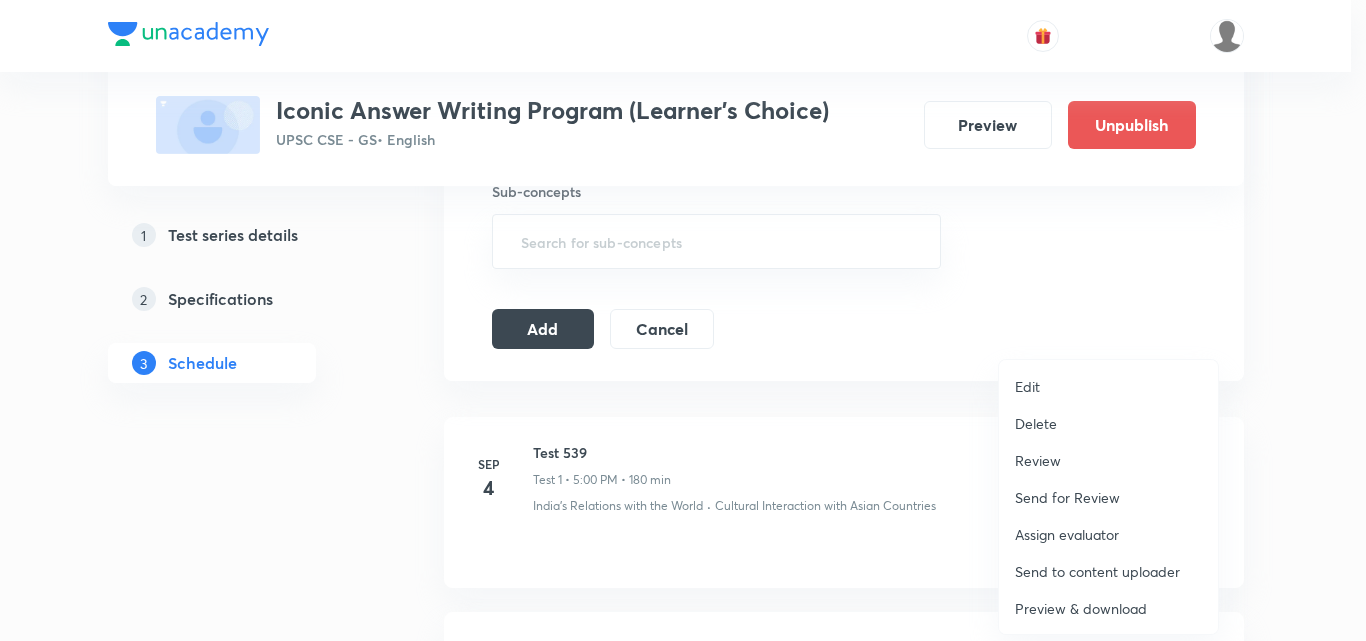 click on "Delete" at bounding box center [1036, 423] 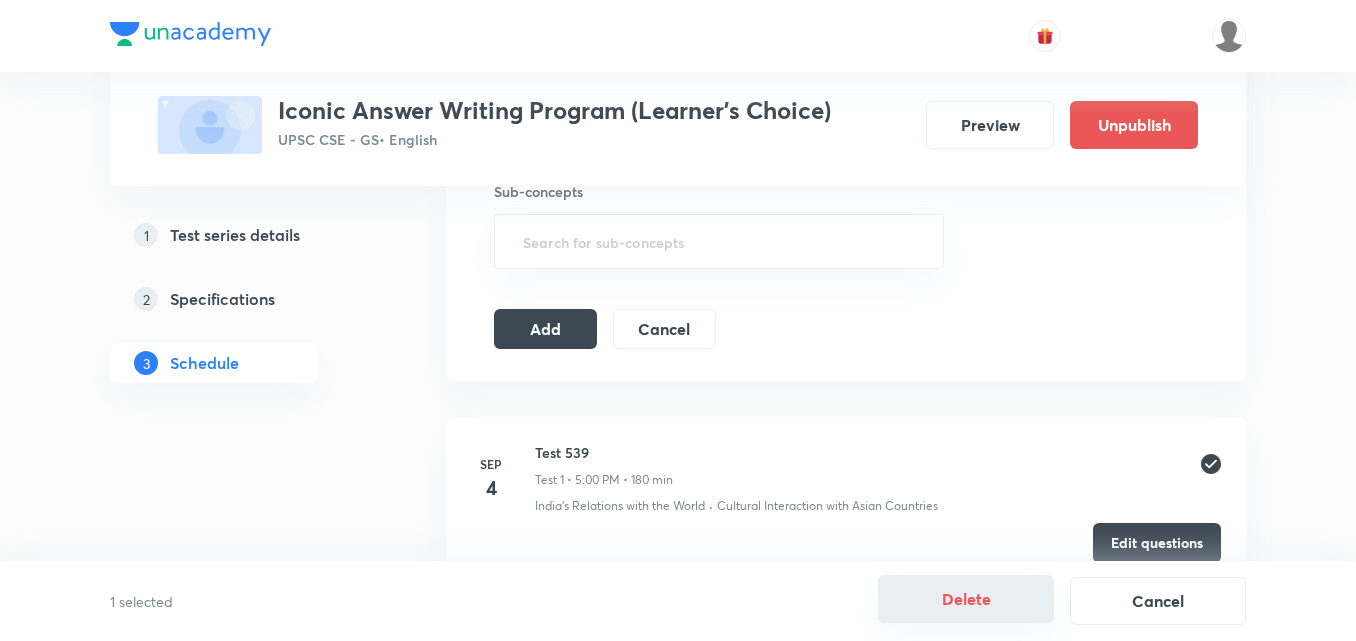 drag, startPoint x: 1053, startPoint y: 414, endPoint x: 969, endPoint y: 601, distance: 205 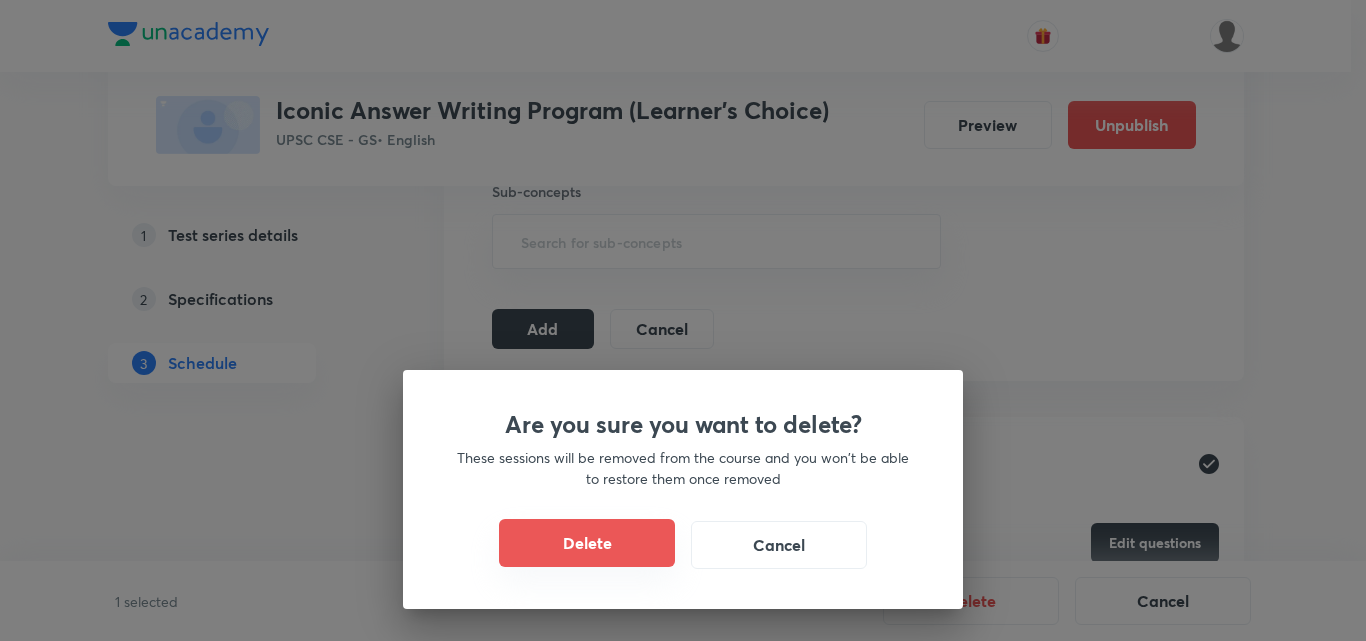 click on "Delete" at bounding box center (587, 543) 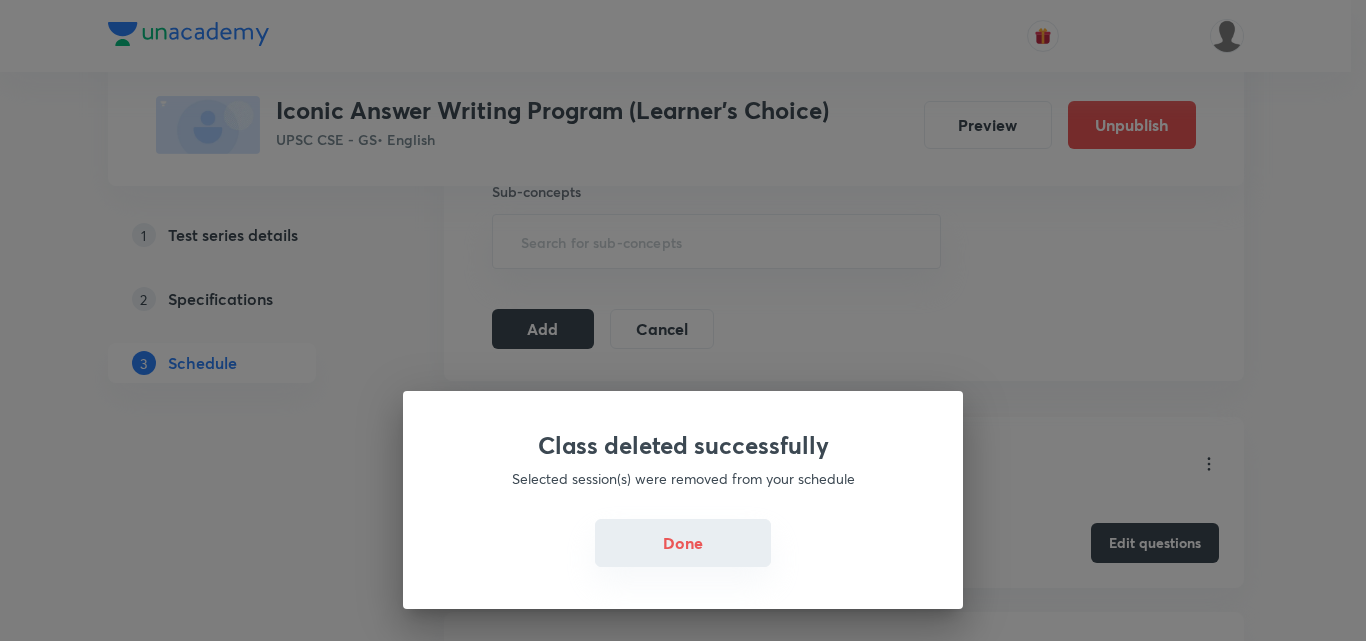 click on "Done" at bounding box center [683, 543] 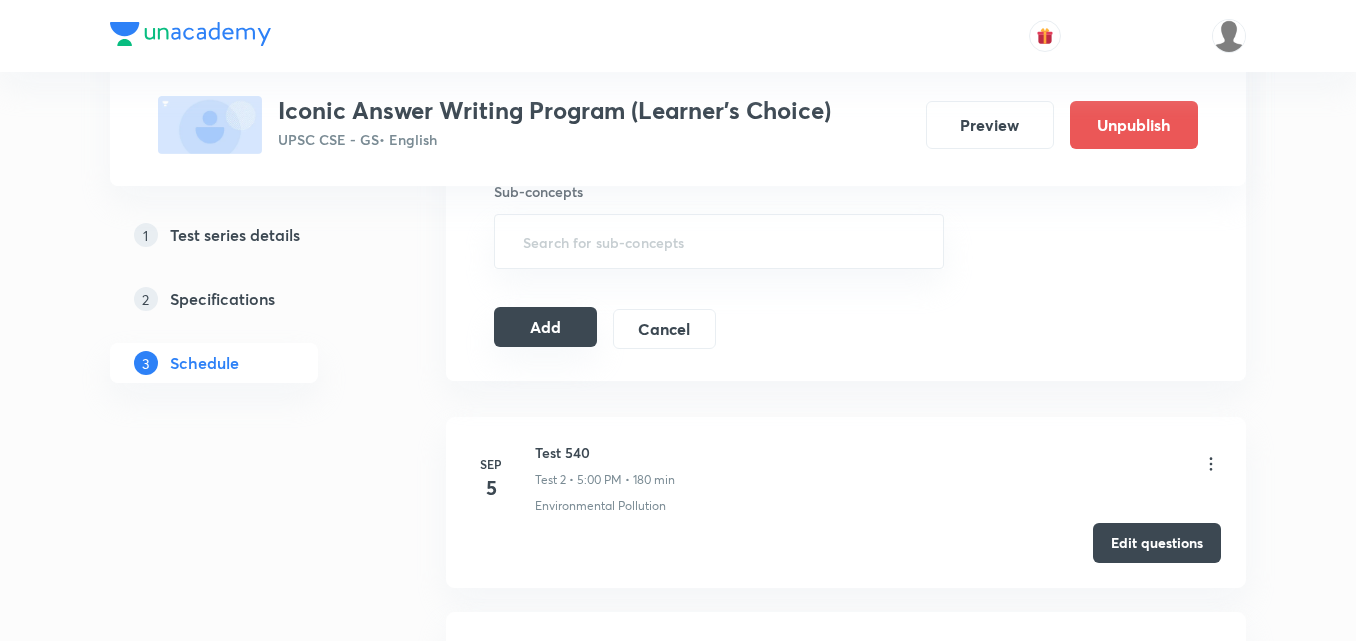 click on "Add" at bounding box center [545, 327] 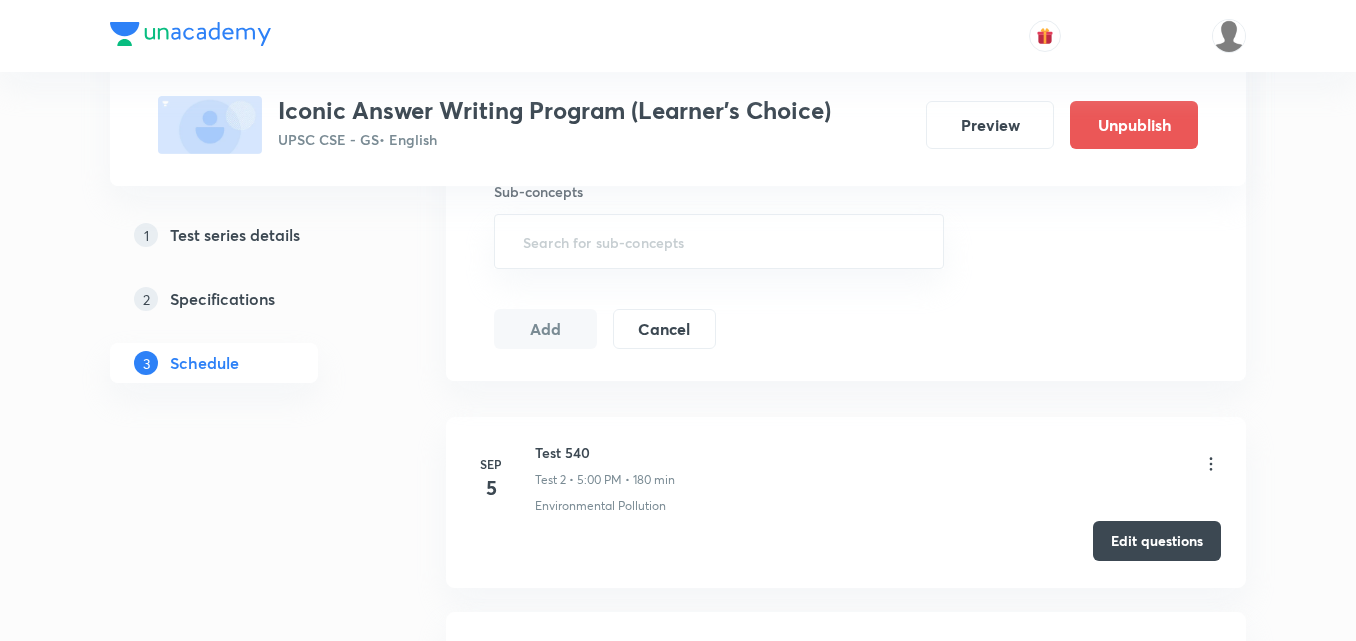 click on "Edit questions" at bounding box center (1157, 541) 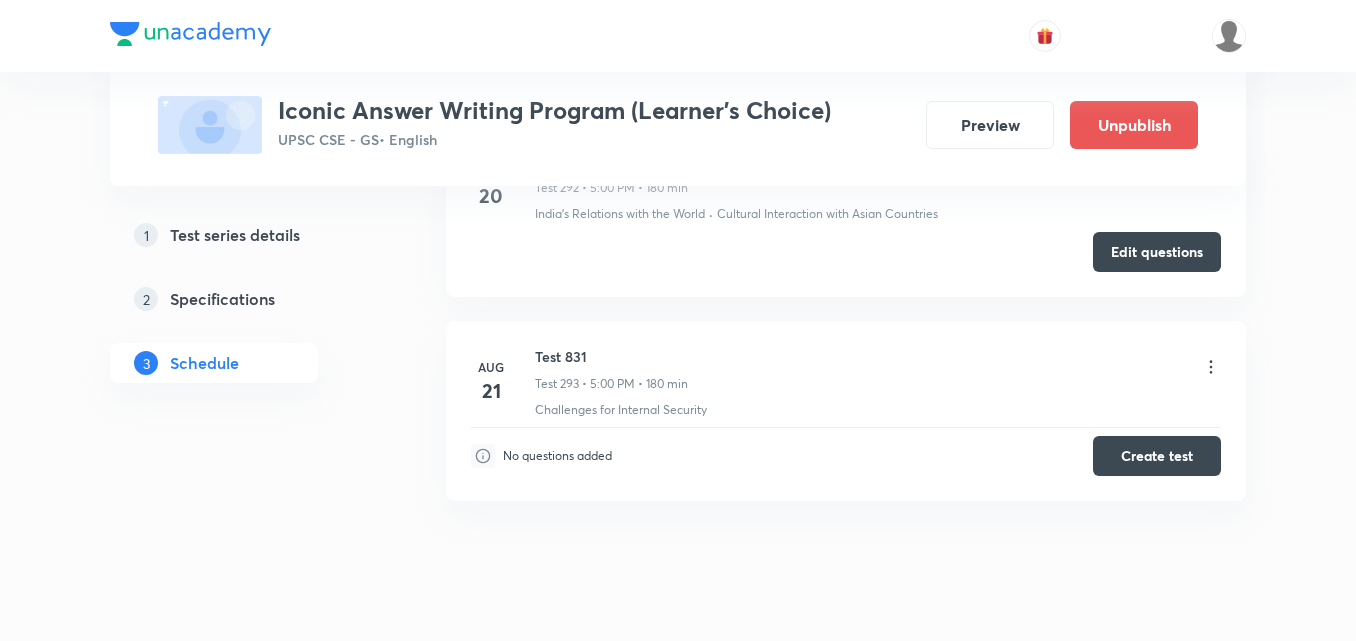 scroll, scrollTop: 57212, scrollLeft: 0, axis: vertical 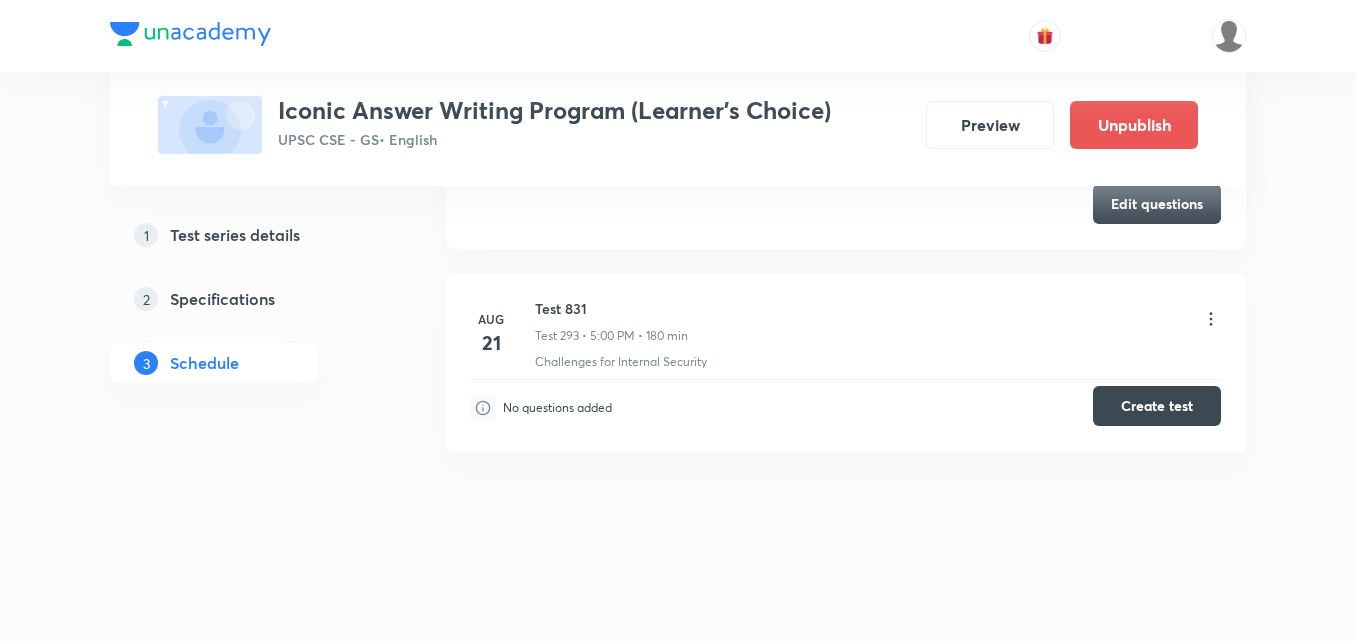 click on "Create test" at bounding box center (1157, 406) 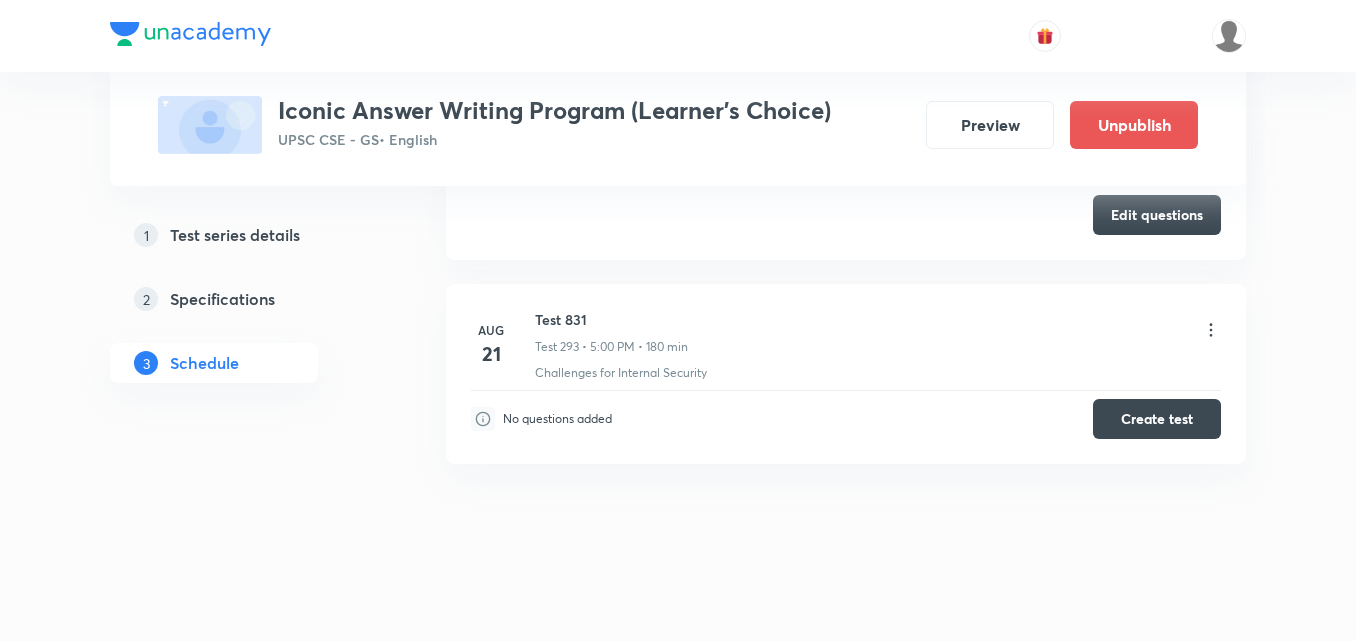 scroll, scrollTop: 57212, scrollLeft: 0, axis: vertical 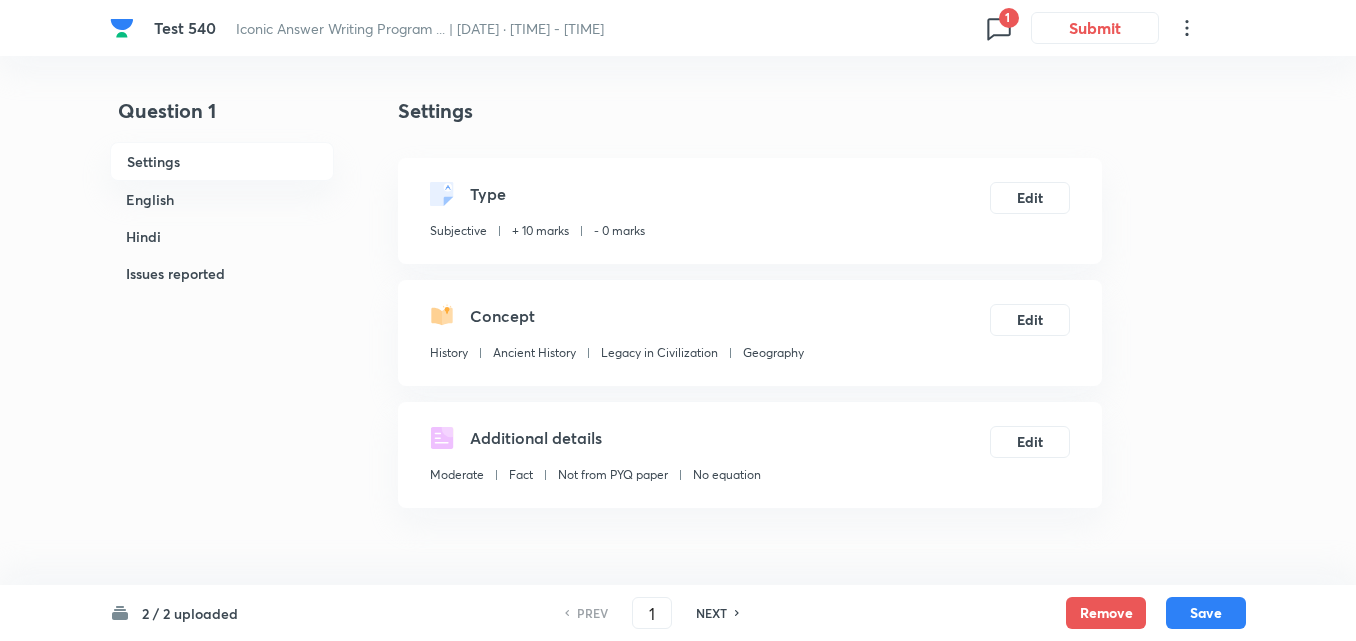 click on "Settings" at bounding box center [750, 111] 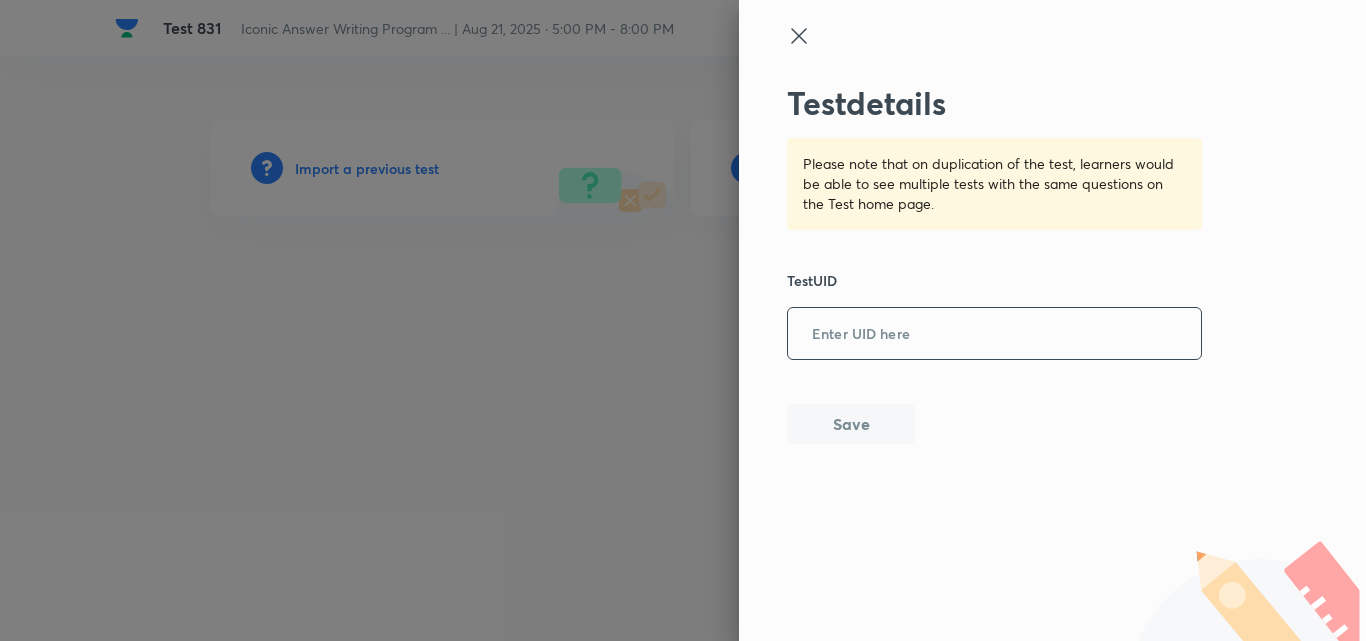 scroll, scrollTop: 0, scrollLeft: 0, axis: both 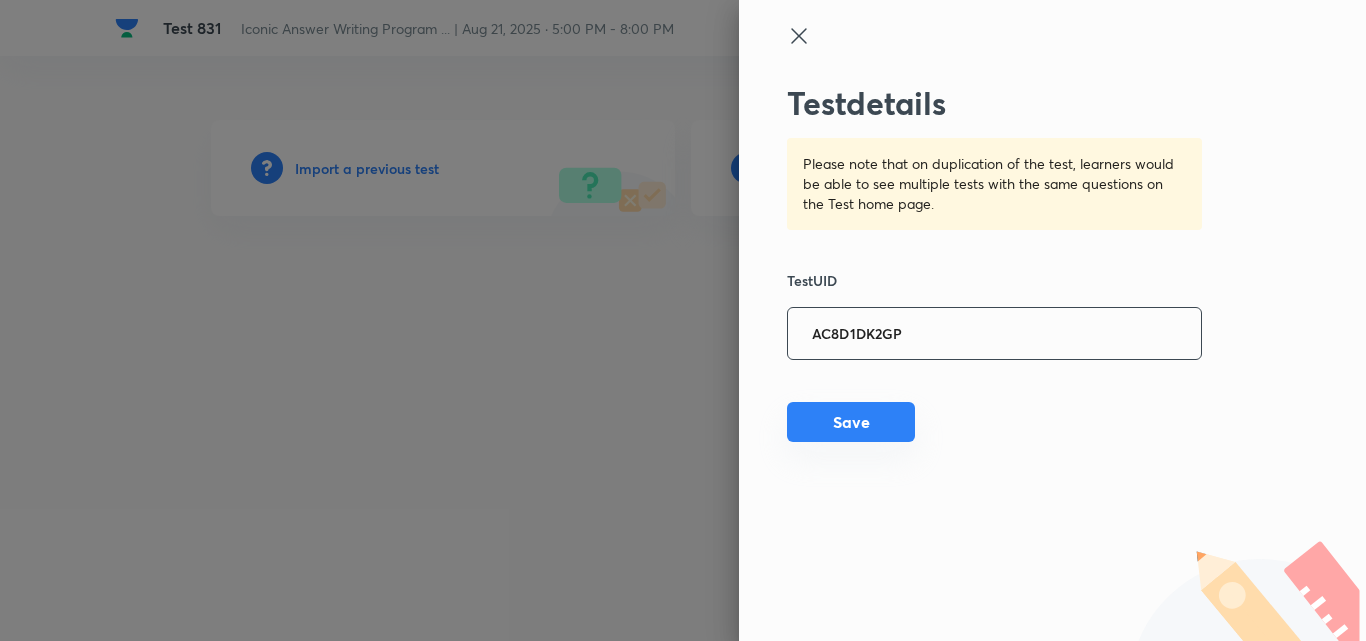 type on "AC8D1DK2GP" 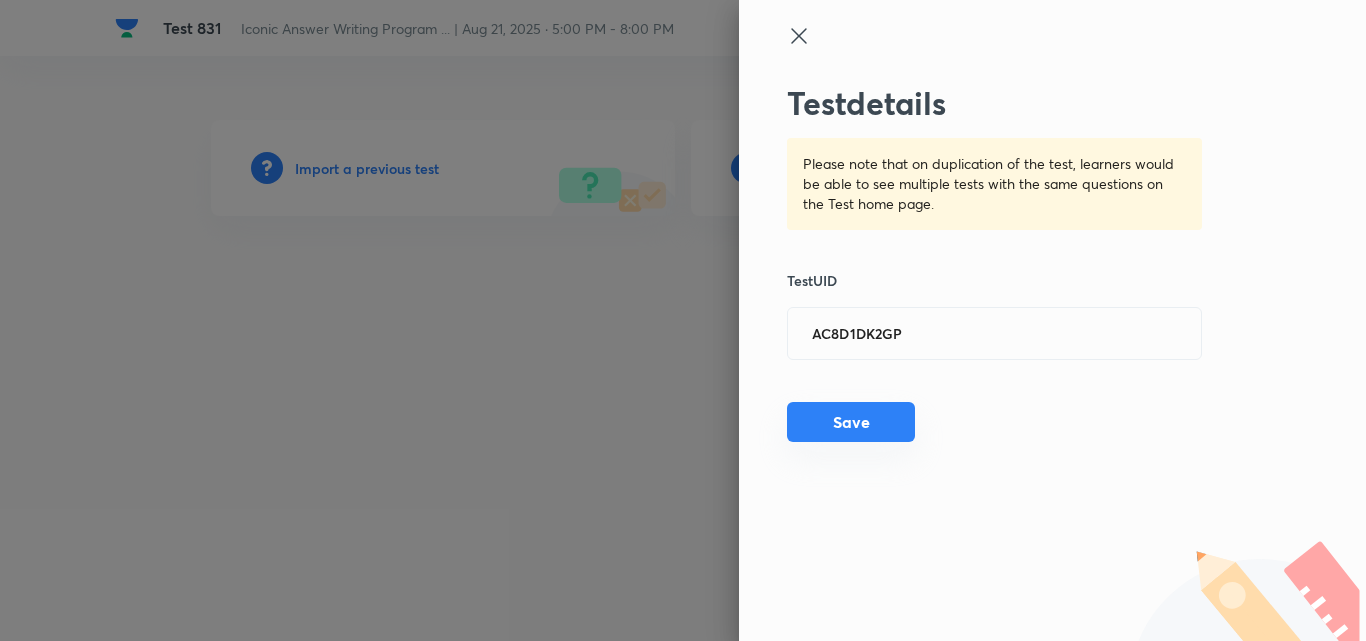 click on "Save" at bounding box center (851, 422) 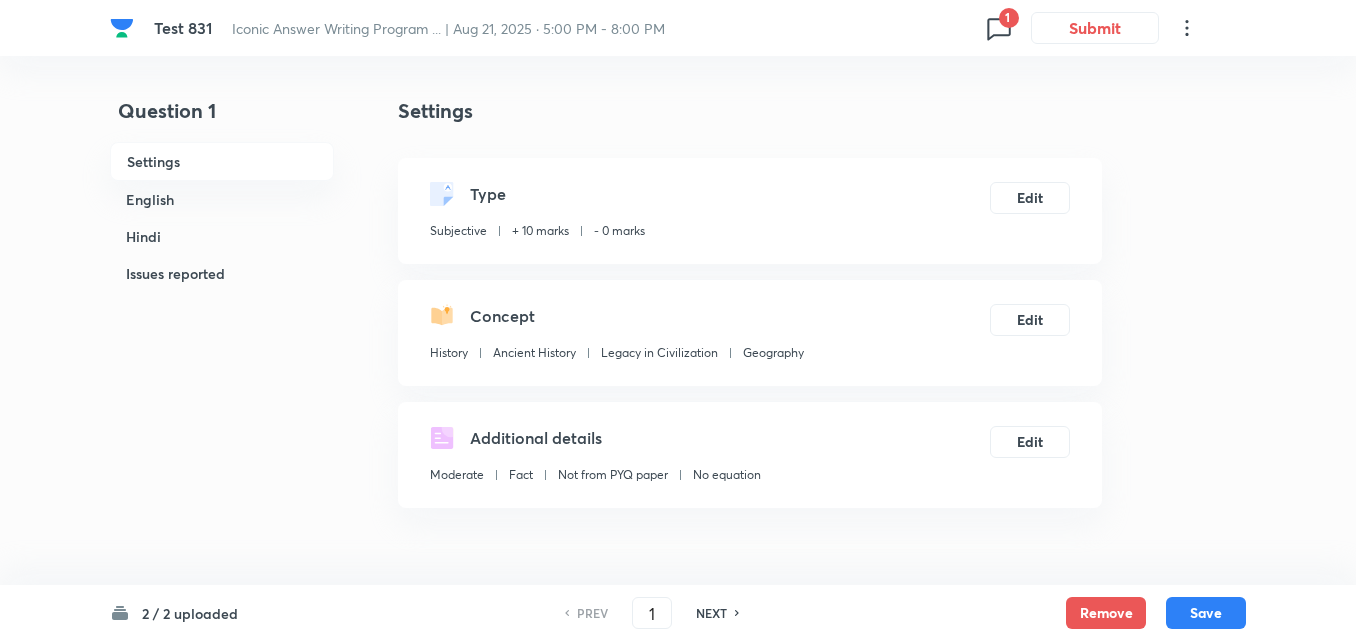 click on "Settings Type Subjective + 10 marks - 0 marks Edit Concept History Ancient History Legacy in Civilization Geography Edit Additional details Moderate Fact Not from PYQ paper No equation Edit" at bounding box center (750, 302) 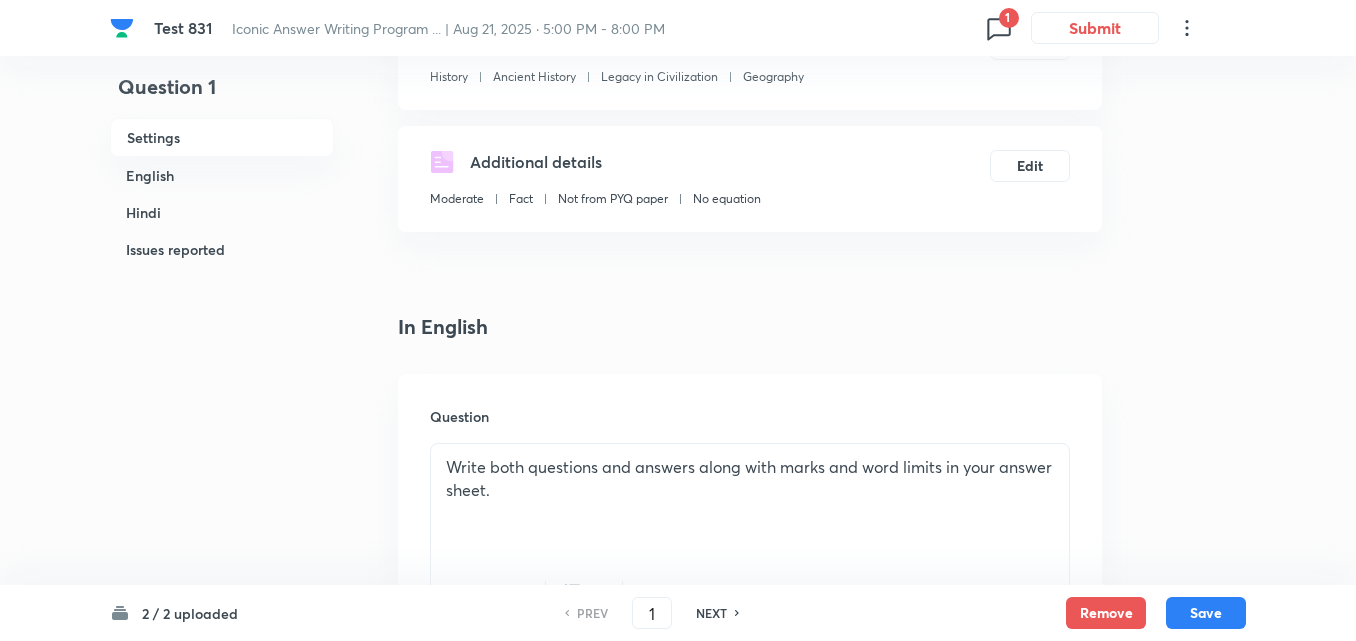 scroll, scrollTop: 300, scrollLeft: 0, axis: vertical 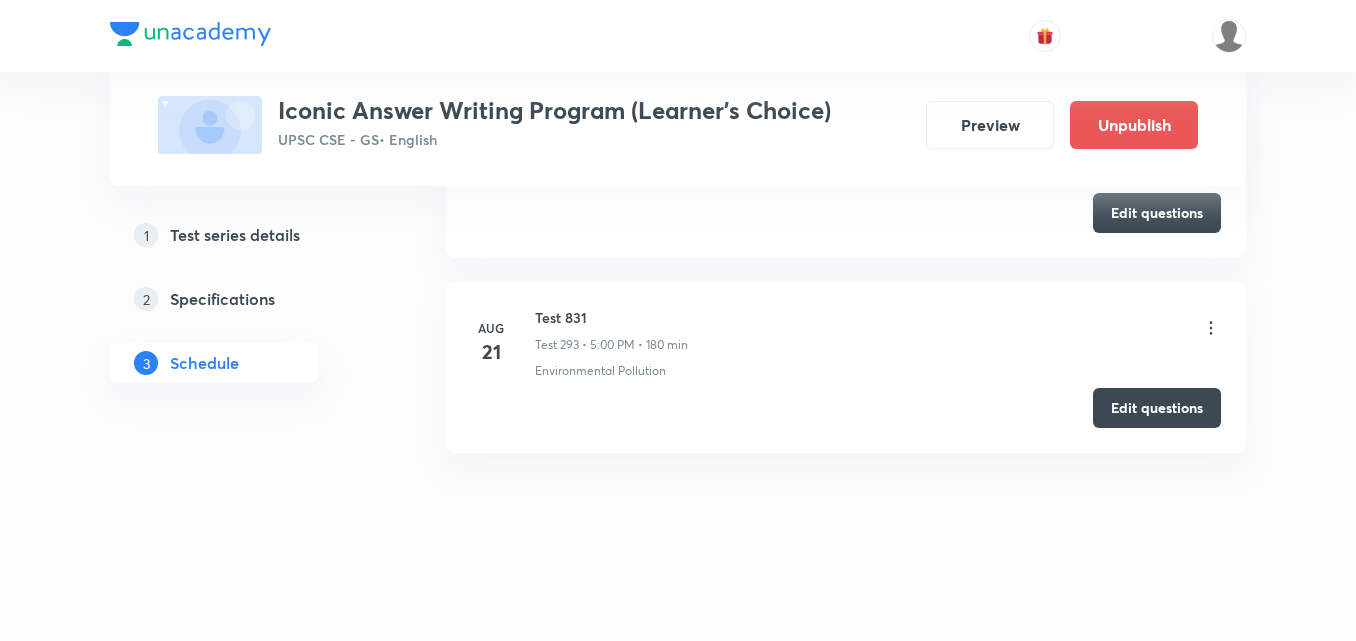 click on "Aug 21 Test 831 Test 293 • 5:00 PM • 180 min Environmental Pollution Edit questions" at bounding box center [846, 367] 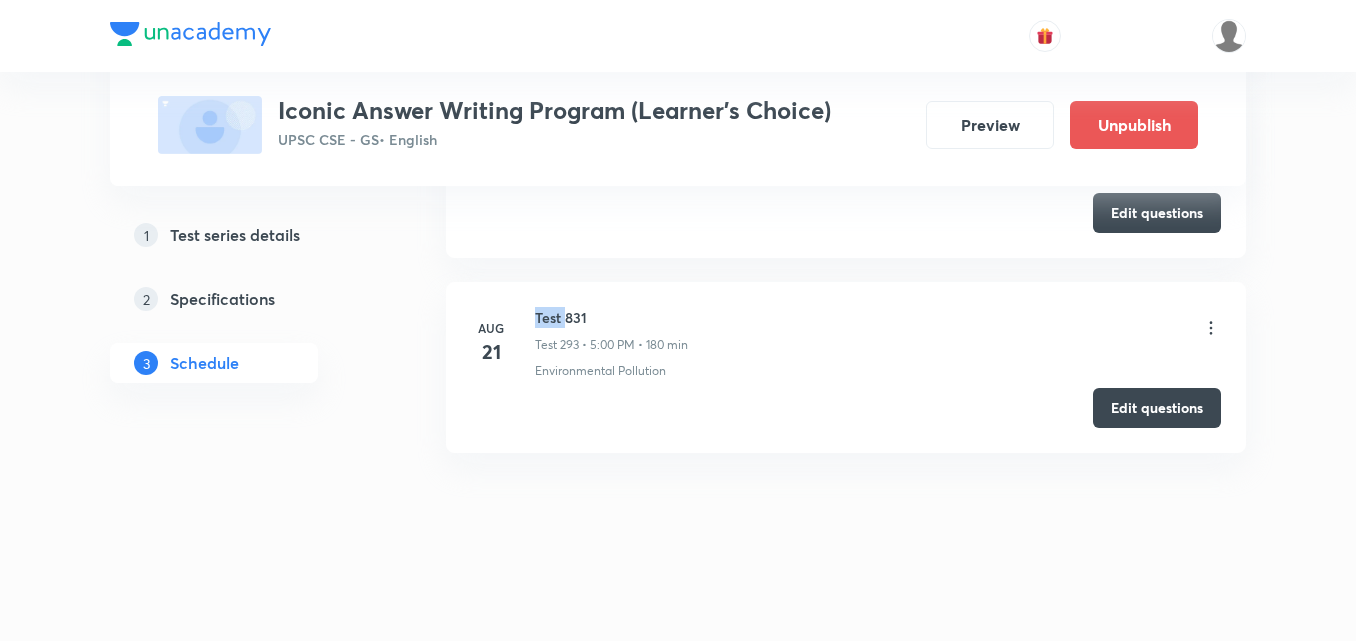 click on "Aug 21 Test 831 Test 293 • 5:00 PM • 180 min Environmental Pollution Edit questions" at bounding box center (846, 367) 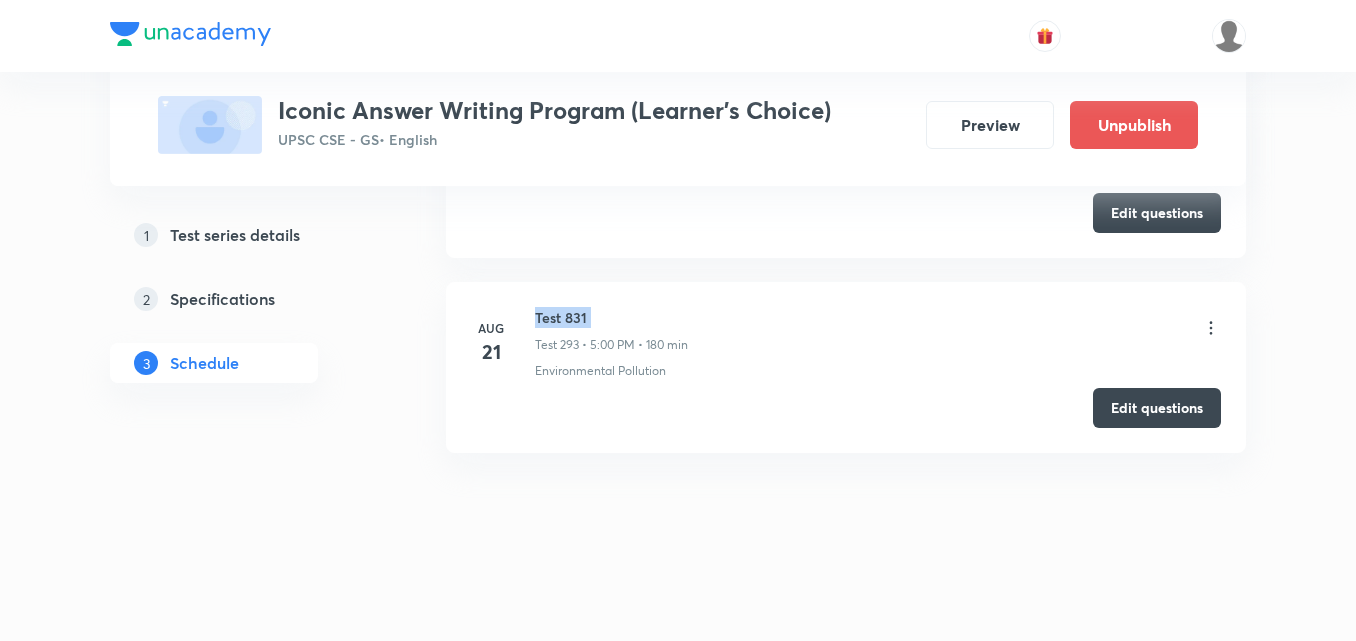 click on "Aug 21 Test 831 Test 293 • 5:00 PM • 180 min Environmental Pollution Edit questions" at bounding box center [846, 367] 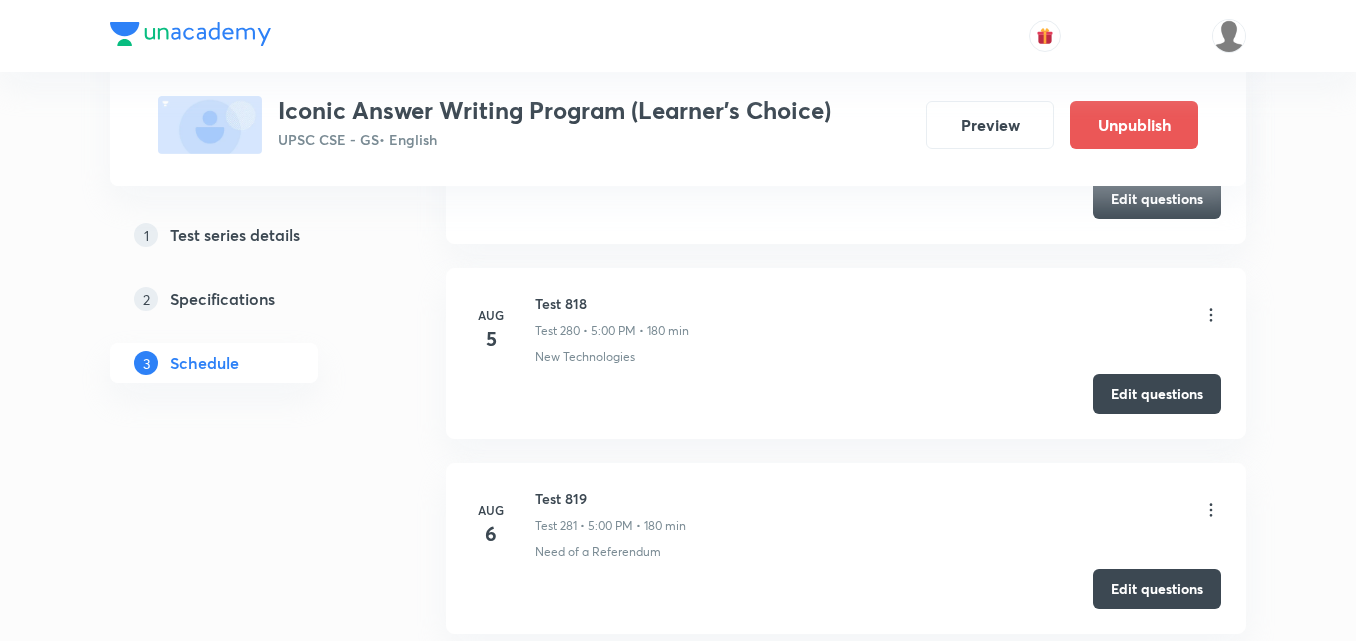 scroll, scrollTop: 54560, scrollLeft: 0, axis: vertical 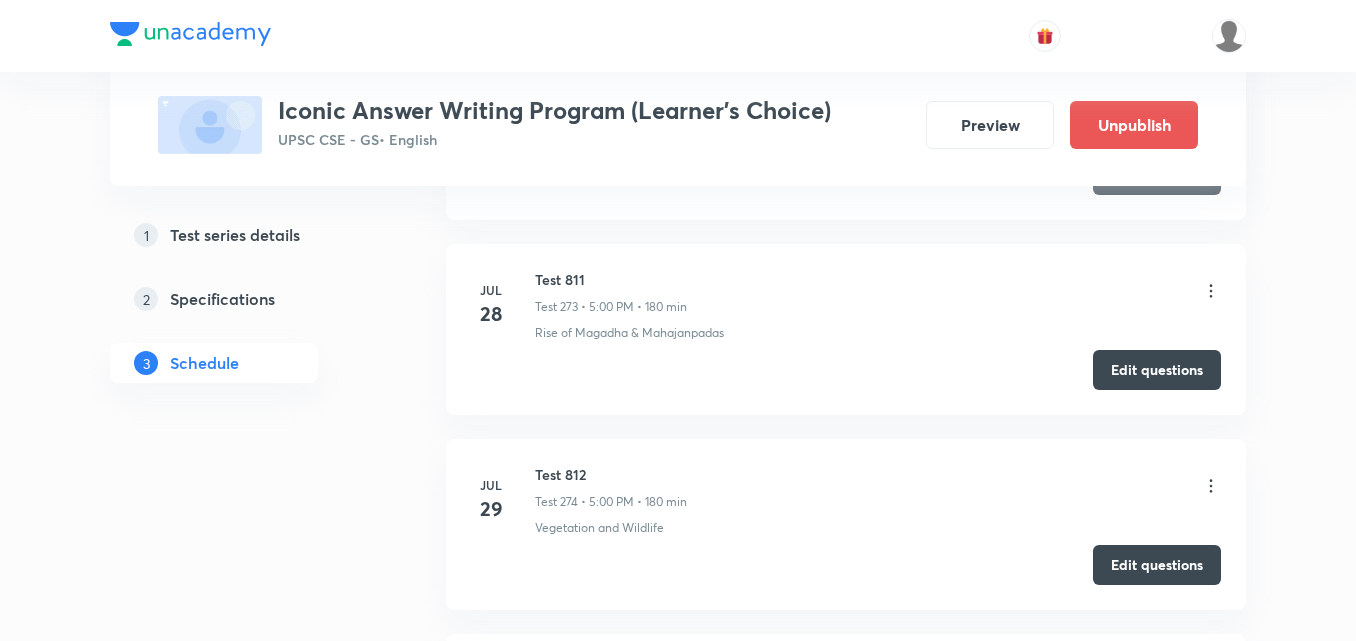 drag, startPoint x: 1321, startPoint y: 196, endPoint x: 1365, endPoint y: 106, distance: 100.17984 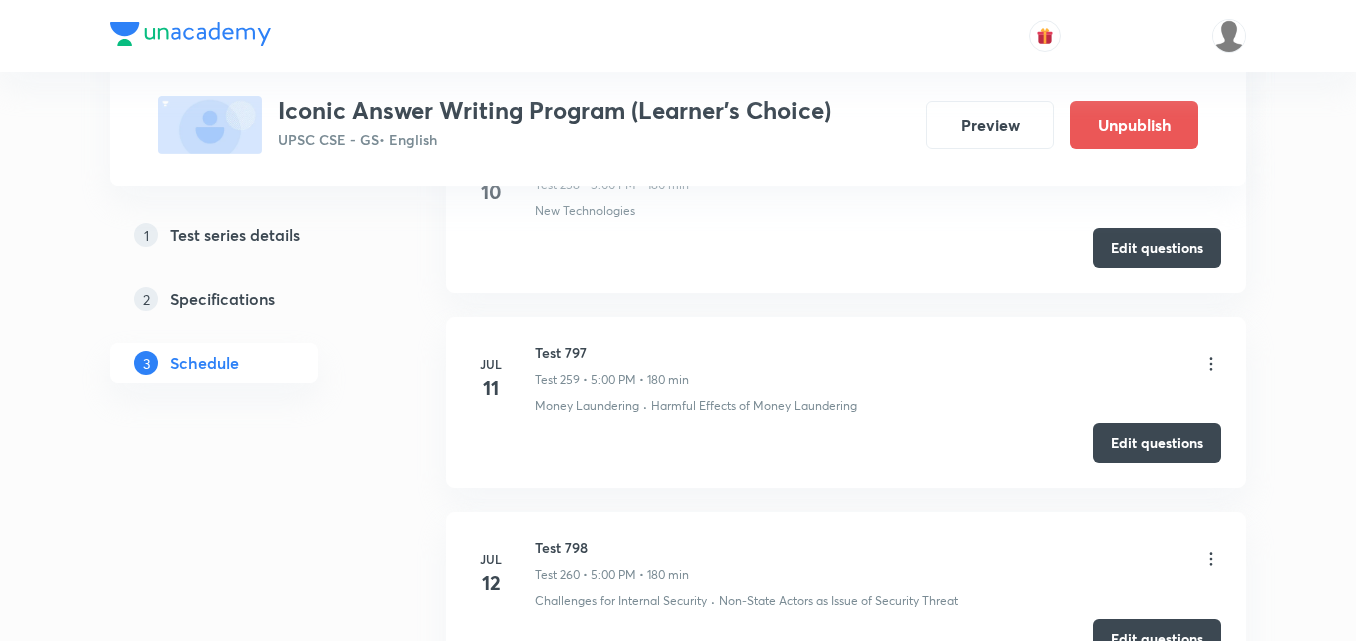 click on "Test Series Iconic Answer Writing Program (Learner's Choice) UPSC CSE - GS  • English Preview Unpublish 1 Test series details 2 Specifications 3 Schedule Schedule •  293  tests Session  294 Live class Test Session title 0/99 ​ Schedule for Aug 4, 2025, 8:06 PM ​ Duration (in minutes) ​ Sub-concepts ​ Add Cancel Sep 5 Test 540 Test 1 • 5:00 PM • 180 min Environmental Pollution Edit questions Sep 6 Test 541 Test 2 • 5:00 PM • 180 min Challenges for Internal Security Edit questions Sep 7 Test 542 Test 3 • 5:00 PM • 180 min Science and Technology in India Edit questions Sep 9 Test 543 Test 4 • 5:00 PM • 180 min Indian Dance Forms Edit questions Sep 10 Test 543 Test 5 • 5:00 PM • 180 min Physiography of India Edit questions Sep 11 Test 545 Test 6 • 5:00 PM • 180 min Achievements of Indians · Humayun's Conquest of Gujarat · Physiography of India Edit questions Sep 12 Test 546 Test 7 • 5:00 PM • 180 min Money Laundering · Need of a Referendum Edit questions Sep 13 Test 547" at bounding box center [678, -21942] 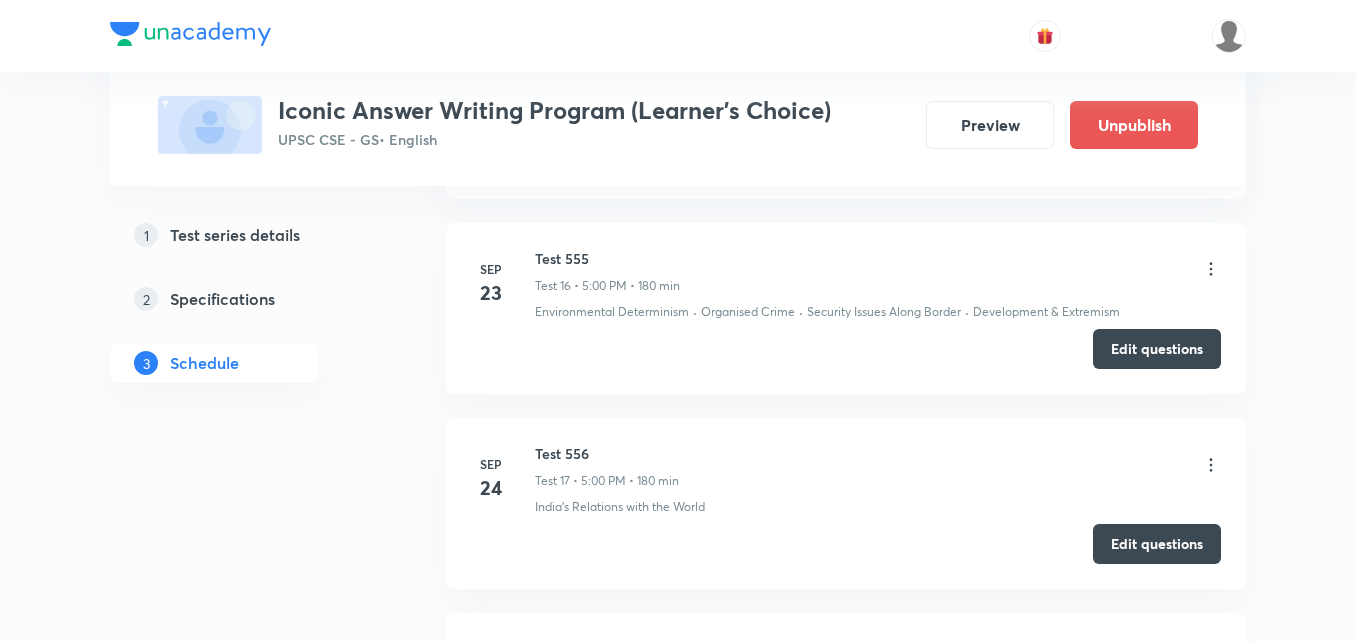 scroll, scrollTop: 3324, scrollLeft: 0, axis: vertical 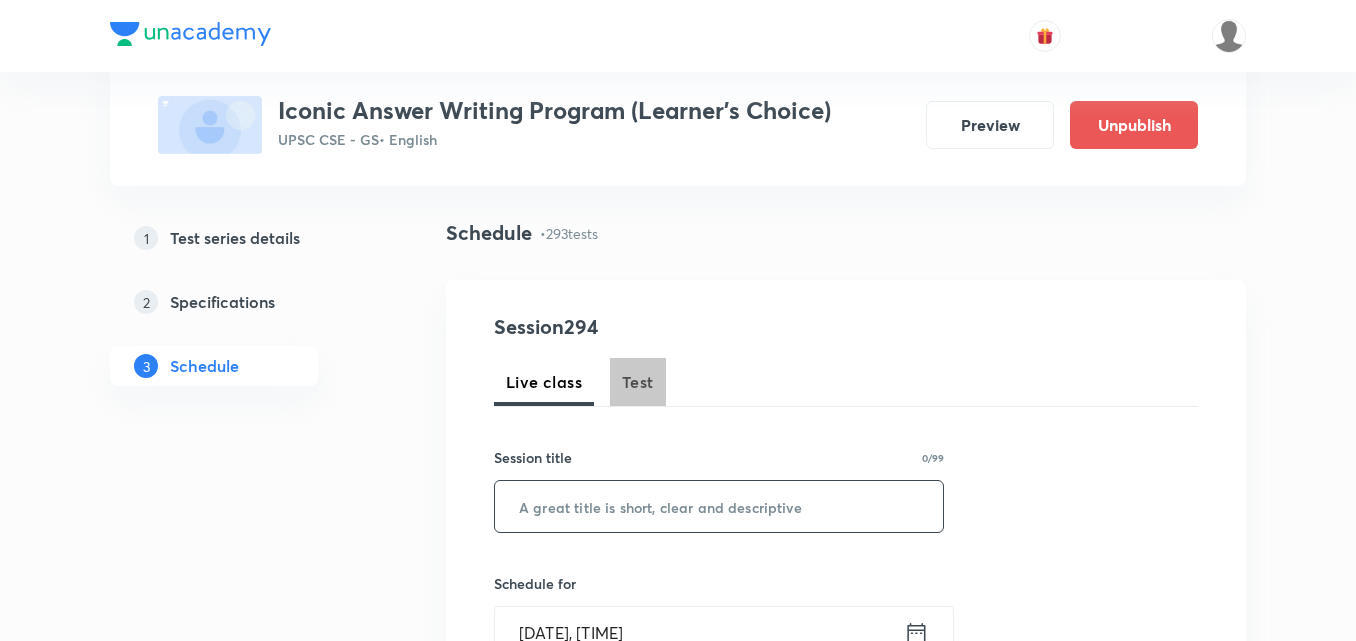drag, startPoint x: 651, startPoint y: 381, endPoint x: 676, endPoint y: 490, distance: 111.83023 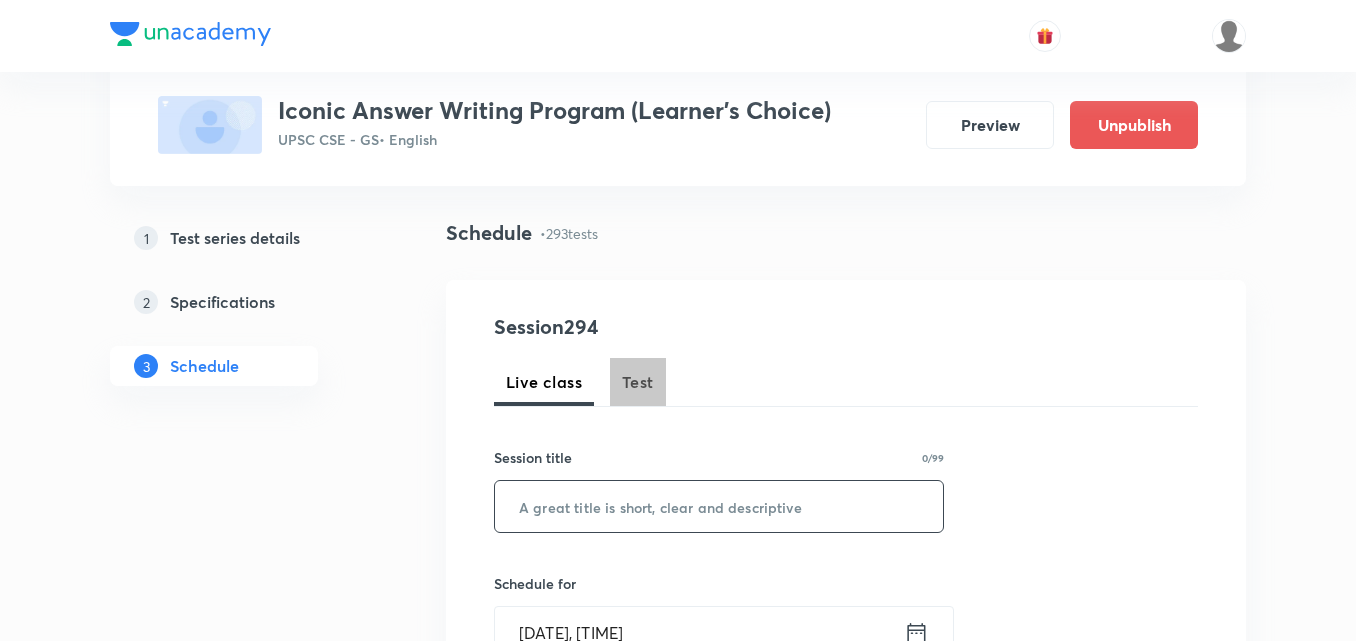 click on "Test" at bounding box center (638, 382) 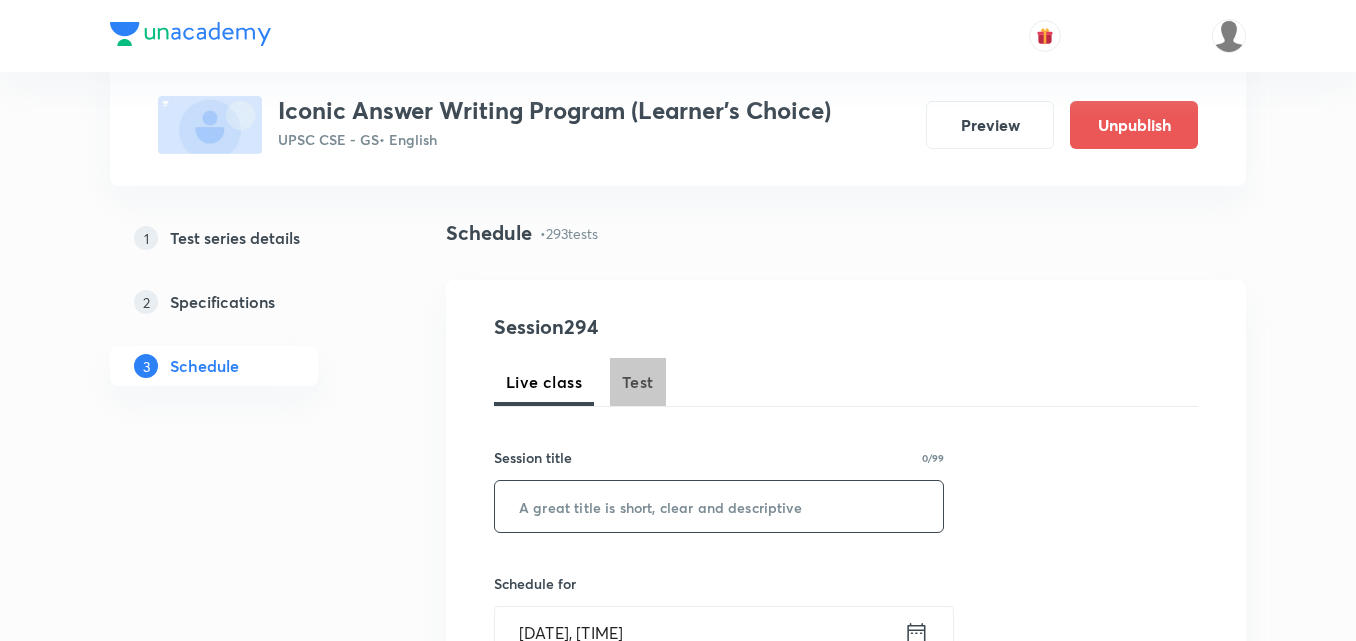 click at bounding box center (719, 506) 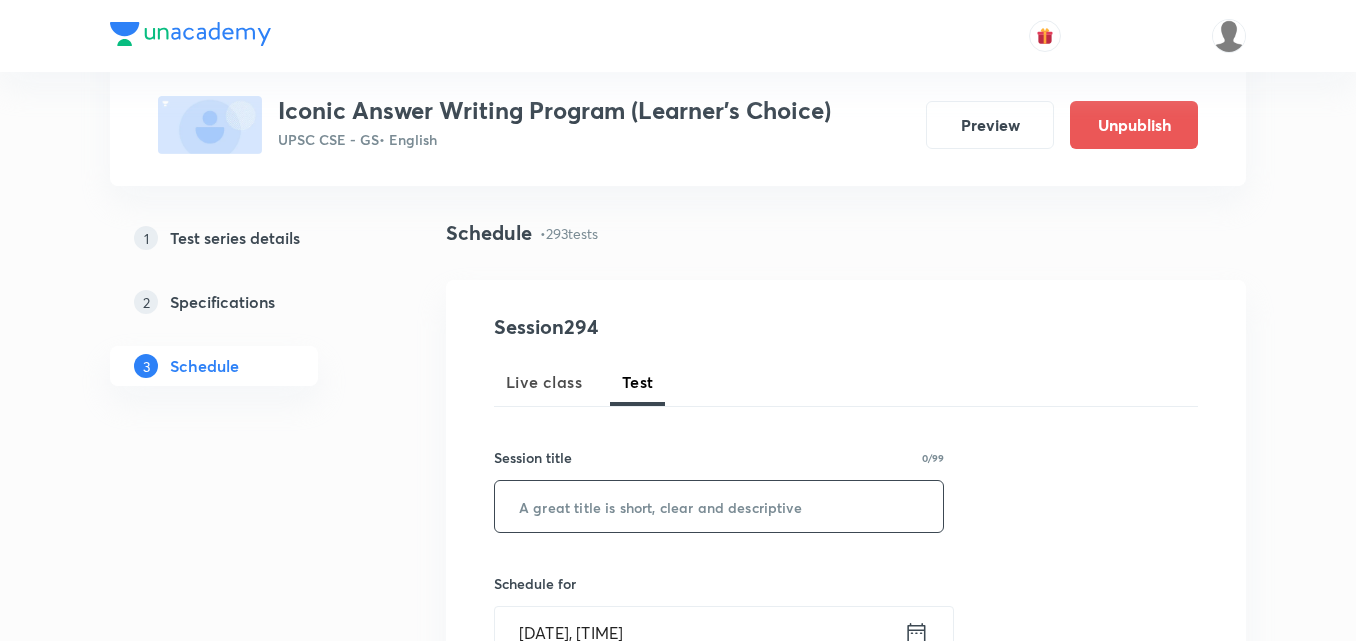 paste on "Test 831" 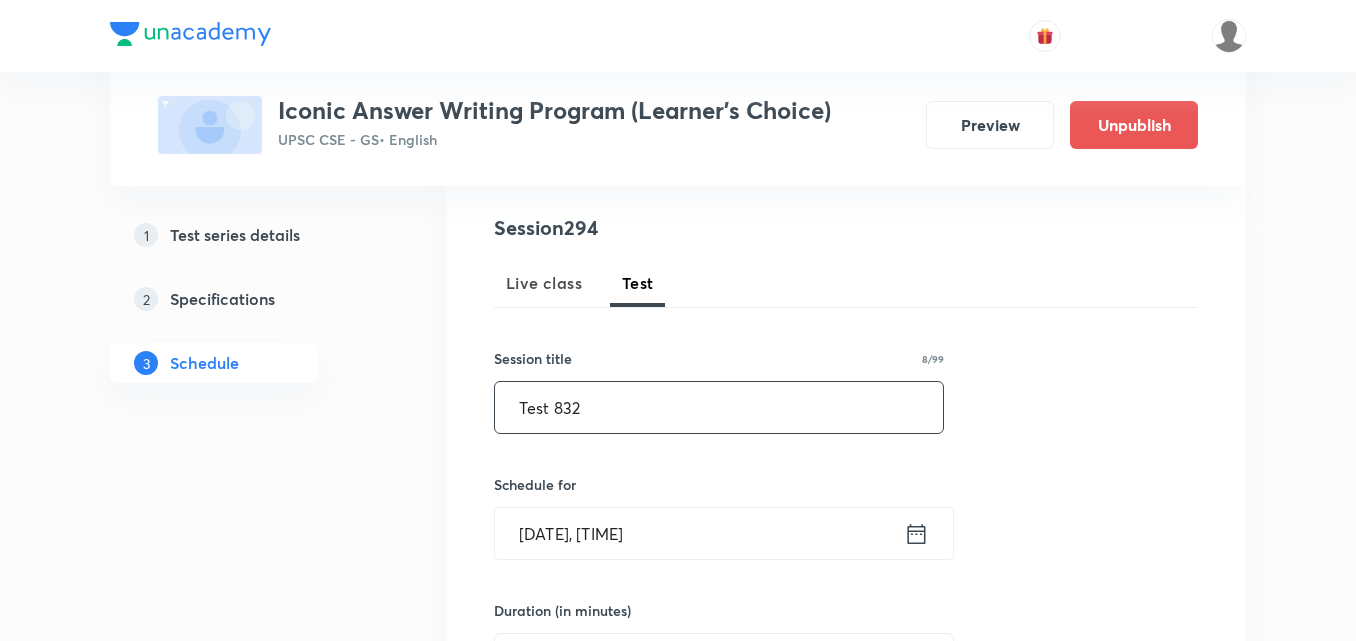 scroll, scrollTop: 220, scrollLeft: 0, axis: vertical 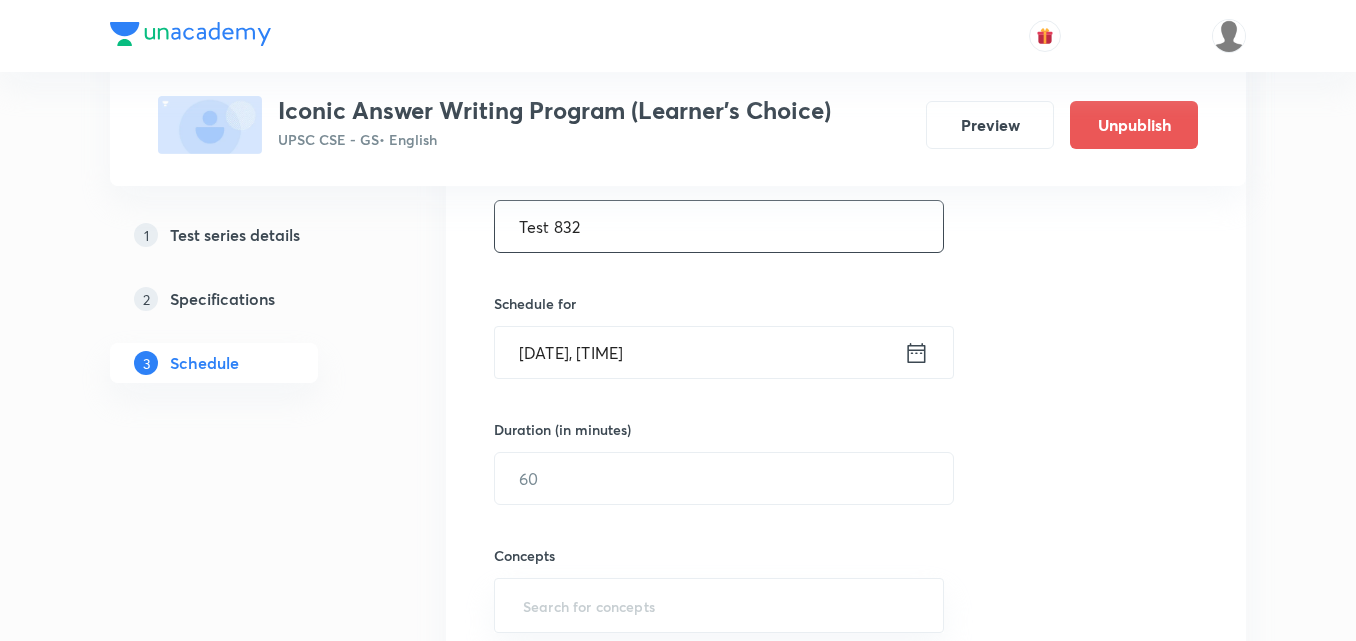 type on "Test 832" 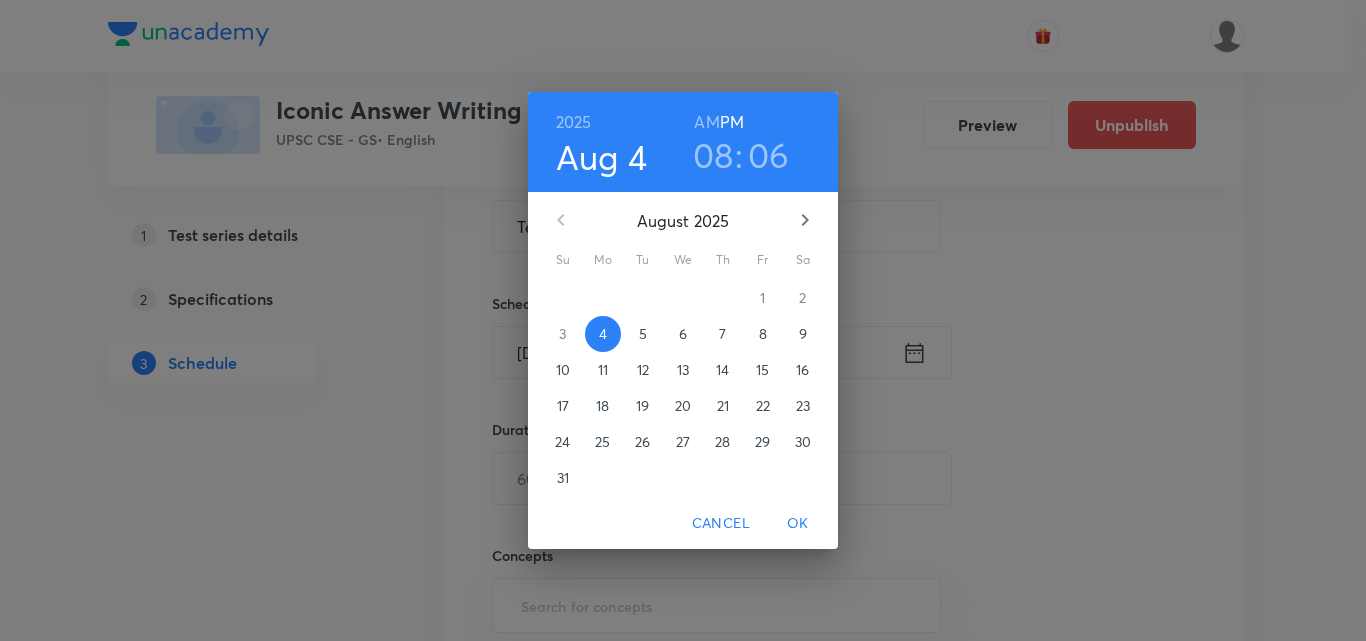 click on "22" at bounding box center (763, 406) 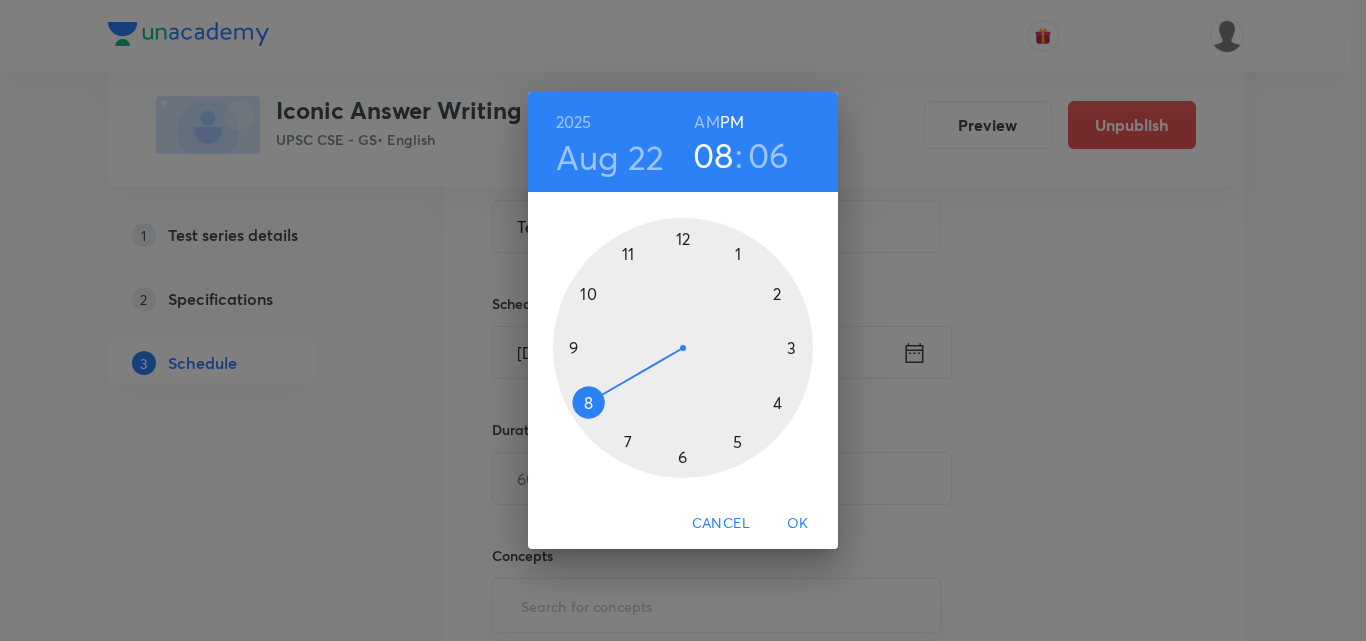 click at bounding box center (683, 348) 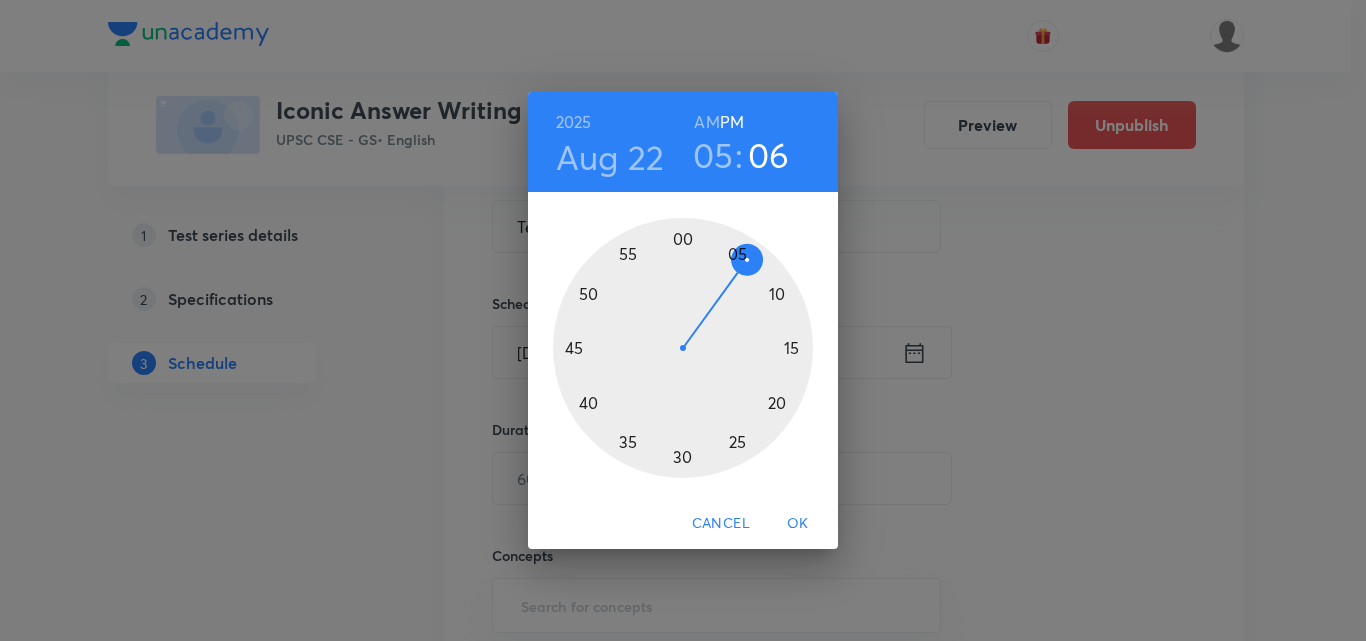 click at bounding box center [683, 348] 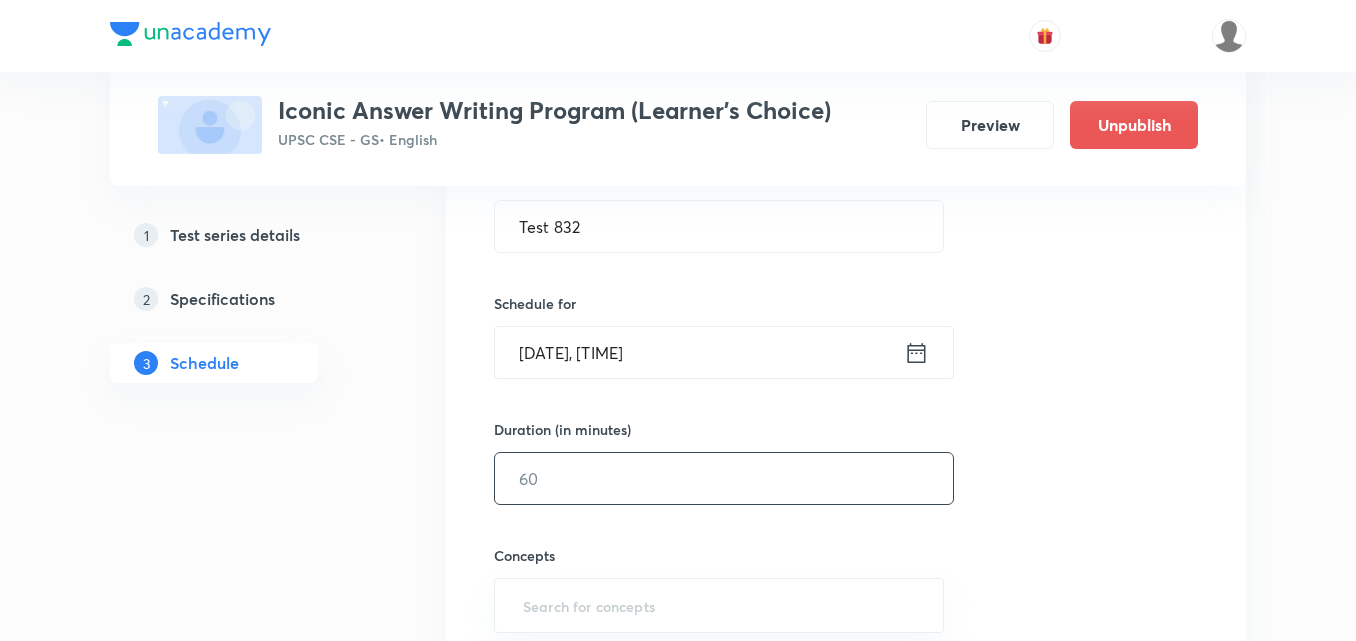 click at bounding box center [724, 478] 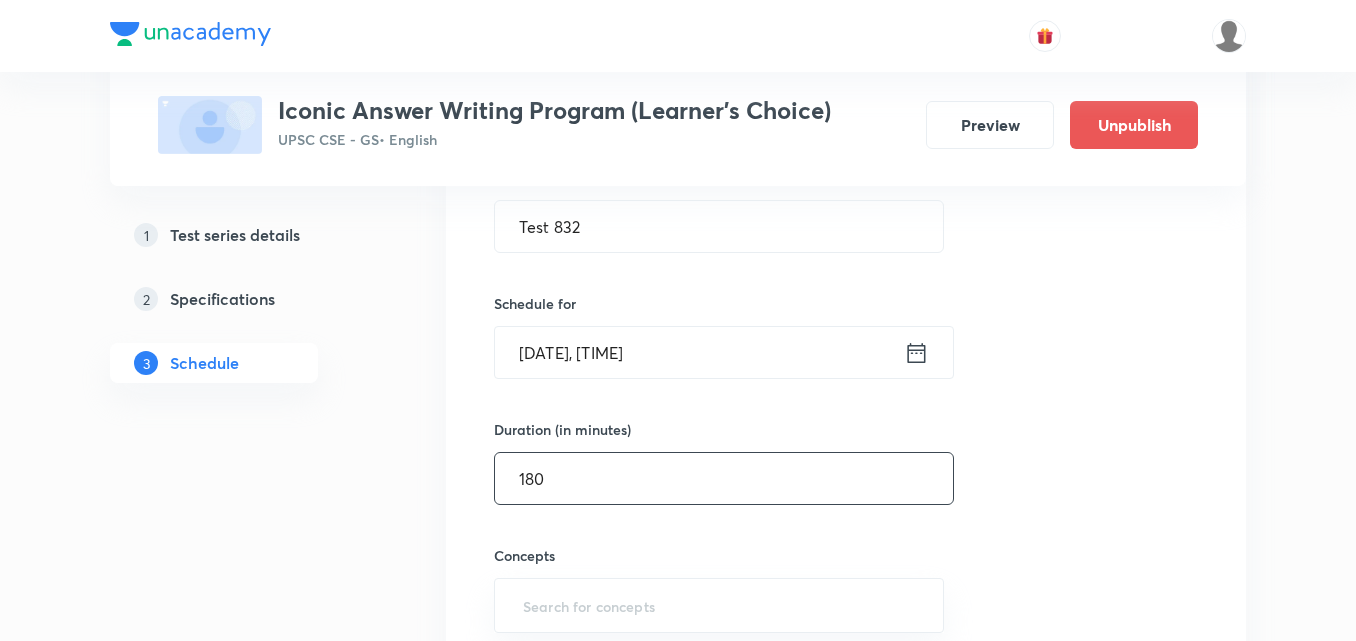 type on "180" 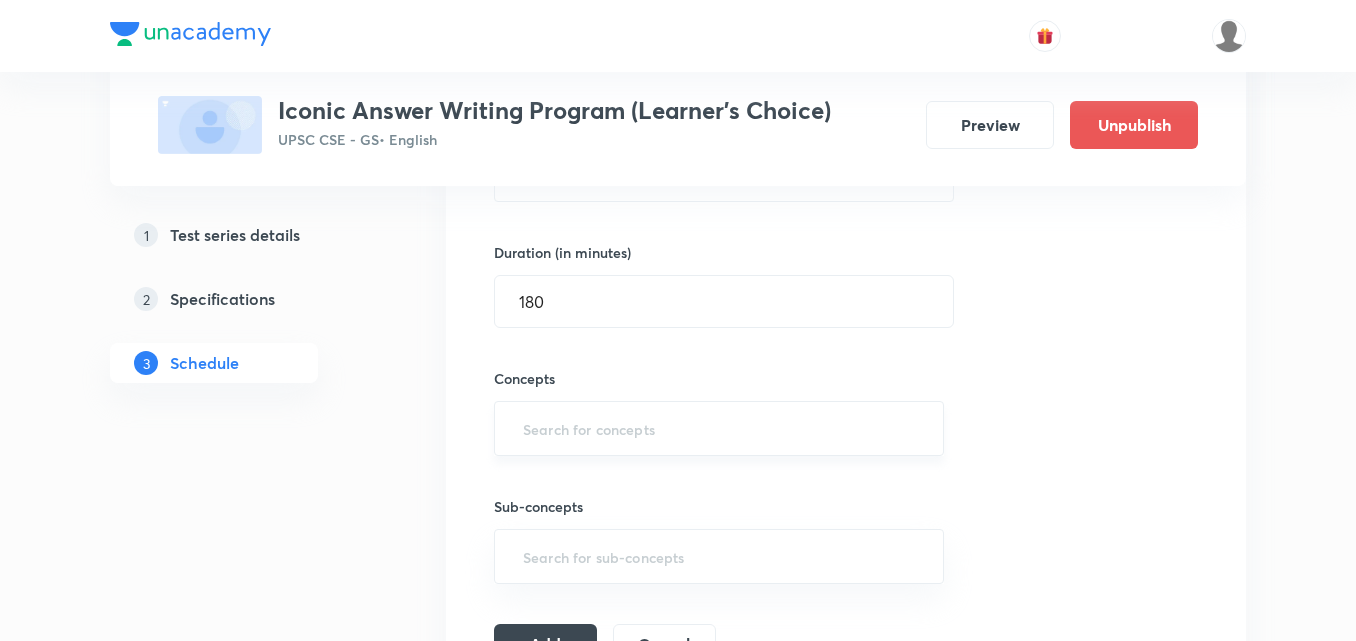 scroll, scrollTop: 600, scrollLeft: 0, axis: vertical 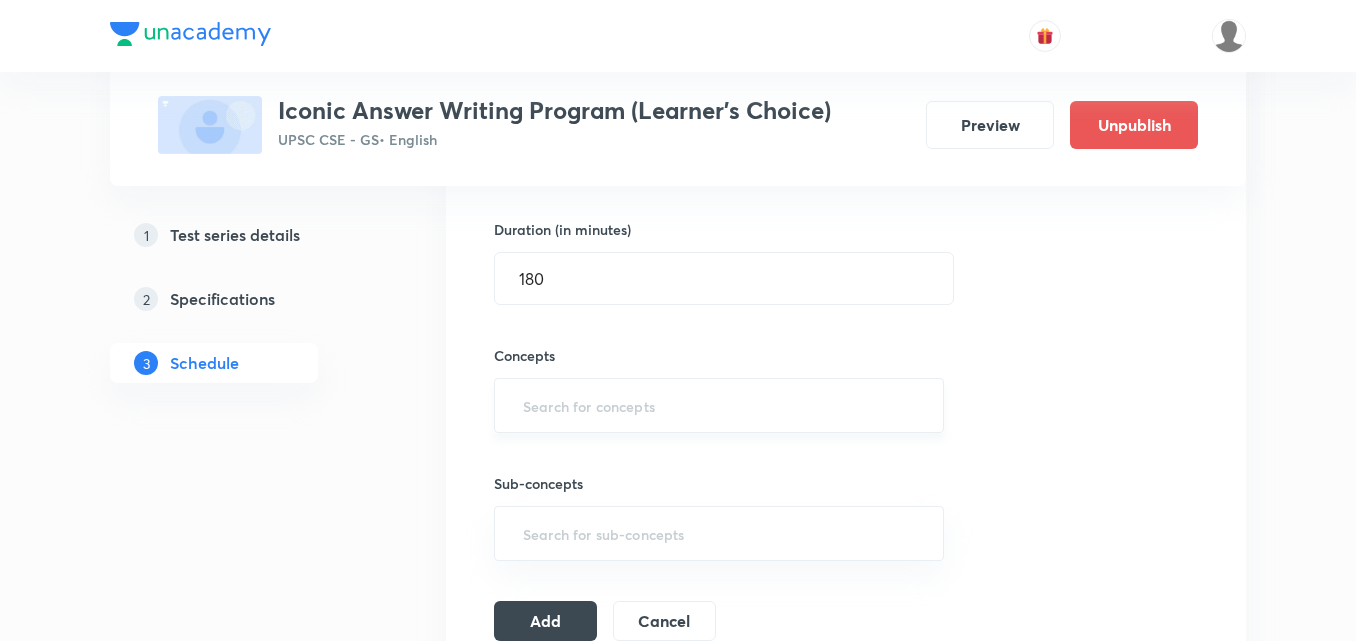 click at bounding box center (719, 405) 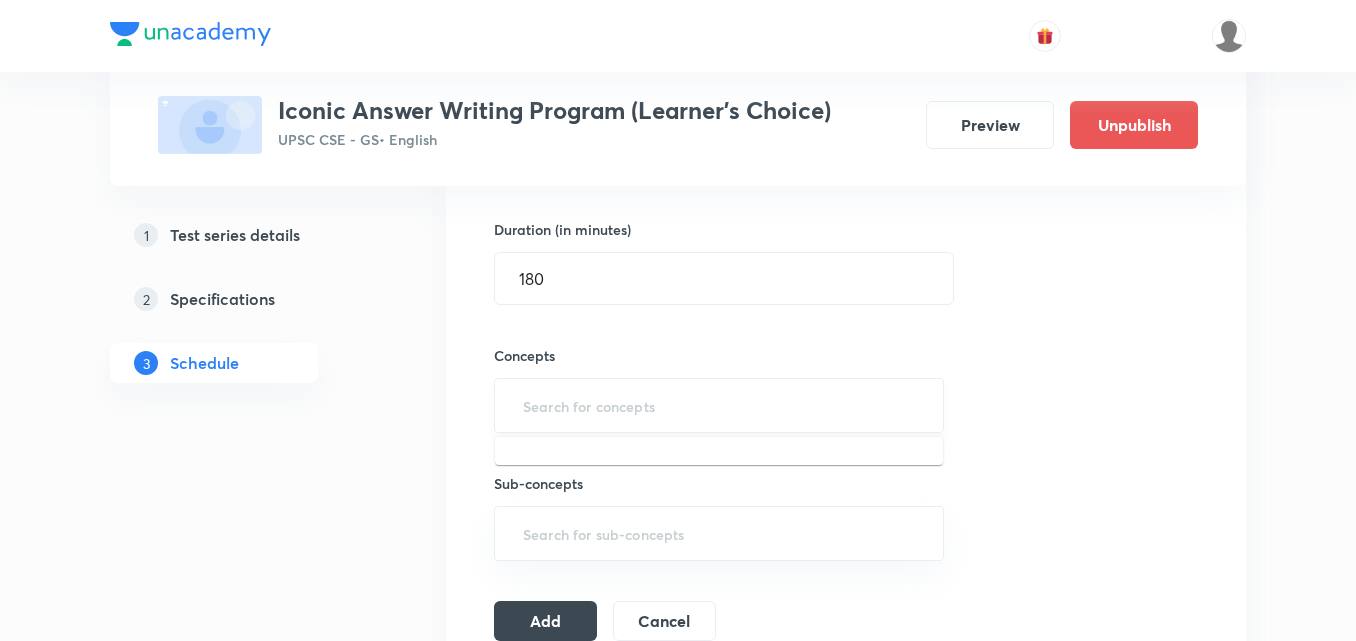 type on "a" 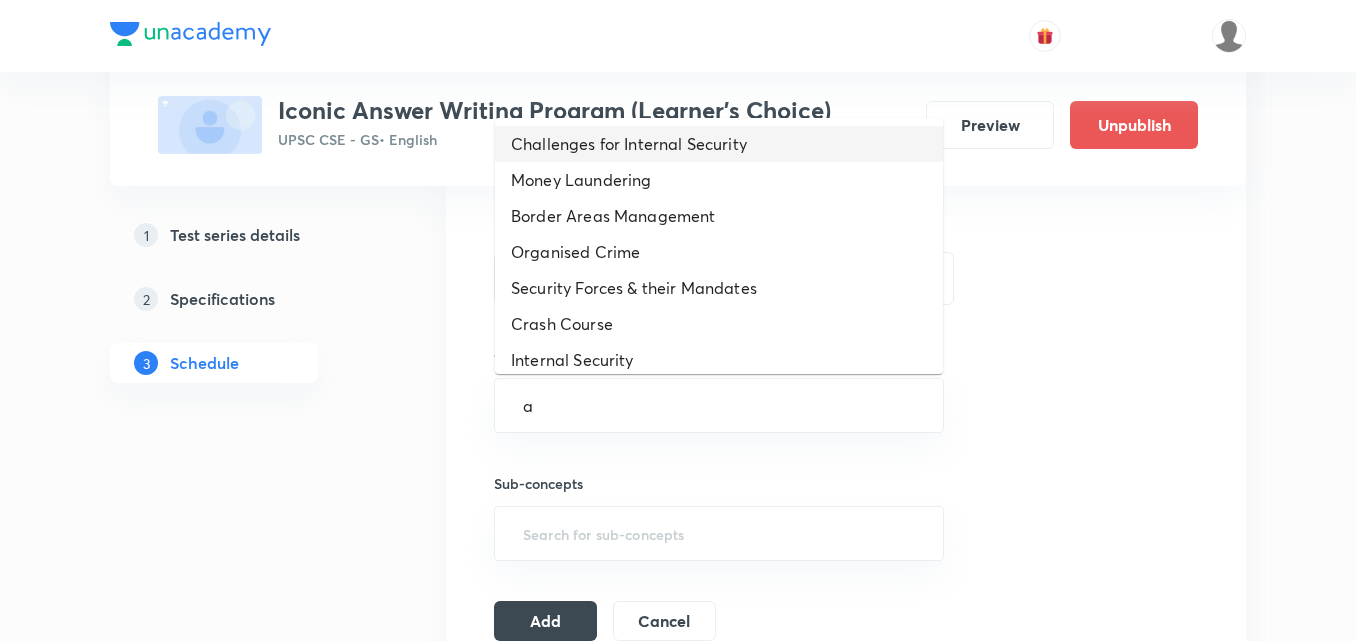 click on "Challenges for Internal Security" at bounding box center [719, 144] 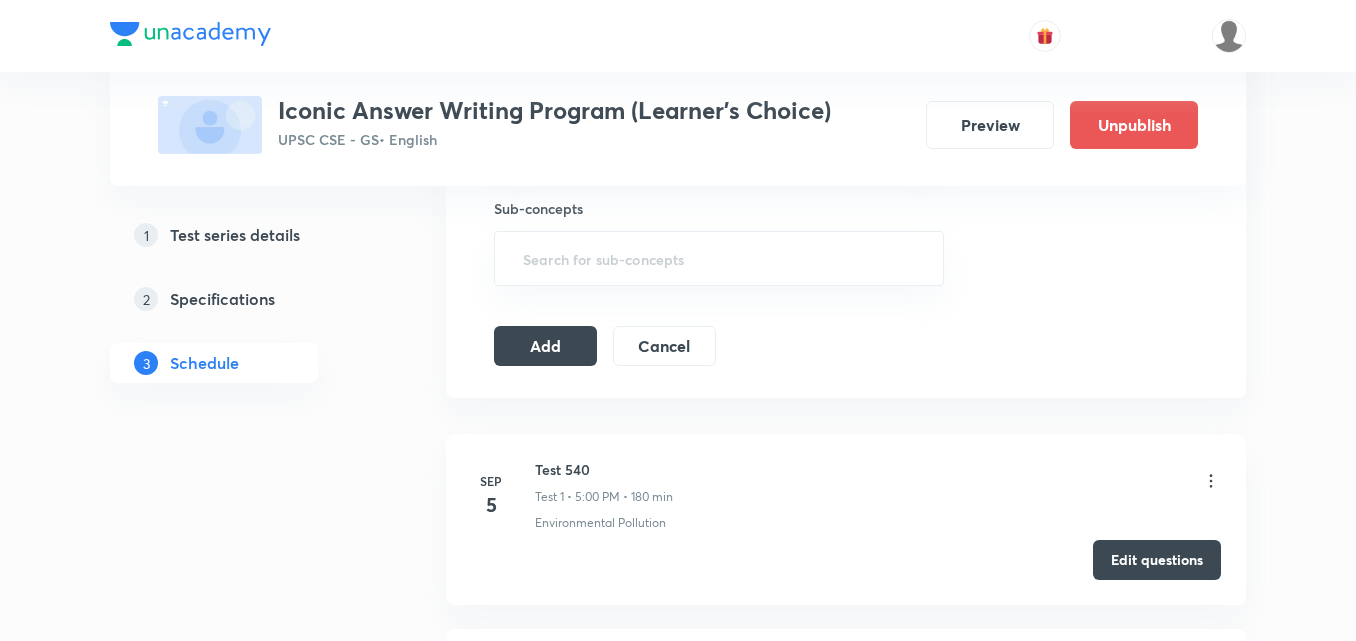 scroll, scrollTop: 900, scrollLeft: 0, axis: vertical 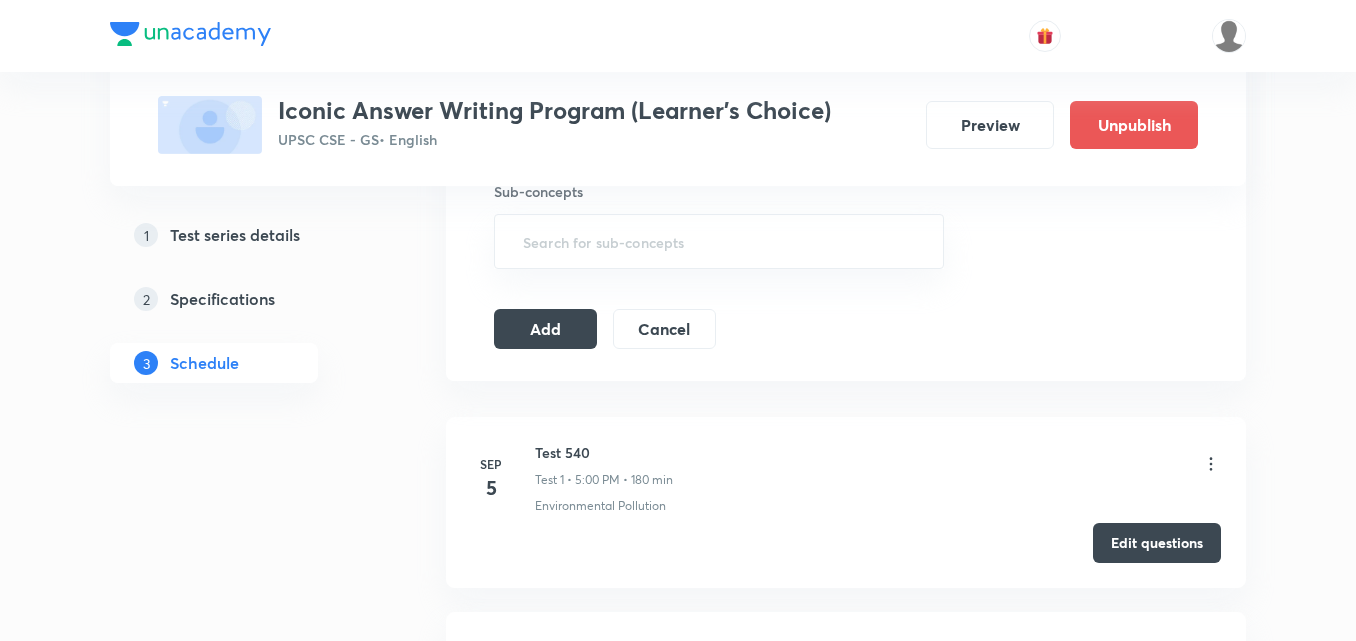 click 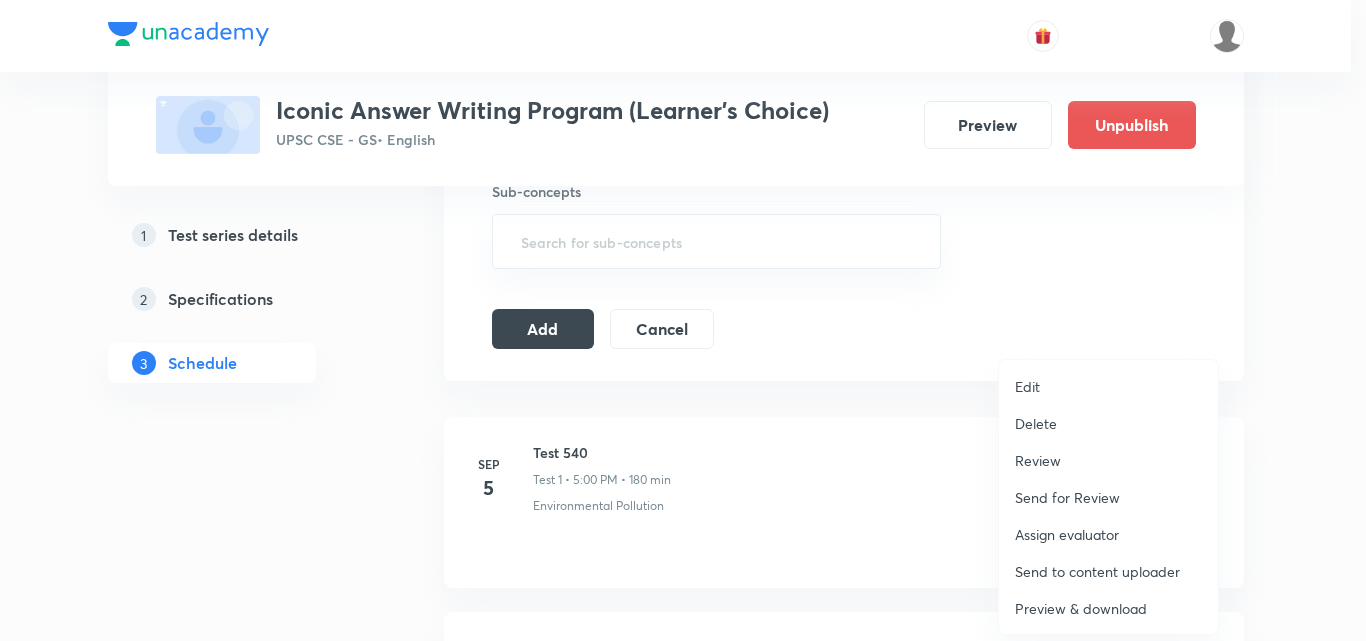 click on "Delete" at bounding box center [1108, 423] 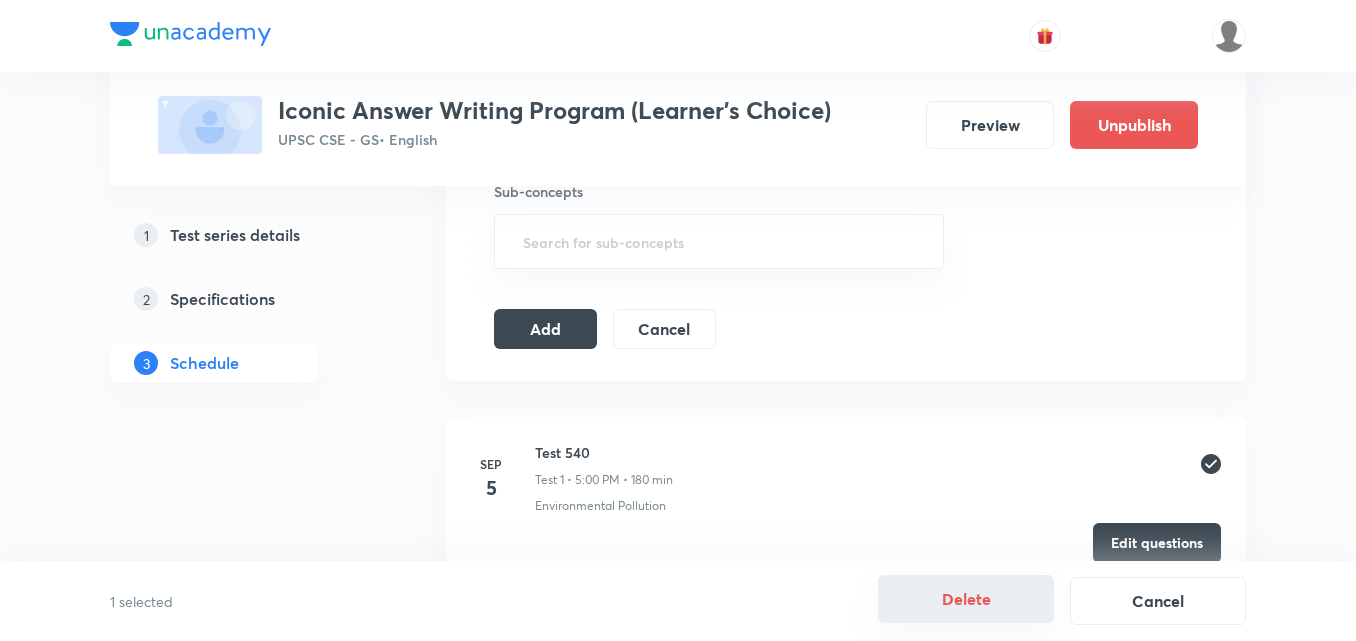 click on "Delete" at bounding box center (966, 599) 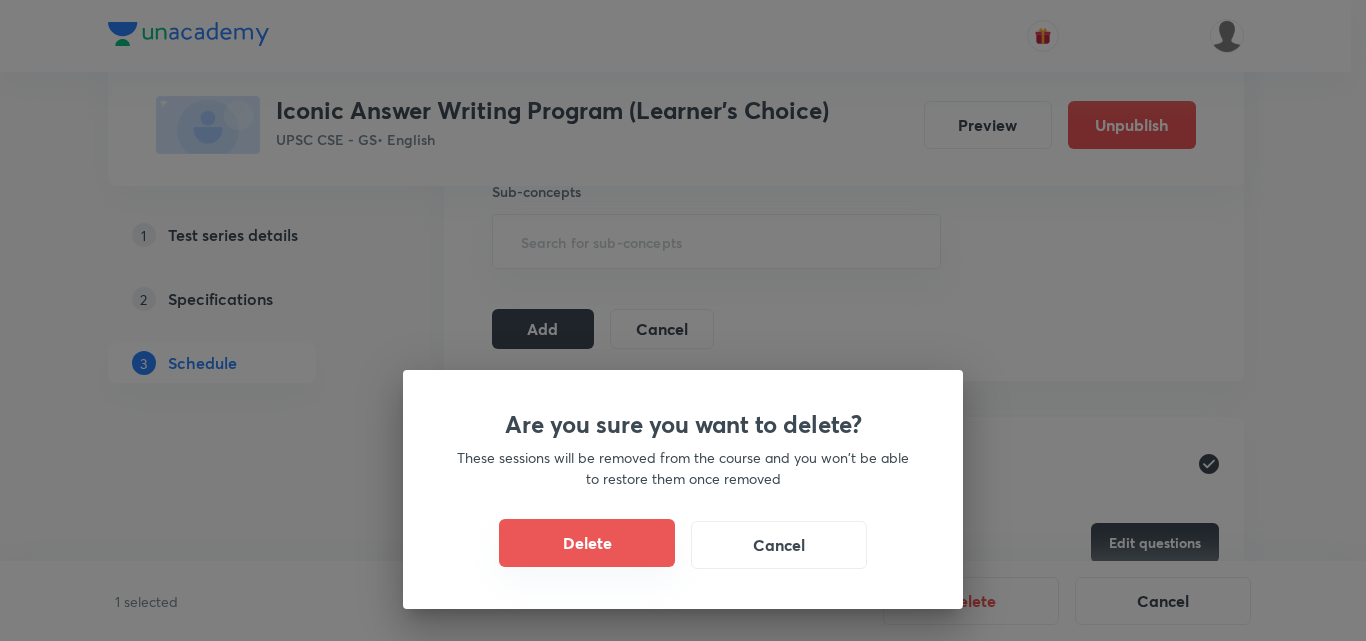 click on "Delete" at bounding box center (587, 543) 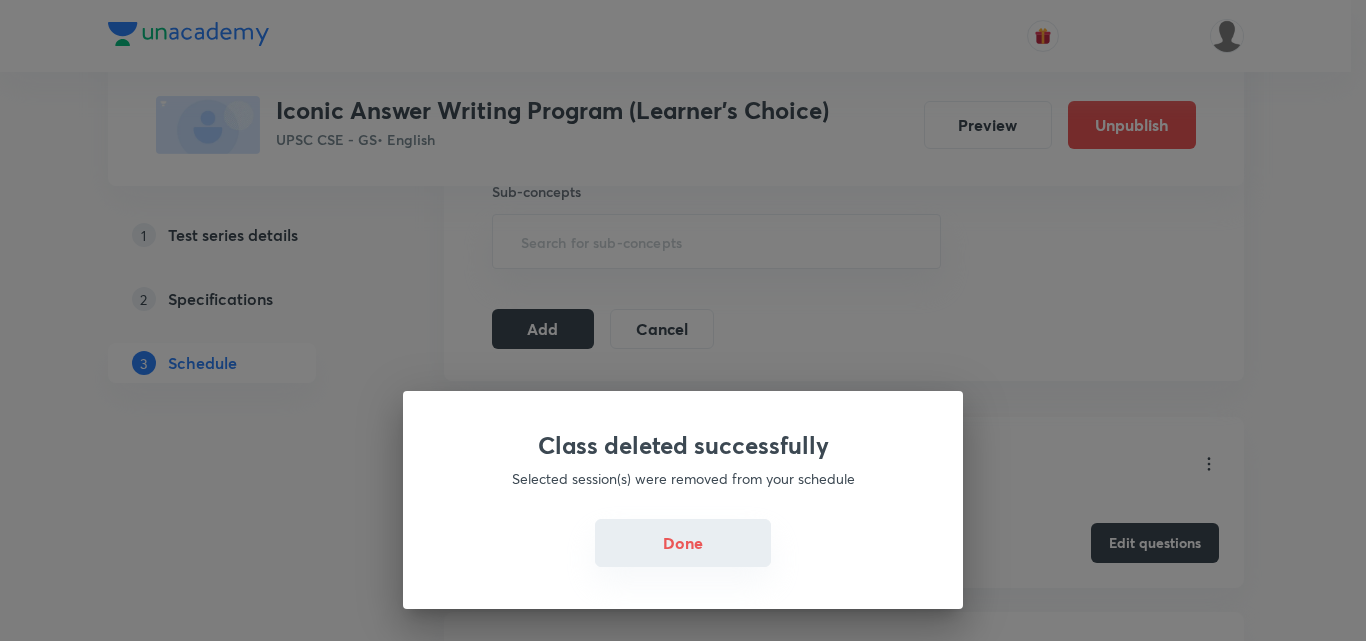 click on "Done" at bounding box center (683, 543) 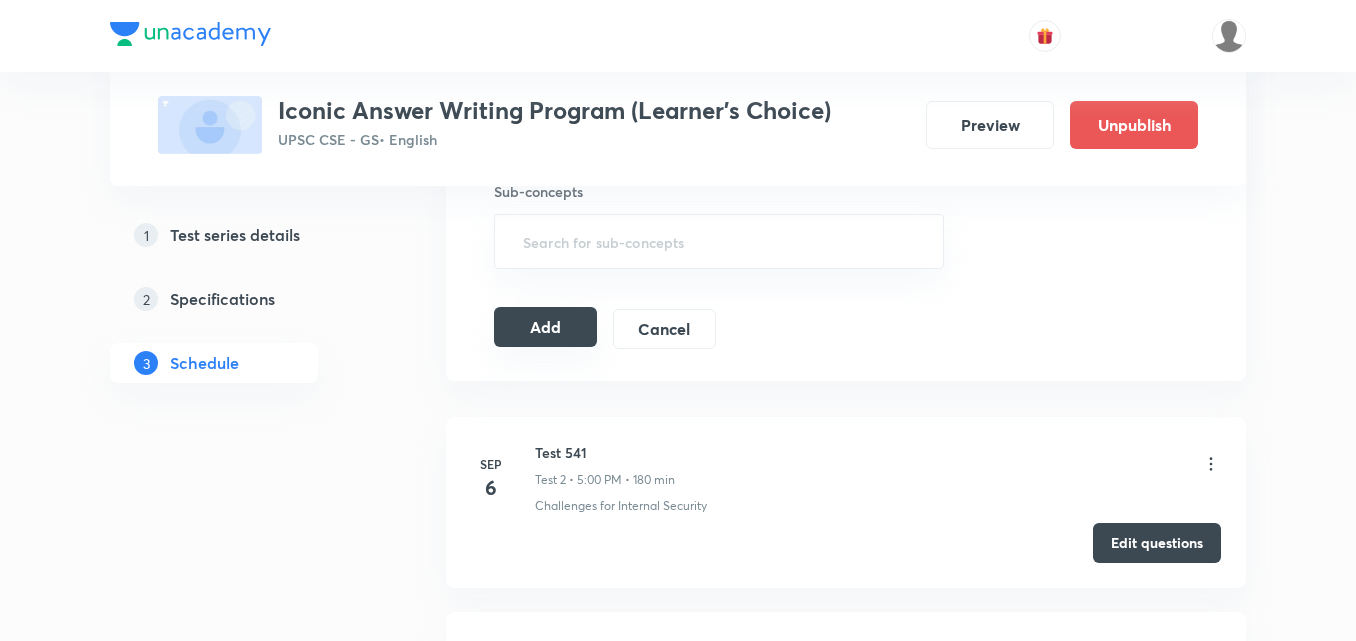 click on "Add" at bounding box center [545, 327] 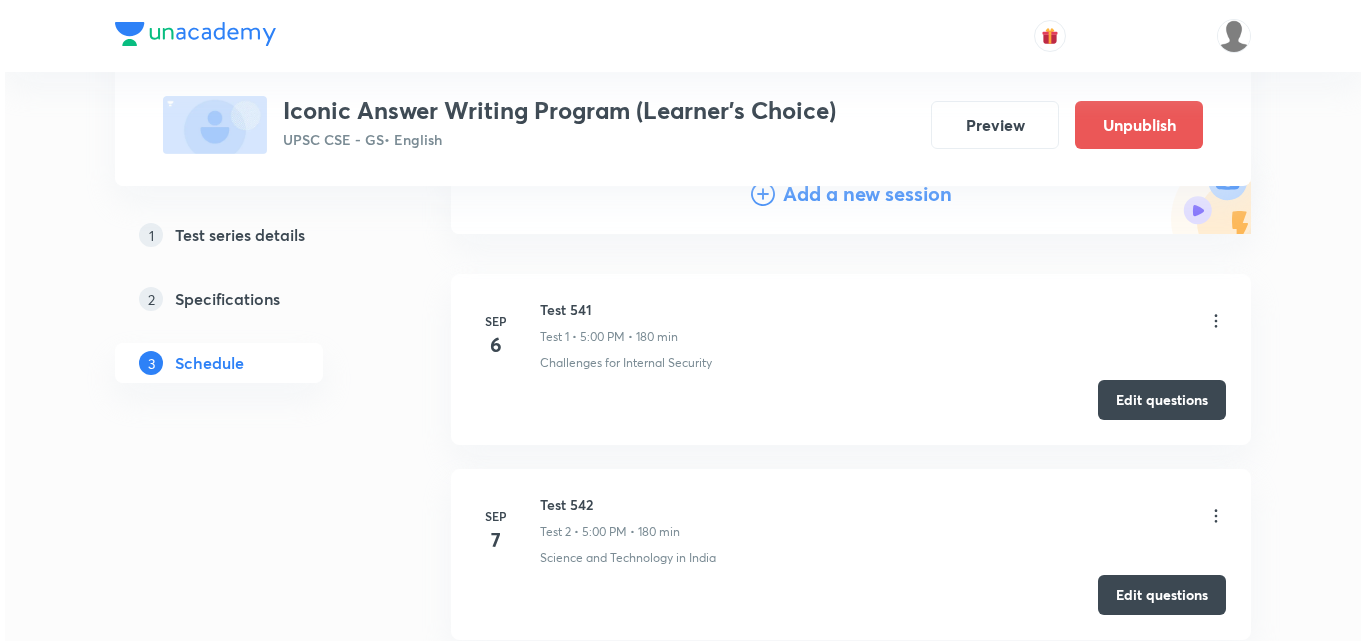 scroll, scrollTop: 200, scrollLeft: 0, axis: vertical 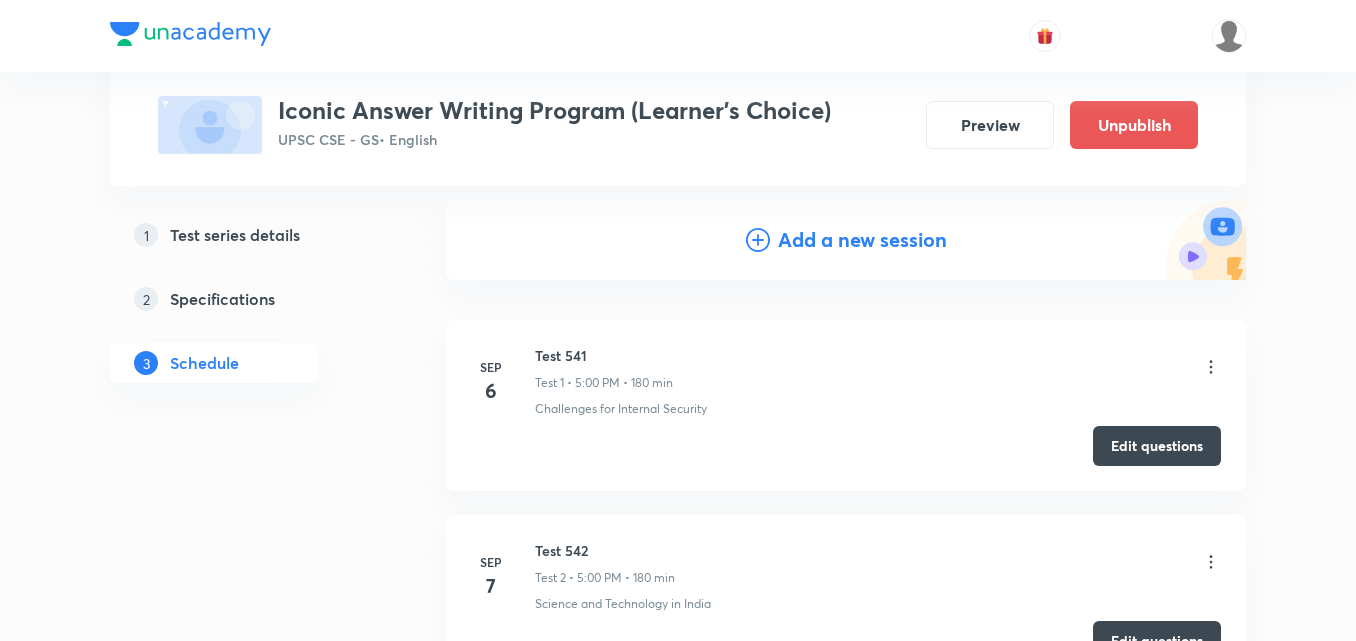 click 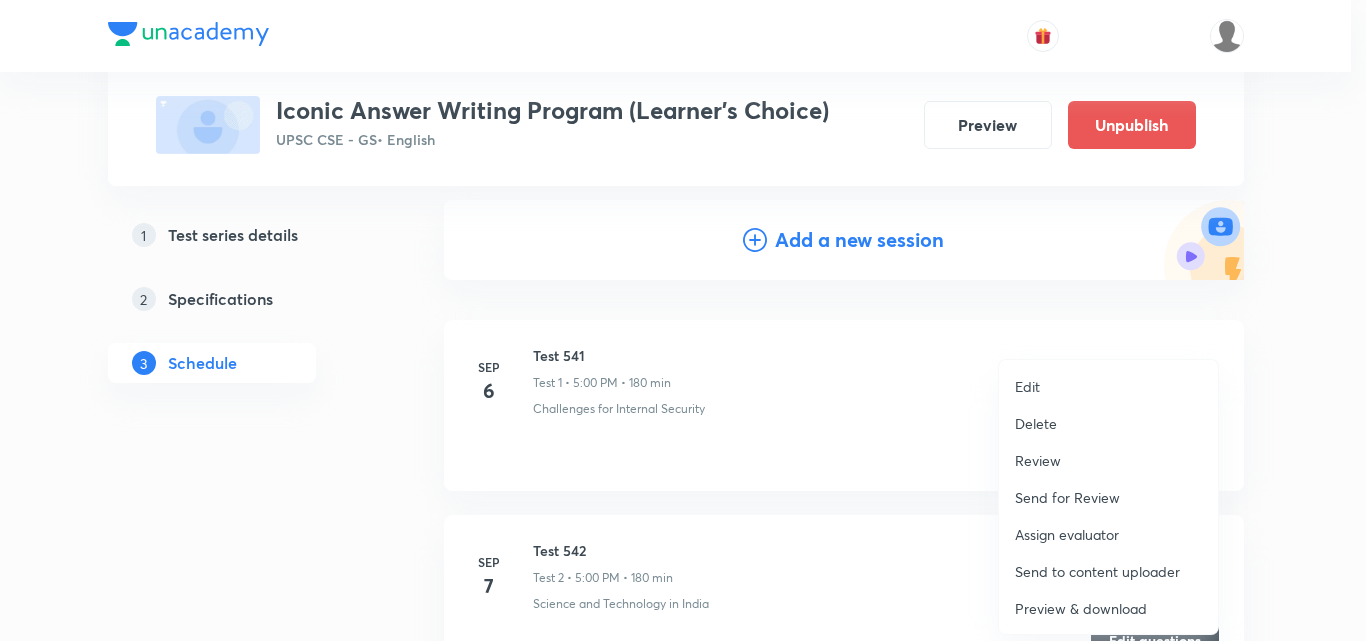 click on "Delete" at bounding box center [1108, 423] 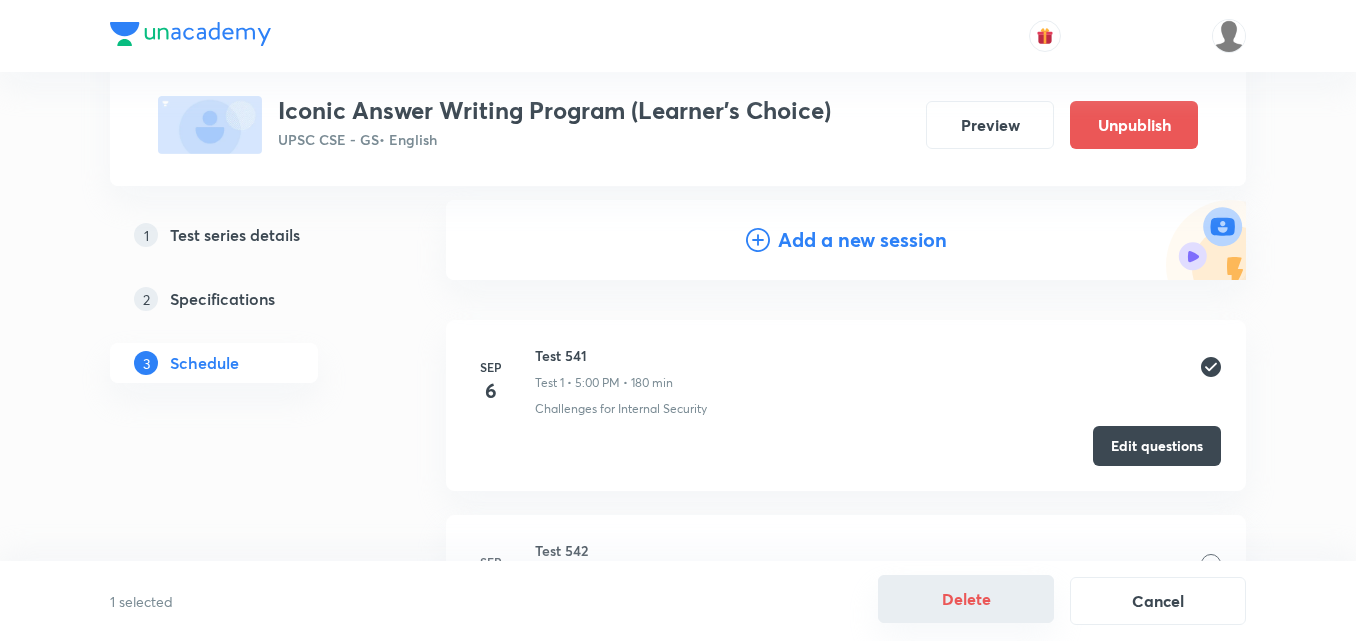 click on "Delete" at bounding box center (966, 599) 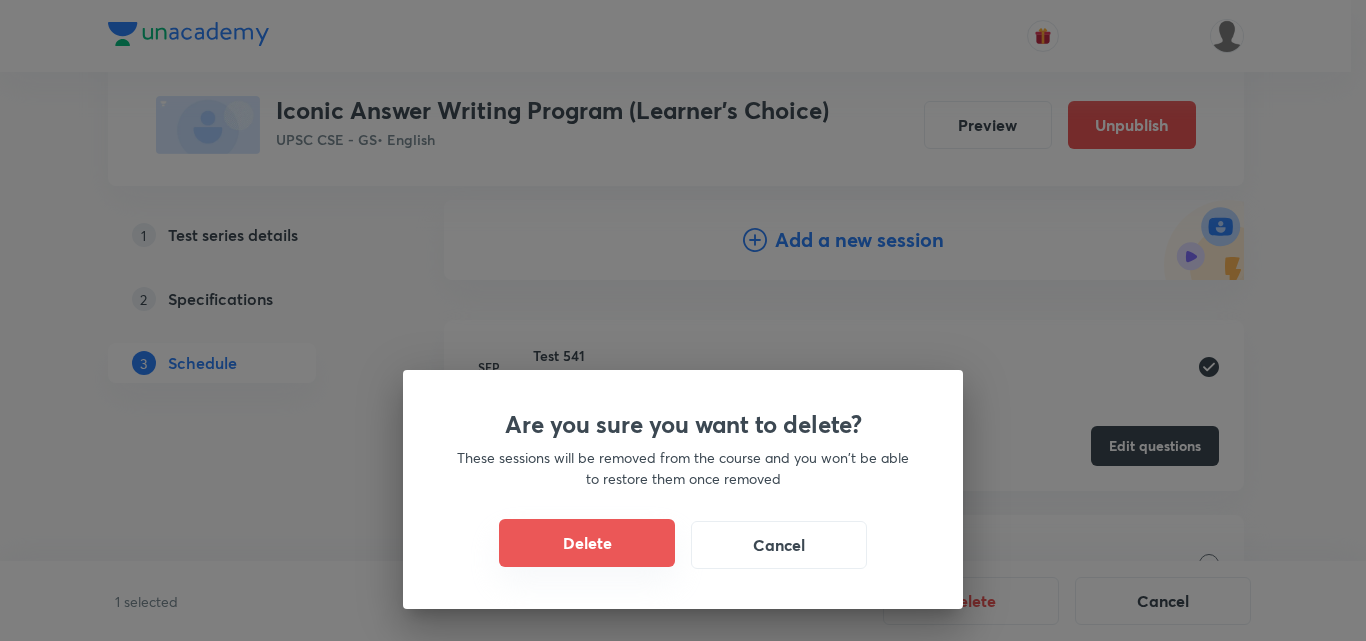 click on "Delete" at bounding box center [587, 543] 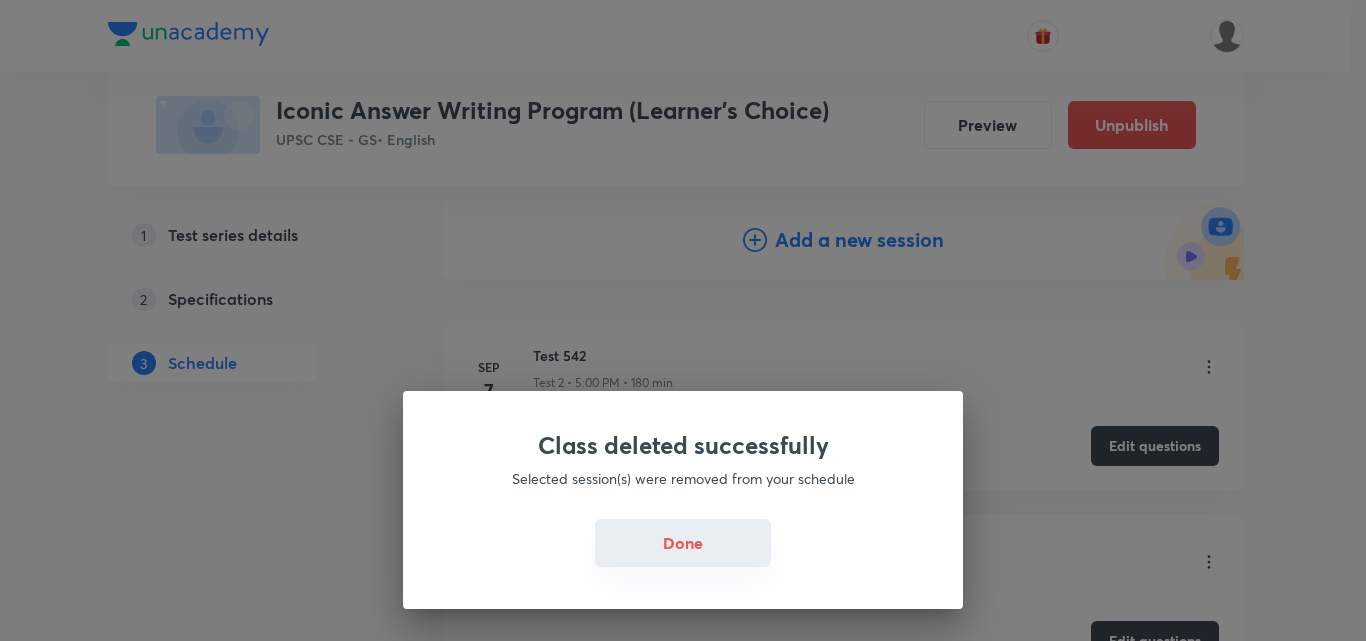 click on "Done" at bounding box center [683, 543] 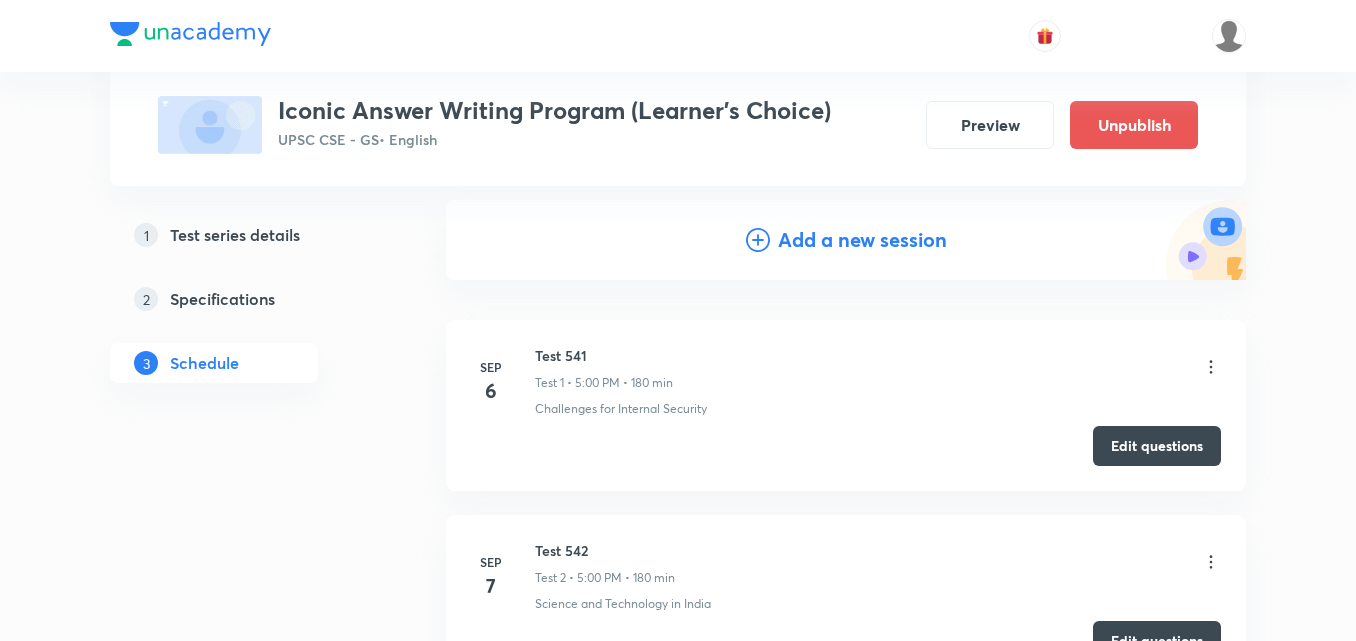 click 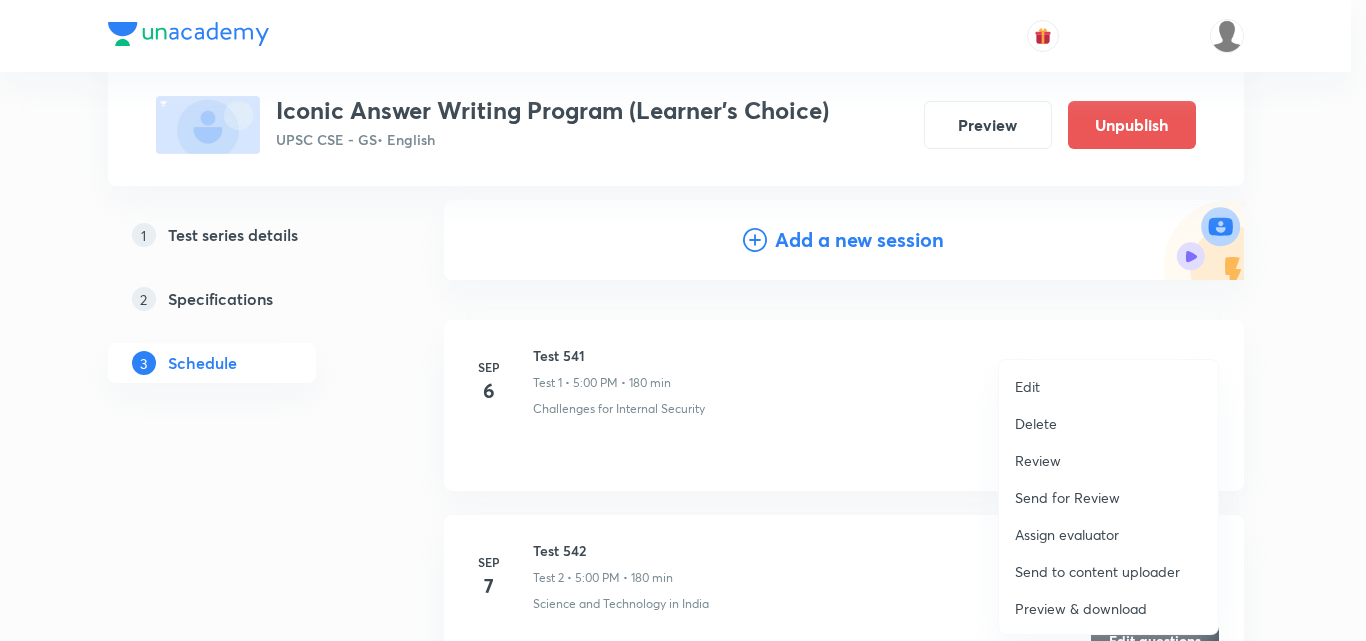 click on "Delete" at bounding box center (1108, 423) 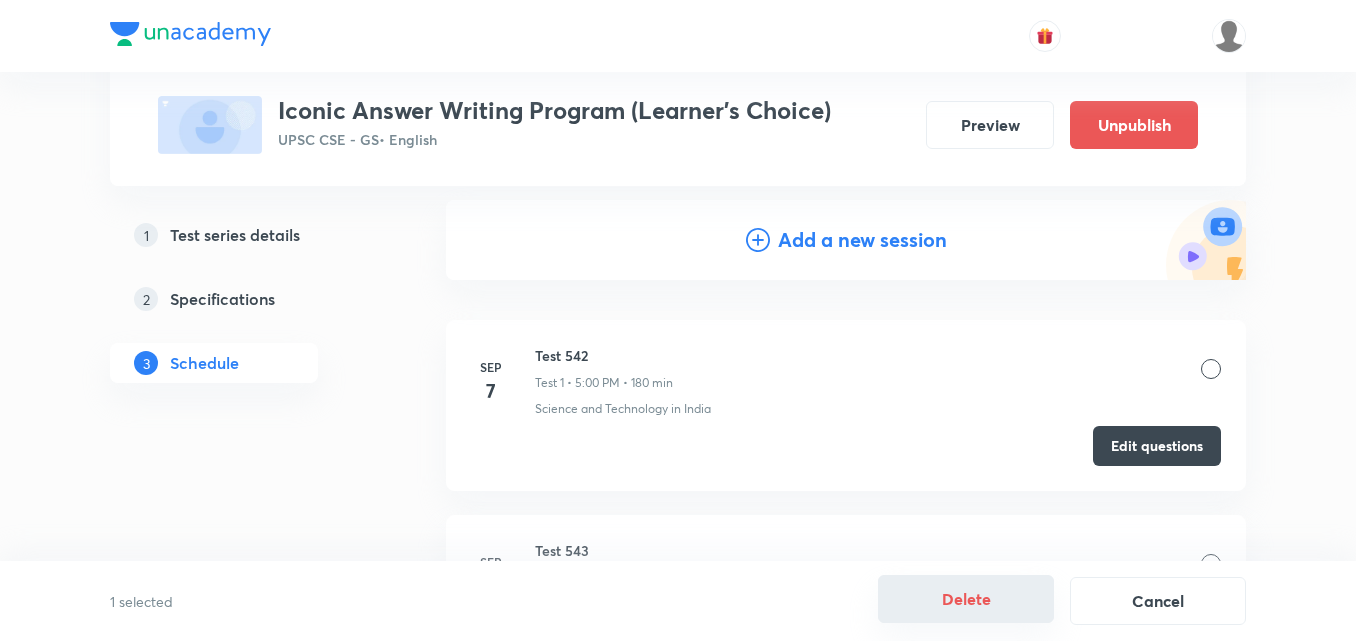 click on "Delete" at bounding box center [966, 599] 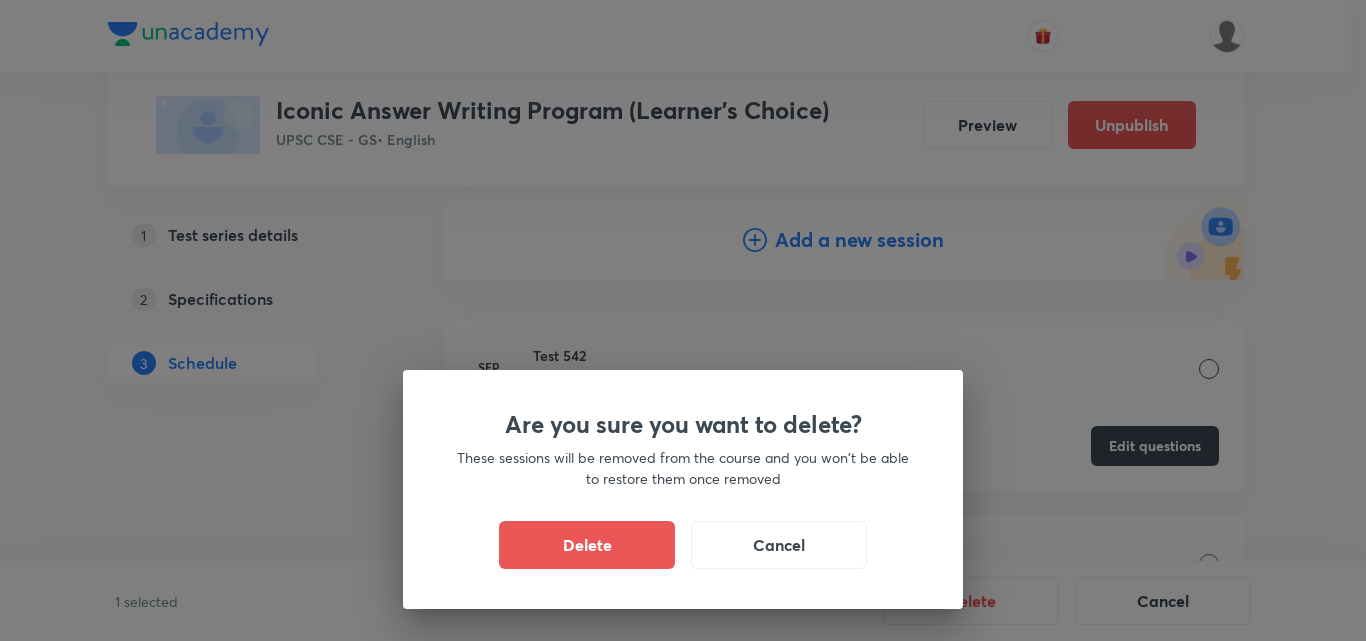 drag, startPoint x: 627, startPoint y: 541, endPoint x: 707, endPoint y: 490, distance: 94.873604 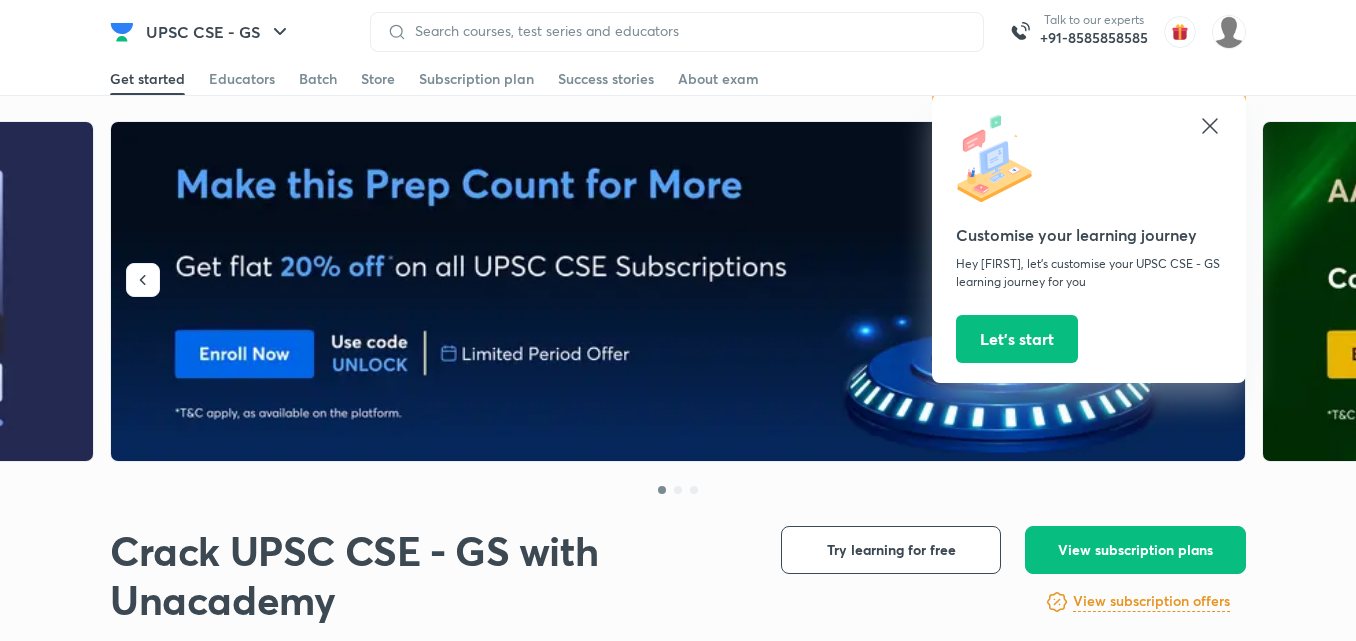 scroll, scrollTop: 0, scrollLeft: 0, axis: both 